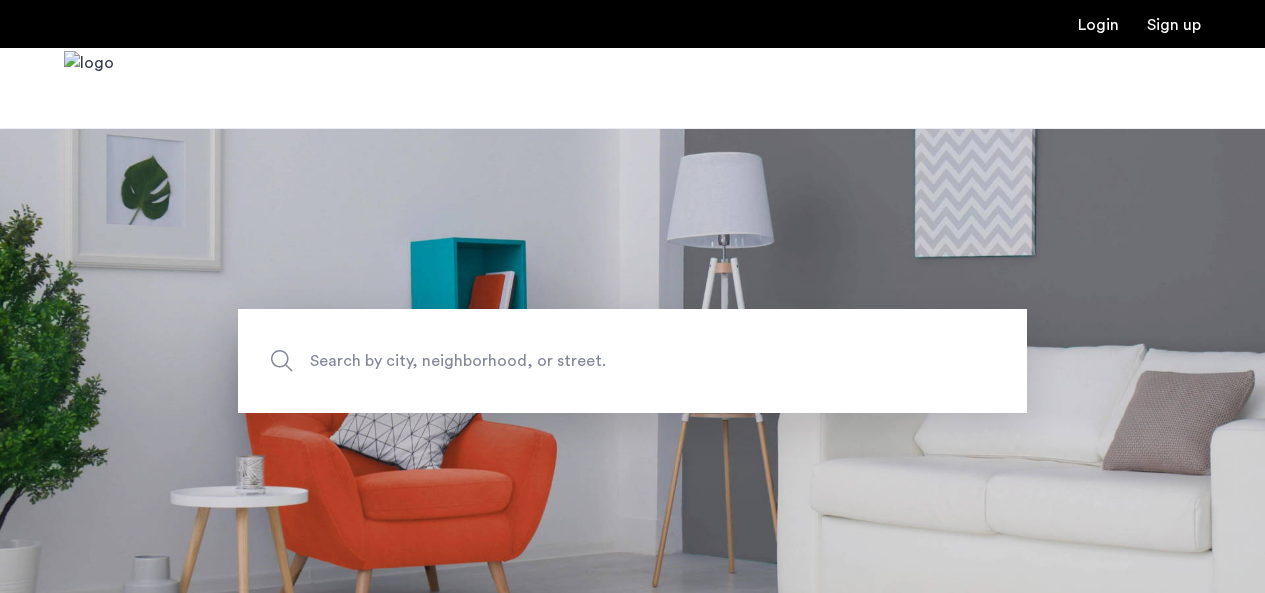 scroll, scrollTop: 0, scrollLeft: 0, axis: both 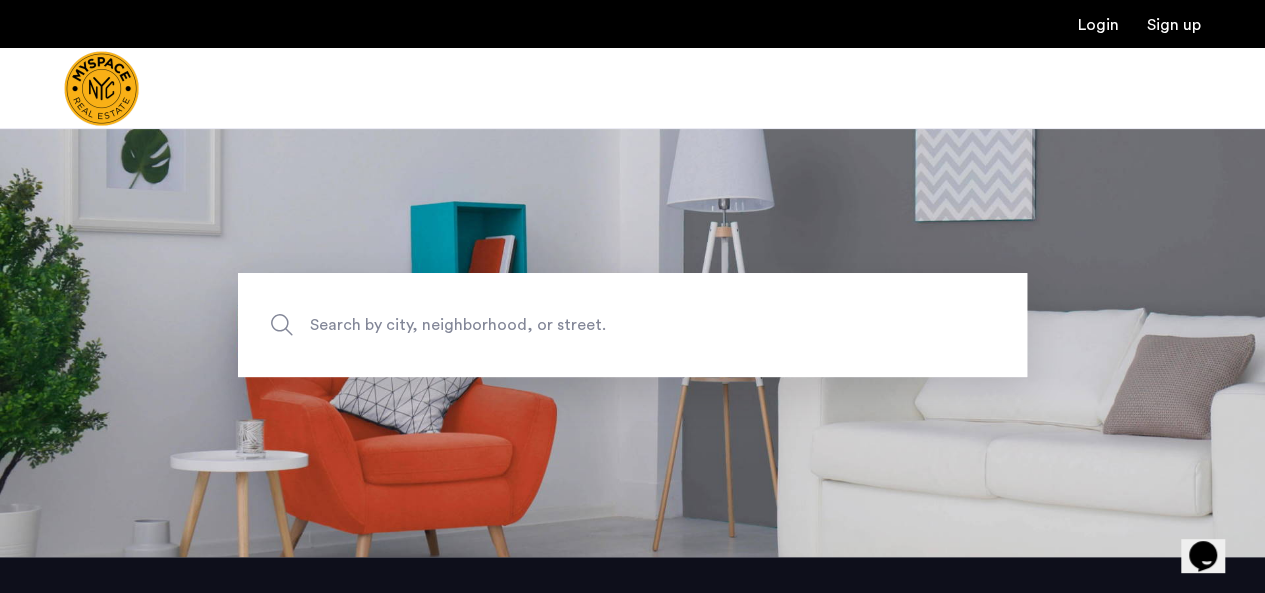 click on "Search by city, neighborhood, or street." 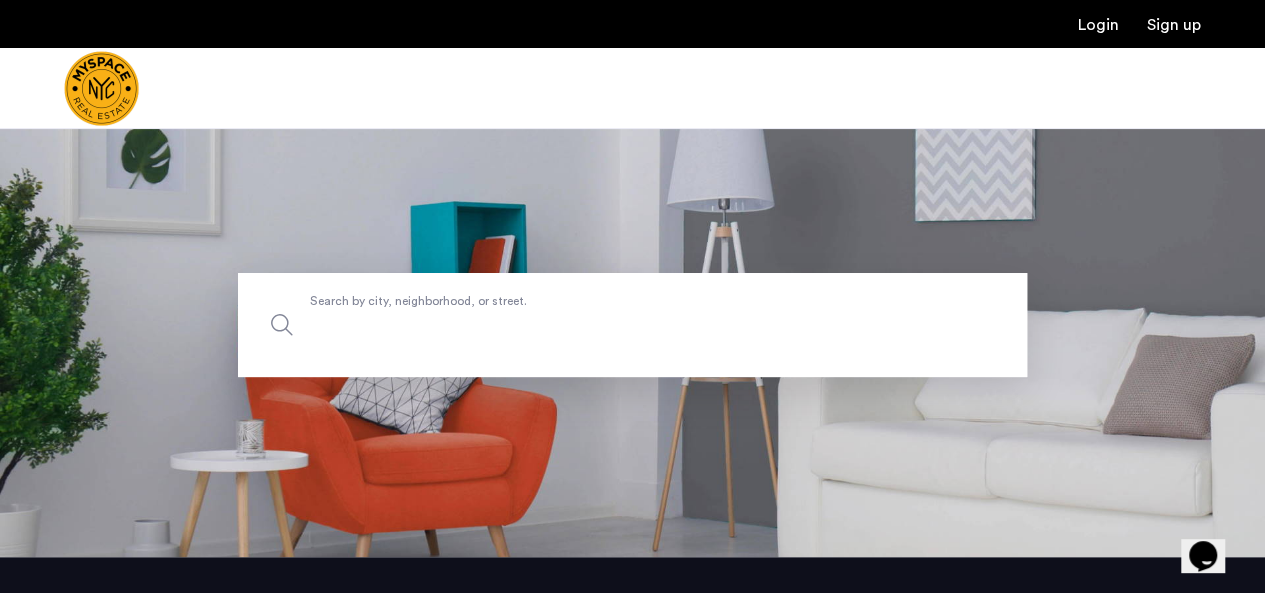 click on "Search by city, neighborhood, or street." at bounding box center (632, 325) 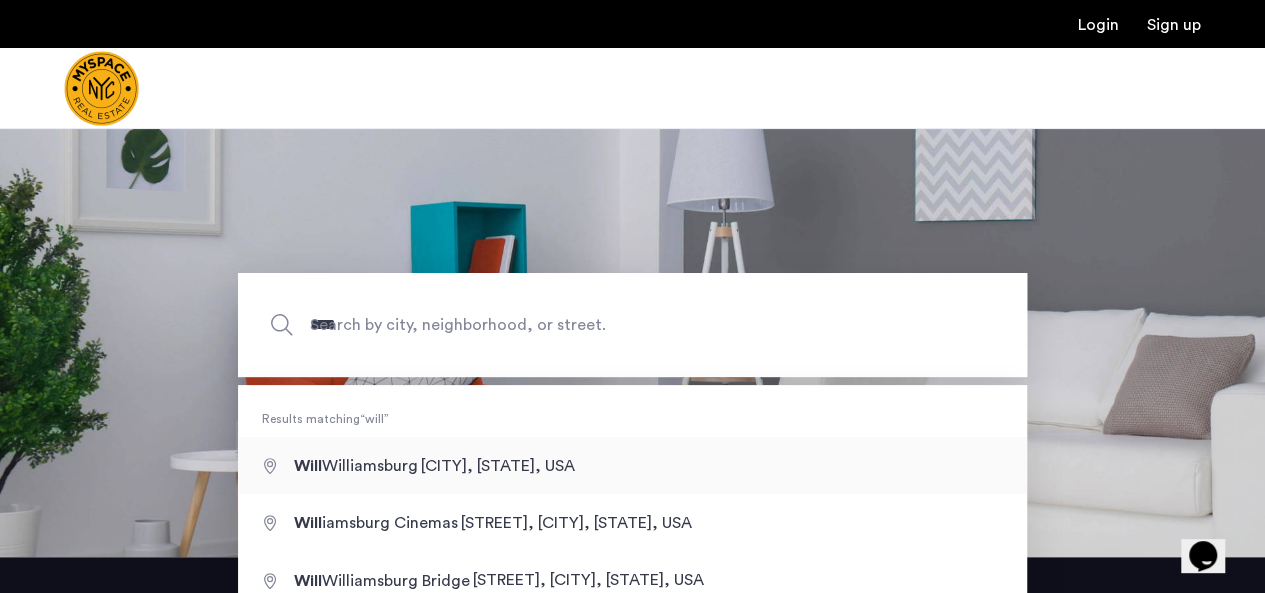 type on "**********" 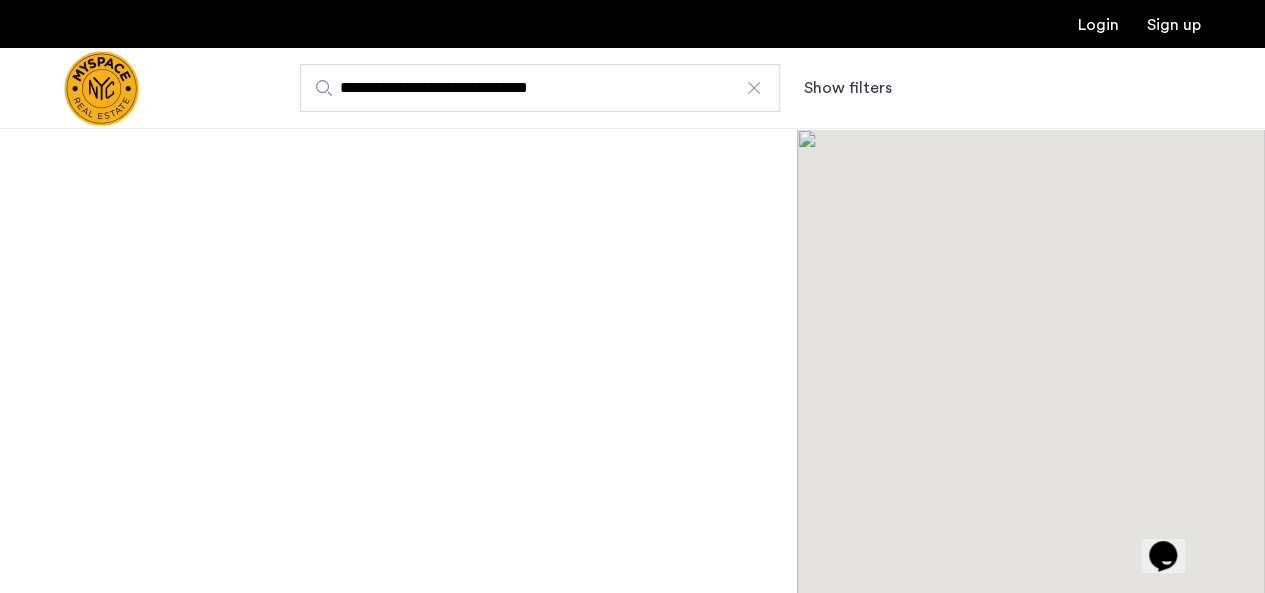 scroll, scrollTop: 0, scrollLeft: 0, axis: both 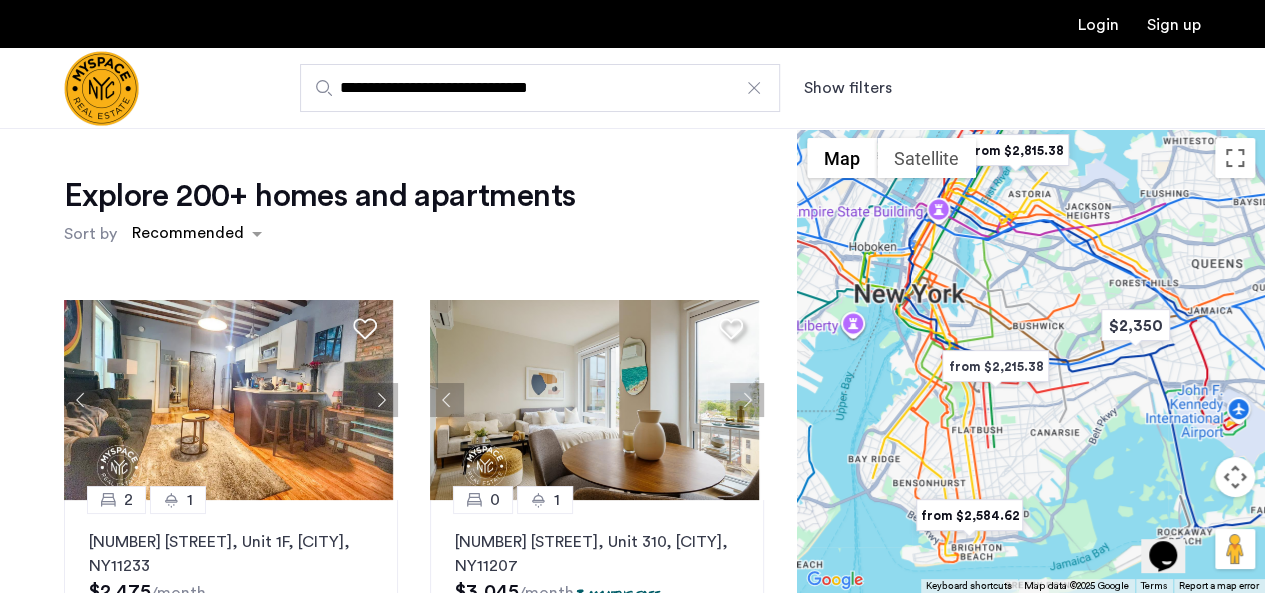 click on "**********" at bounding box center [730, 88] 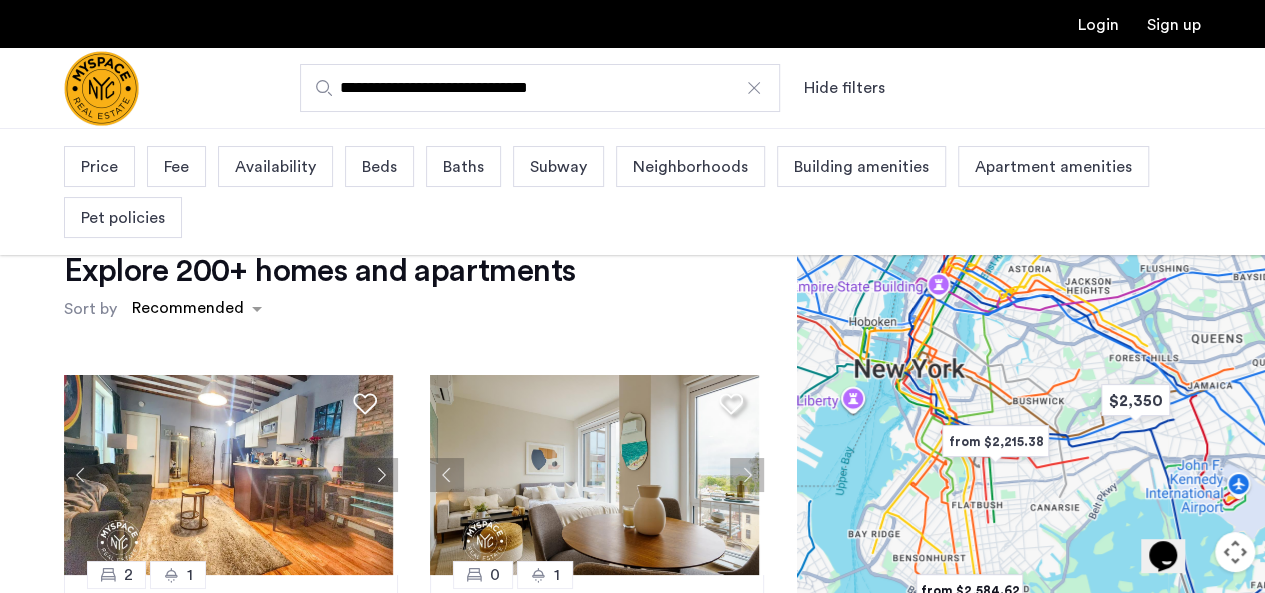 click on "Beds" at bounding box center [379, 167] 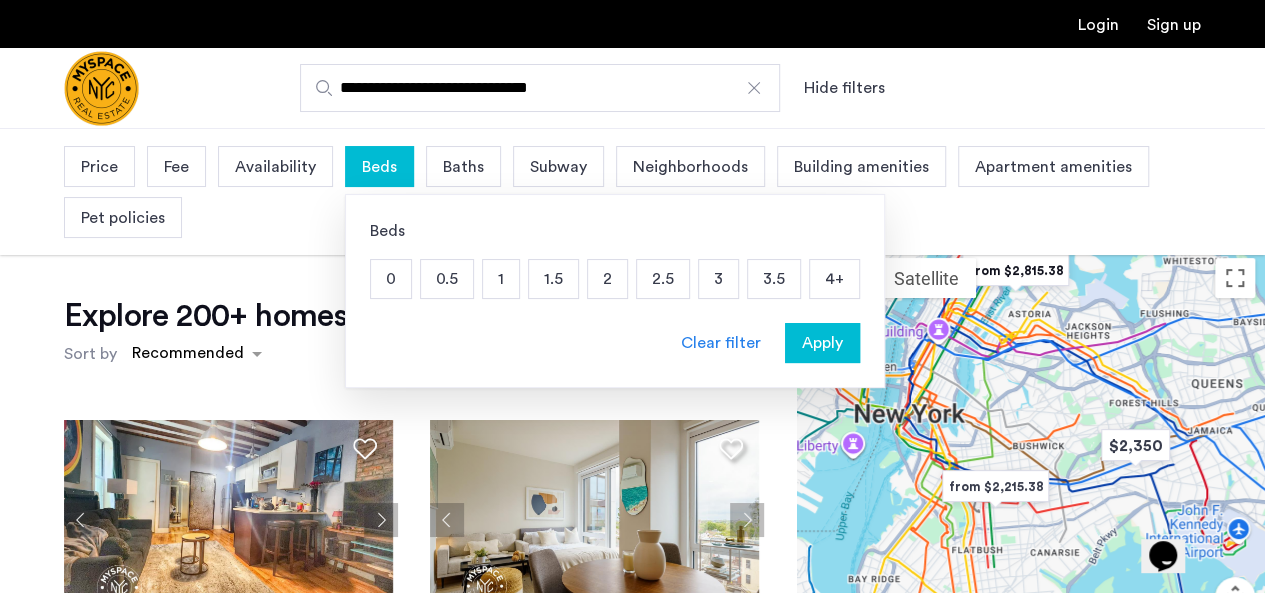 click on "3" at bounding box center [718, 279] 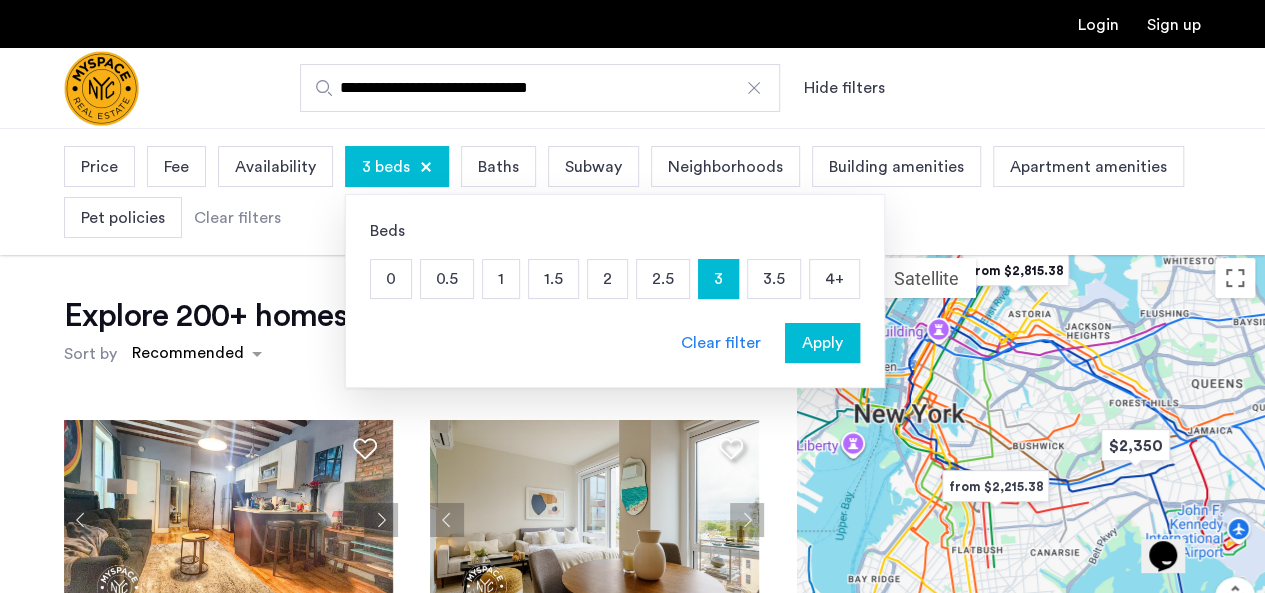 click on "Apply" at bounding box center [822, 343] 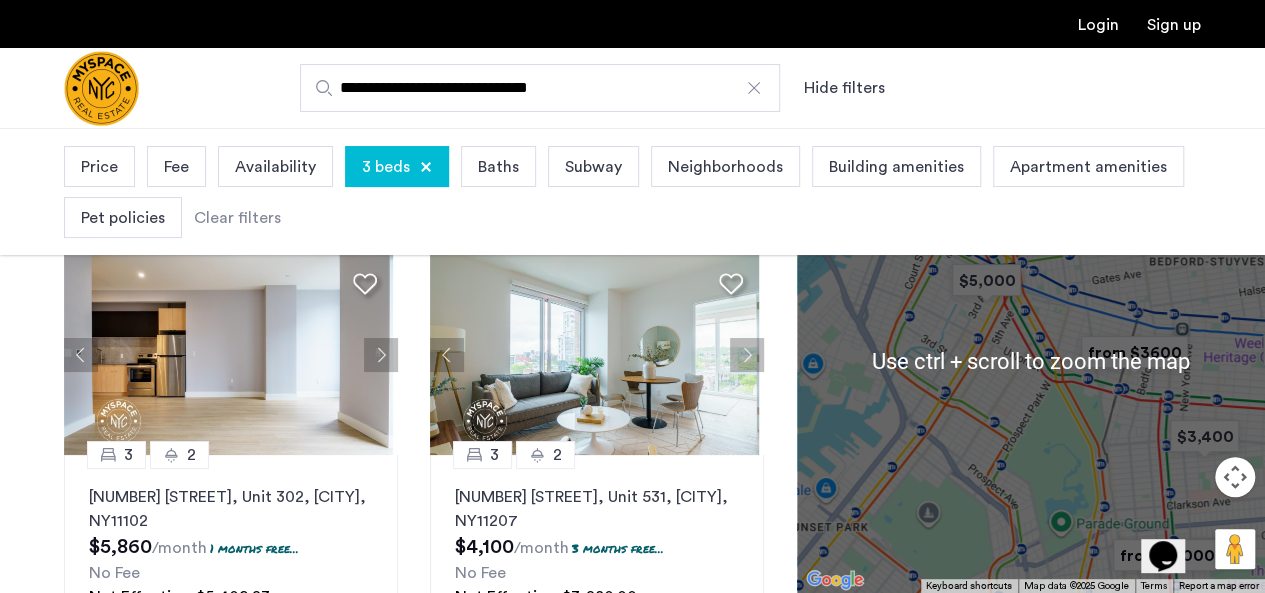scroll, scrollTop: 130, scrollLeft: 0, axis: vertical 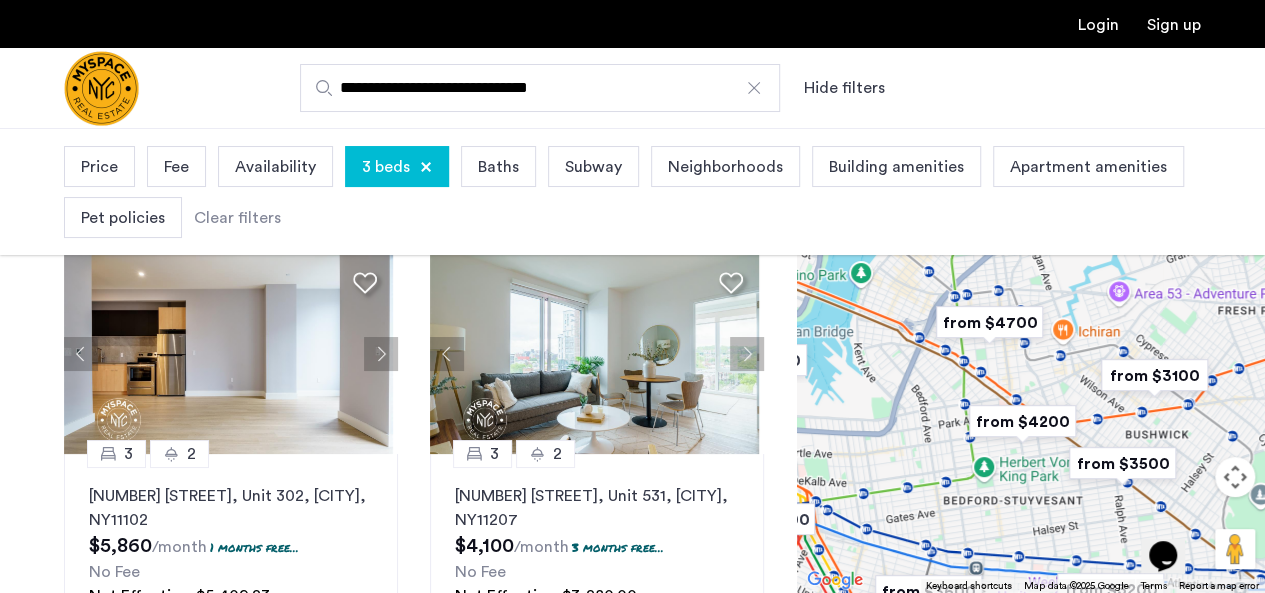 drag, startPoint x: 1078, startPoint y: 364, endPoint x: 881, endPoint y: 592, distance: 301.31876 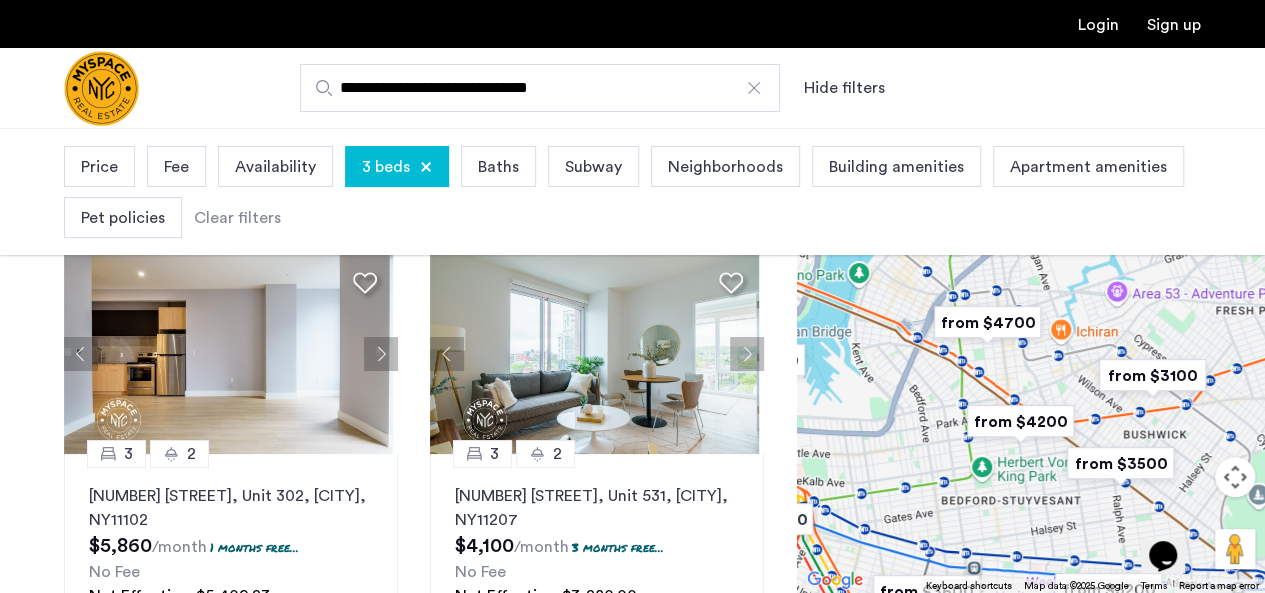 click at bounding box center (987, 322) 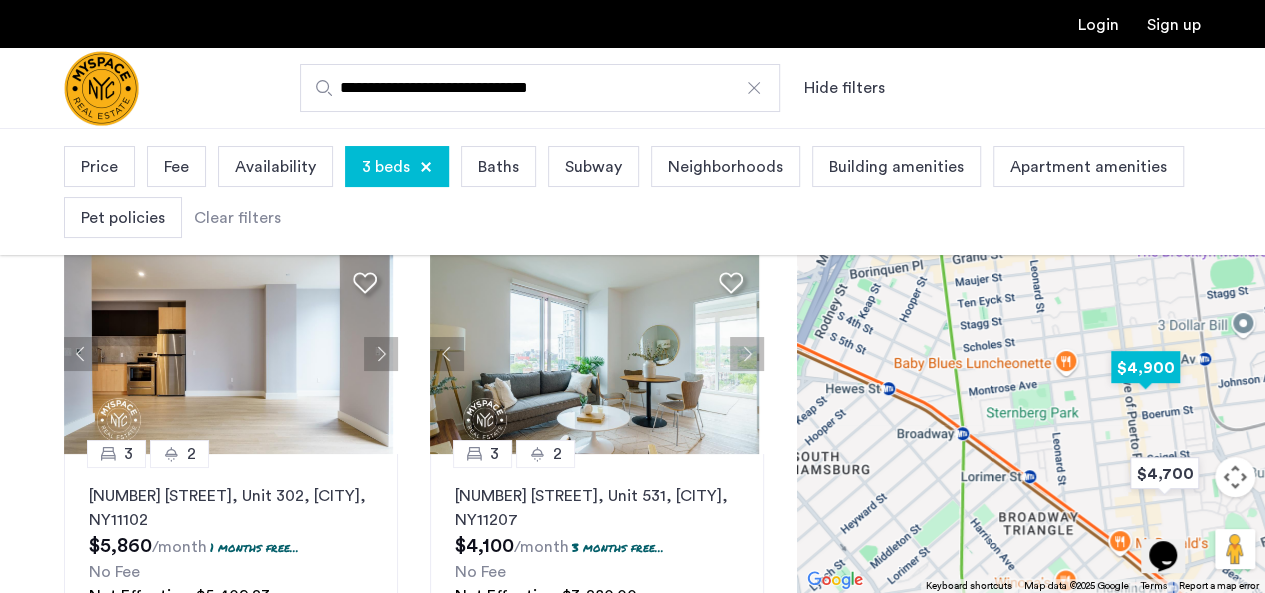 click at bounding box center [1145, 367] 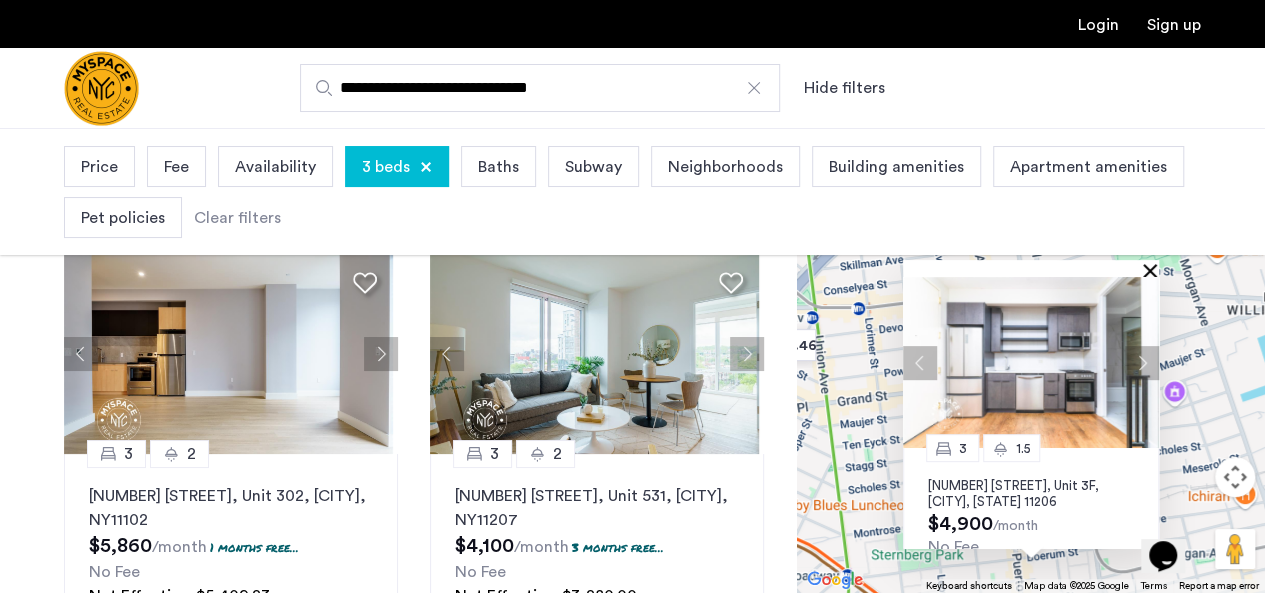 click at bounding box center (1154, 270) 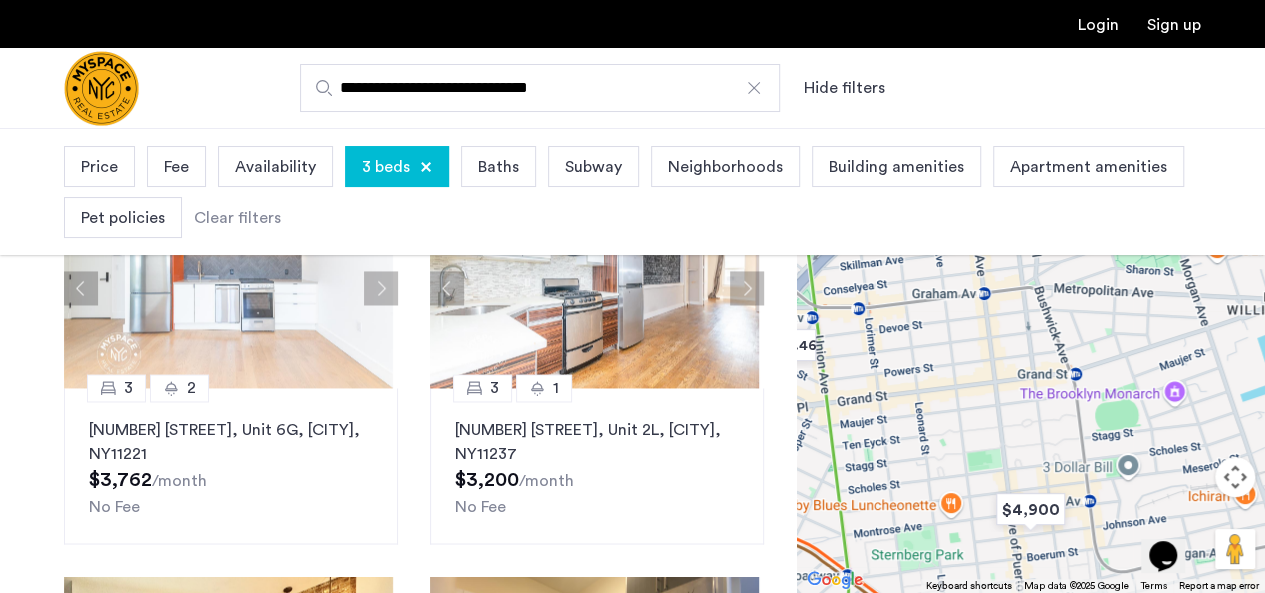 scroll, scrollTop: 1672, scrollLeft: 0, axis: vertical 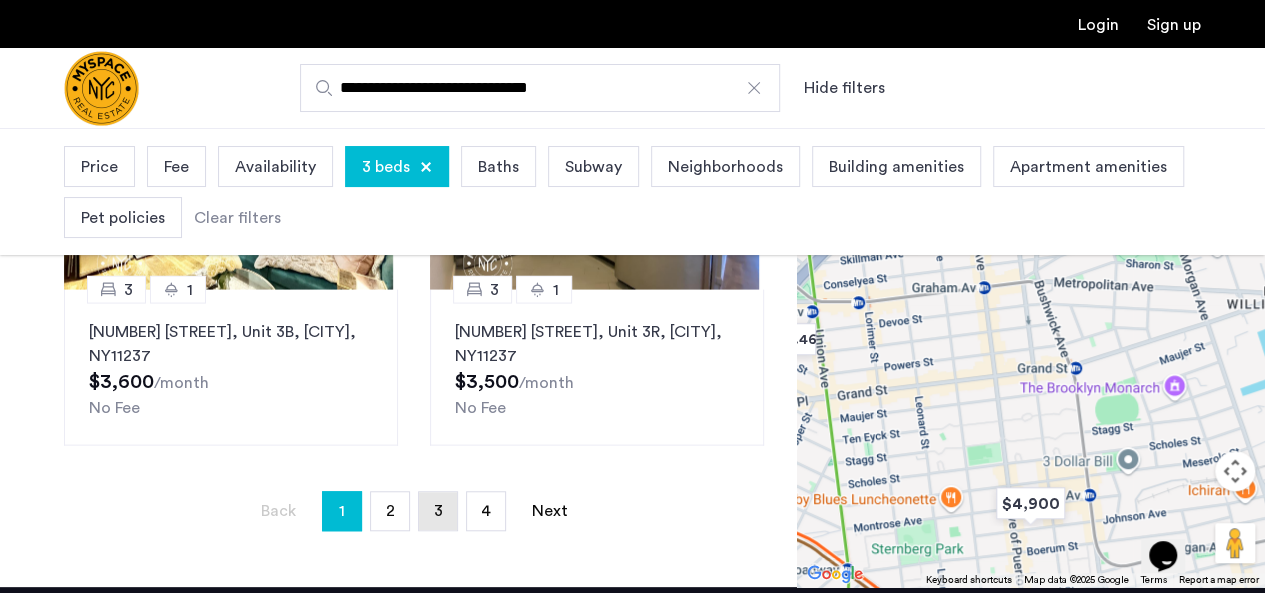 click on "page  3" at bounding box center [438, 511] 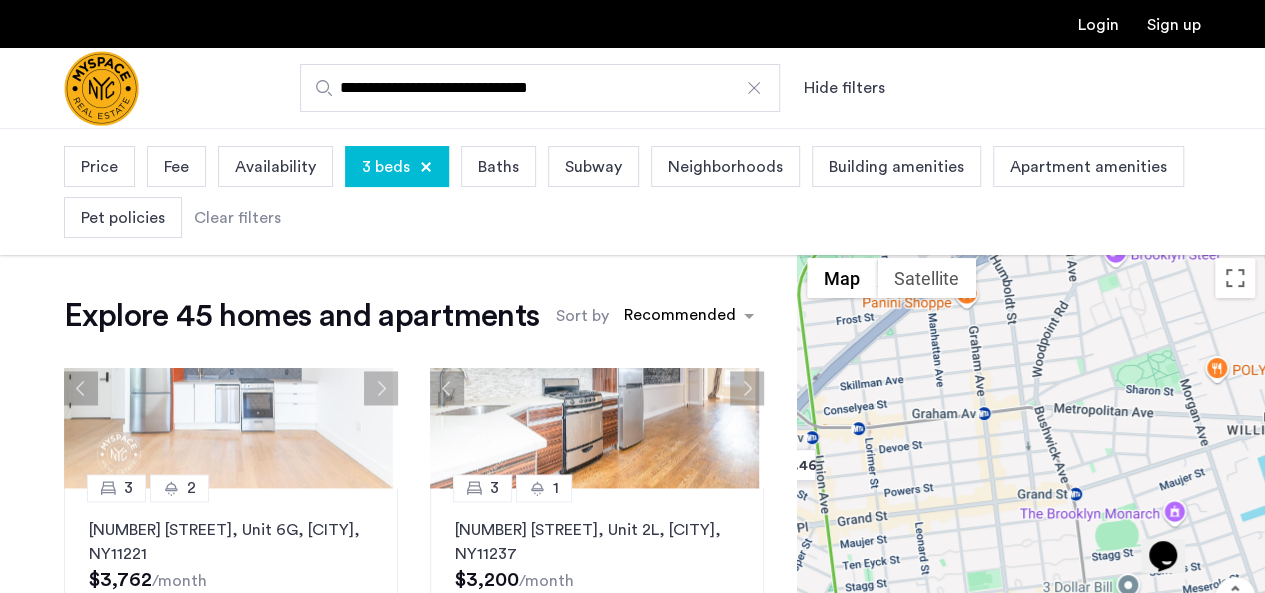 scroll, scrollTop: 1648, scrollLeft: 0, axis: vertical 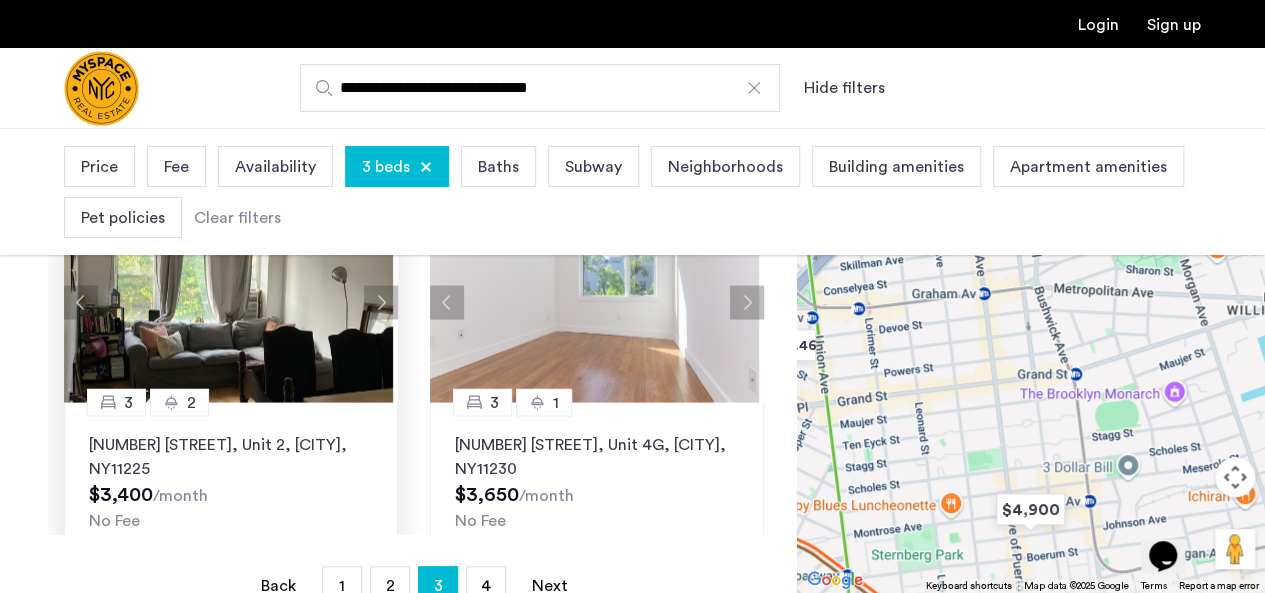 click 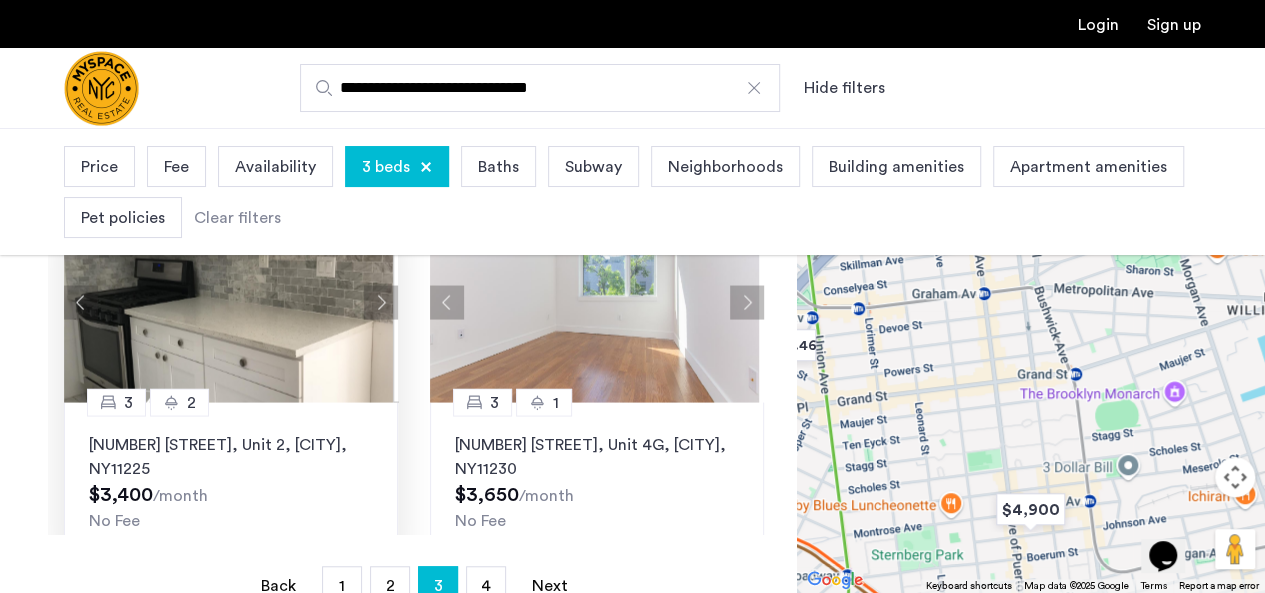 click 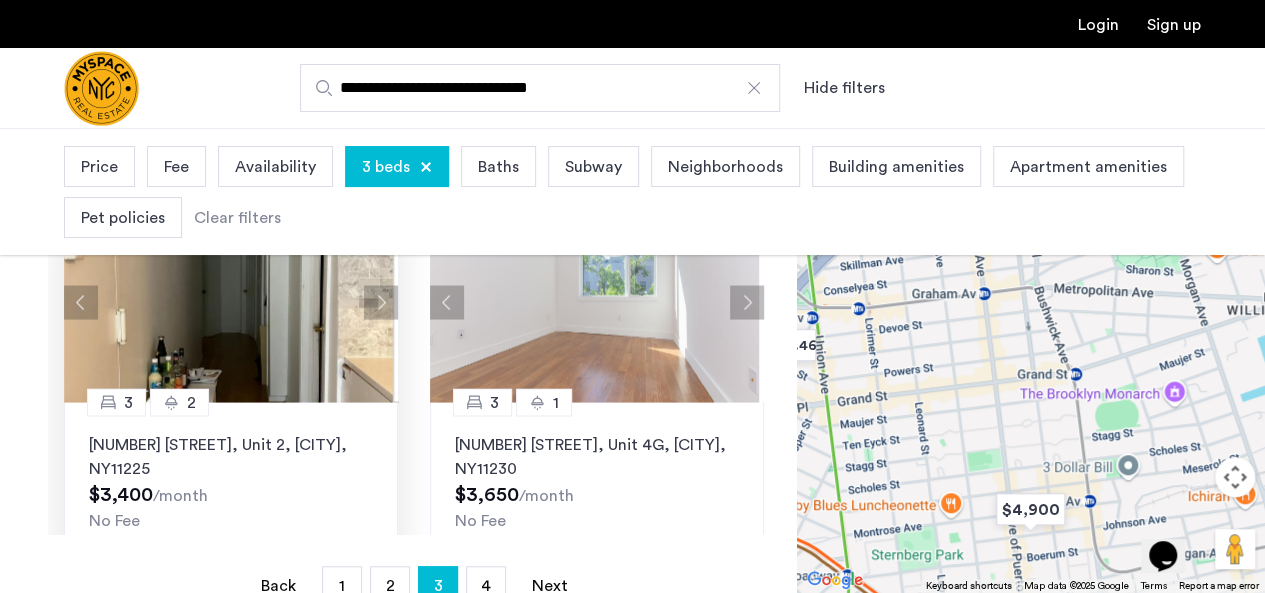 click 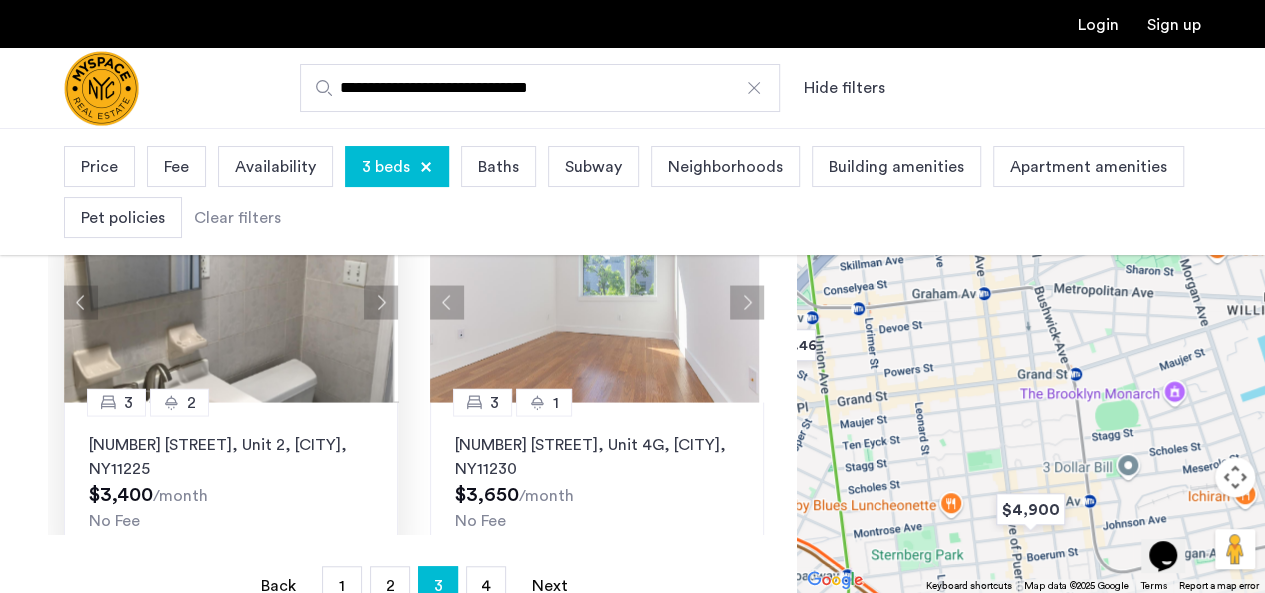 click 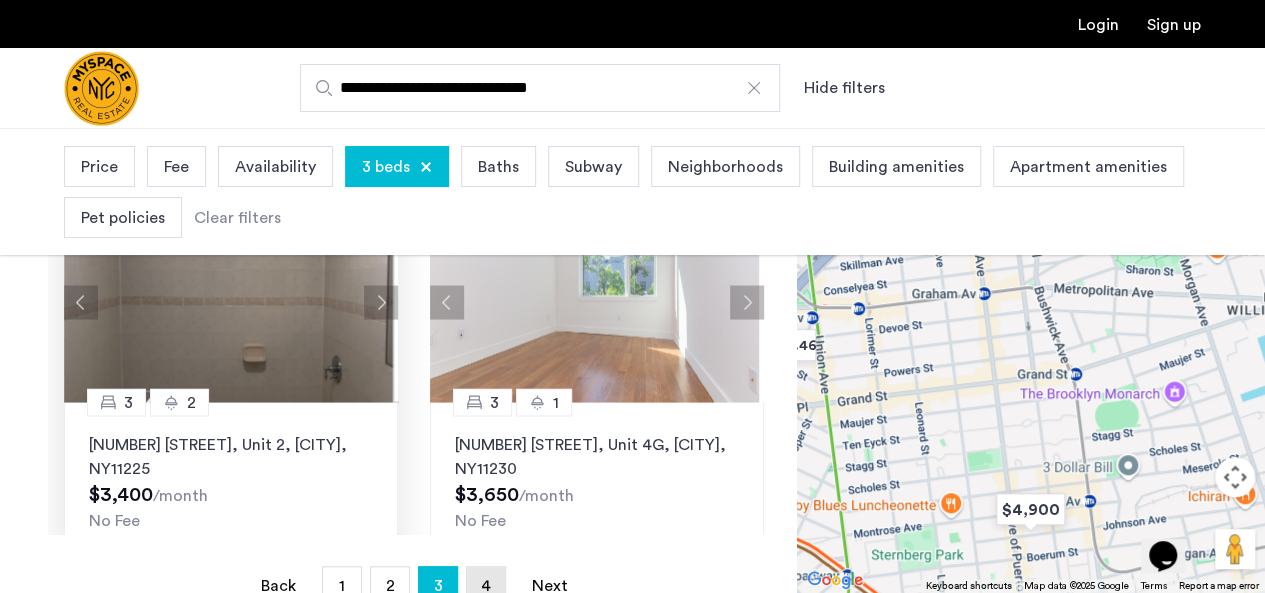 click on "page  4" at bounding box center (486, 586) 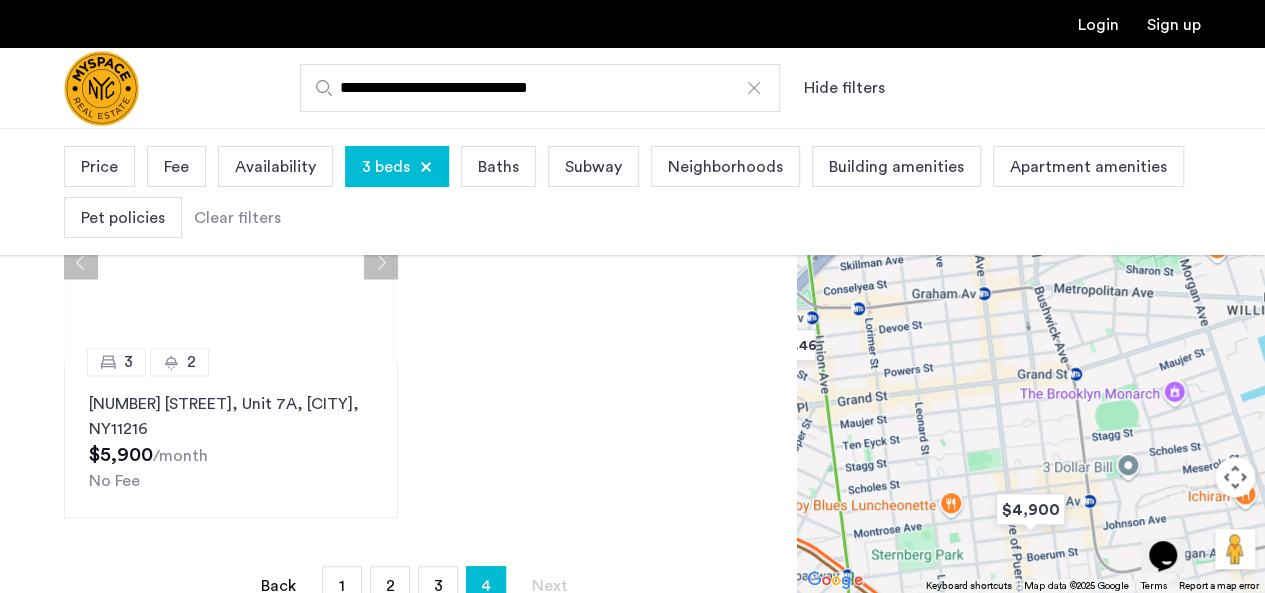 scroll, scrollTop: 0, scrollLeft: 0, axis: both 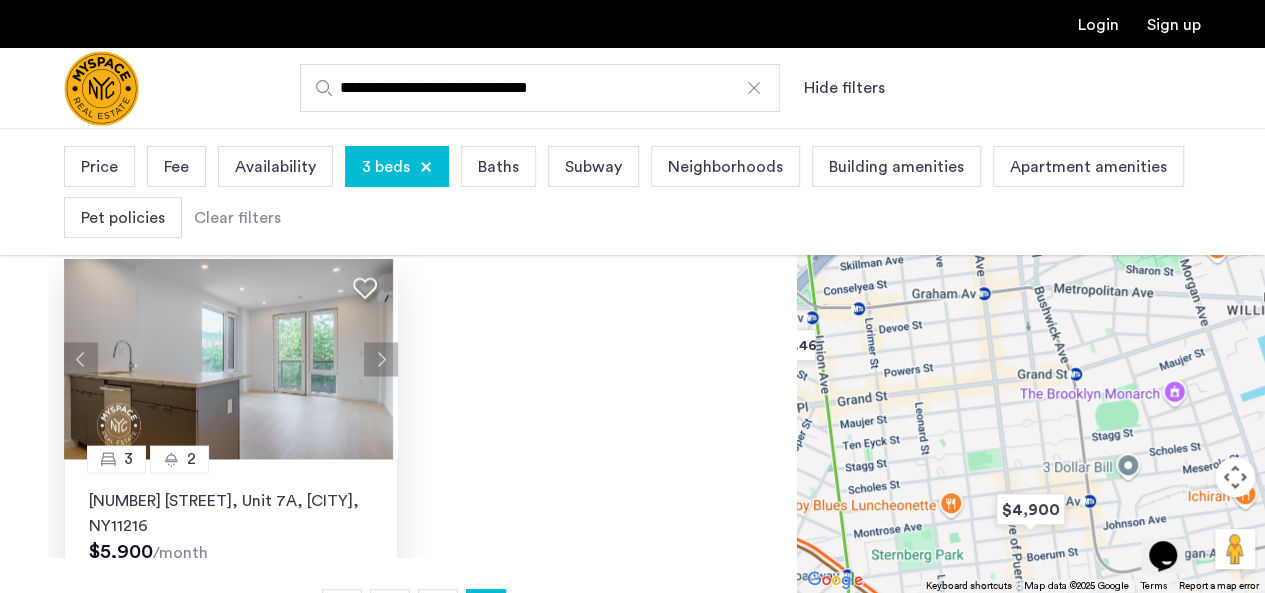 click 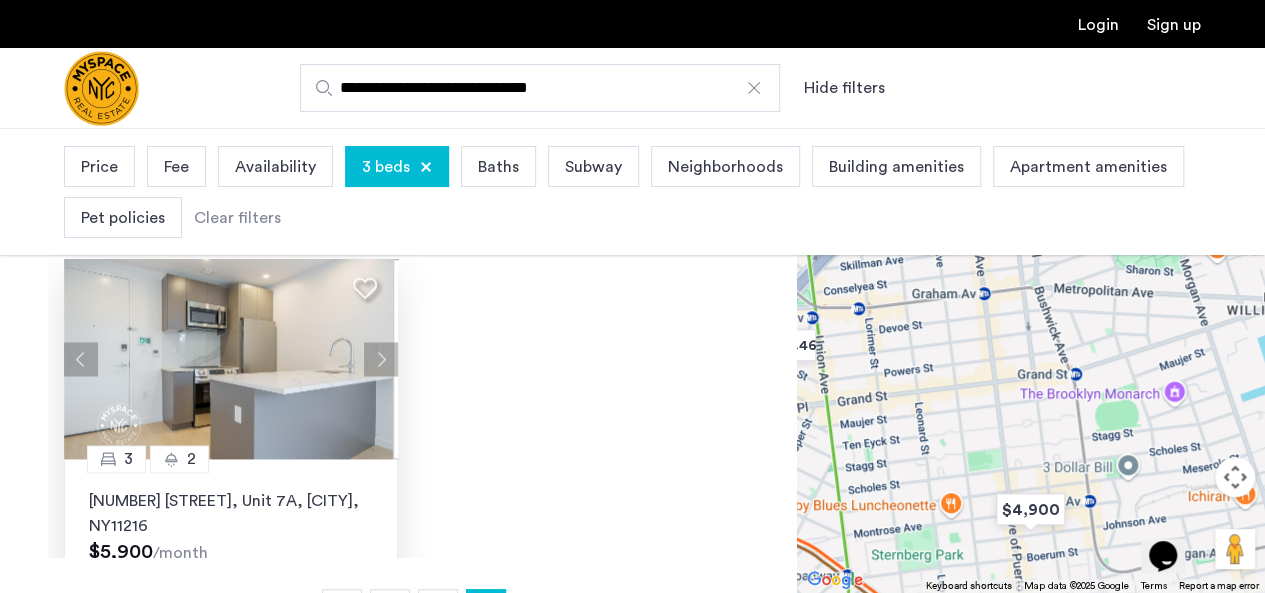 click 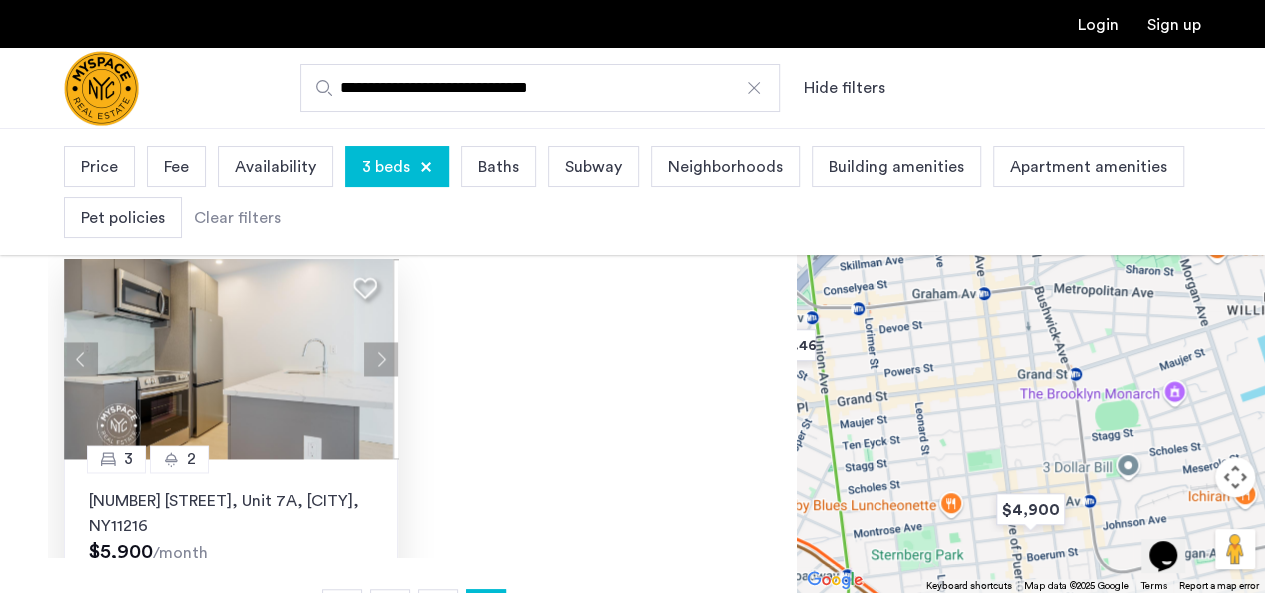 click 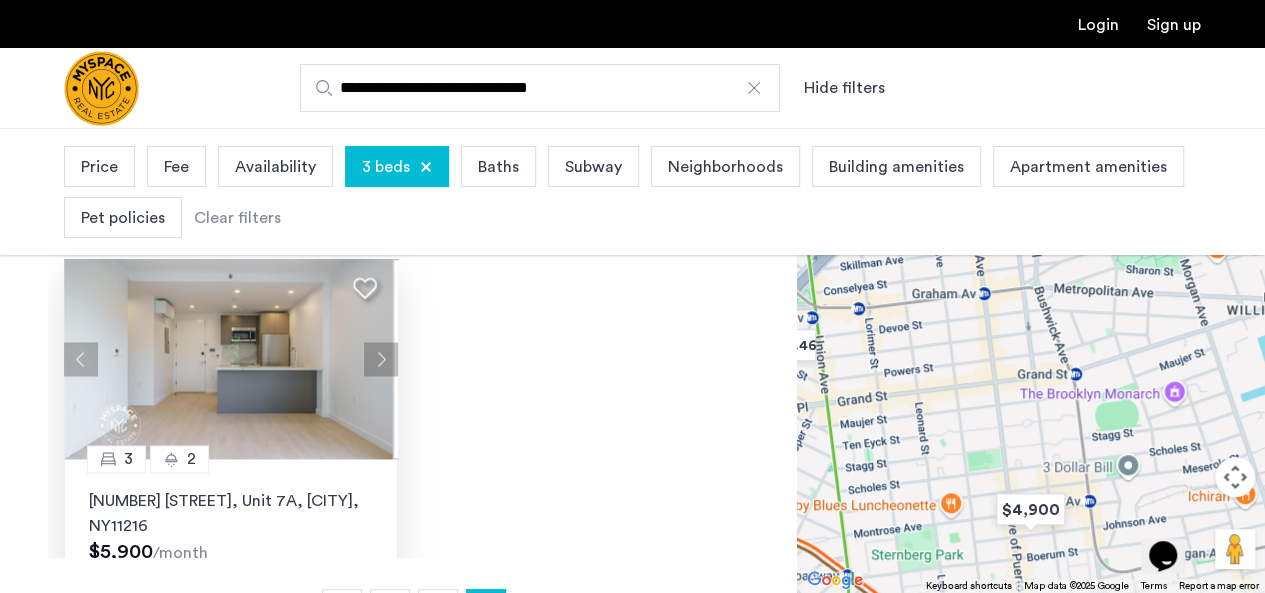 click 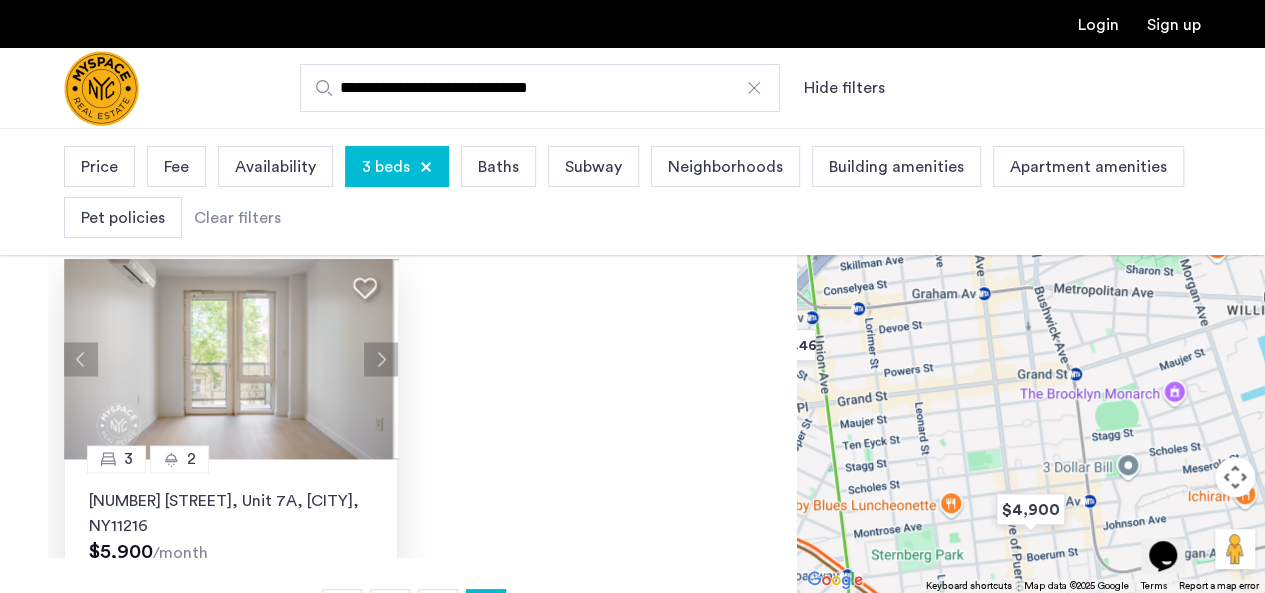 click 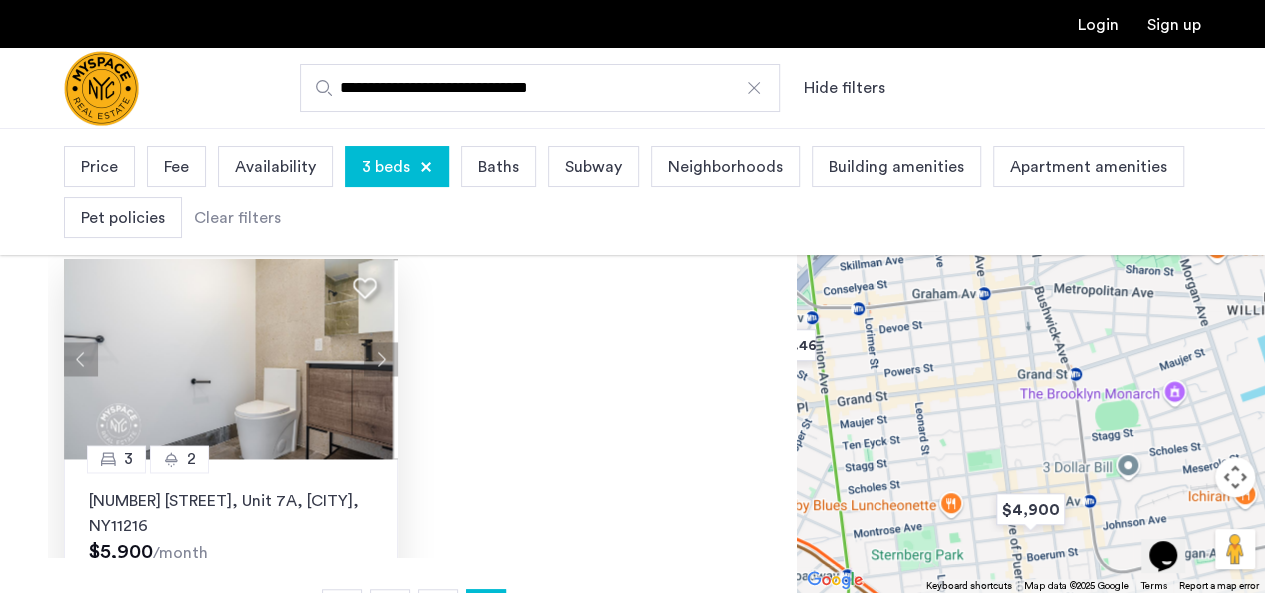 click 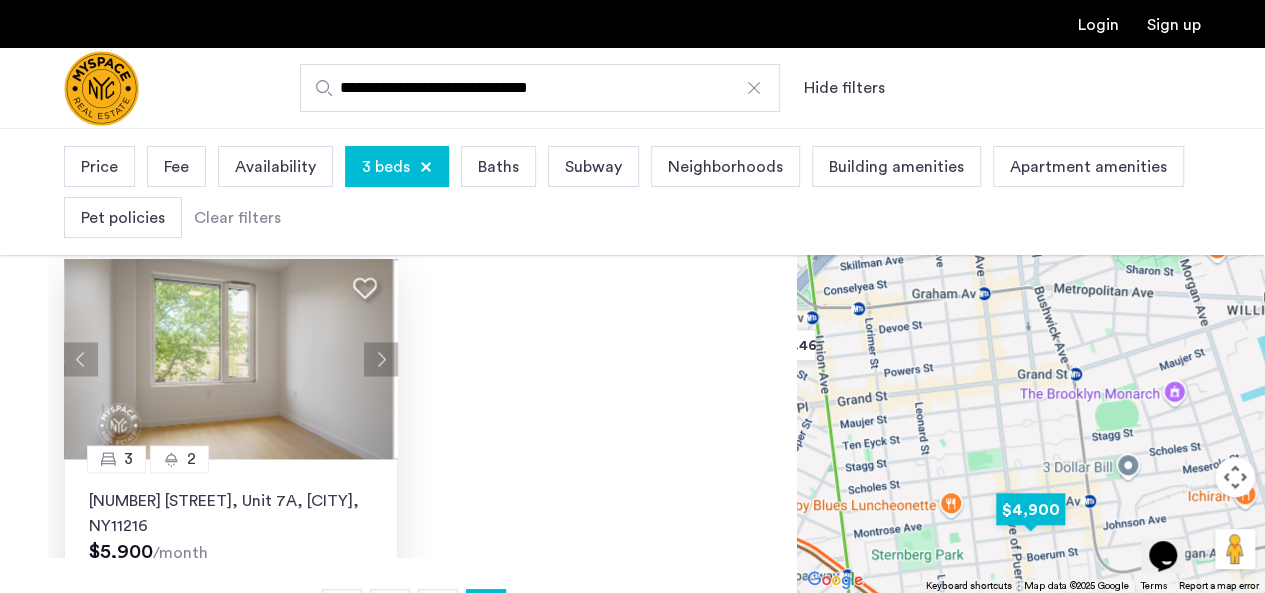 click at bounding box center [1030, 509] 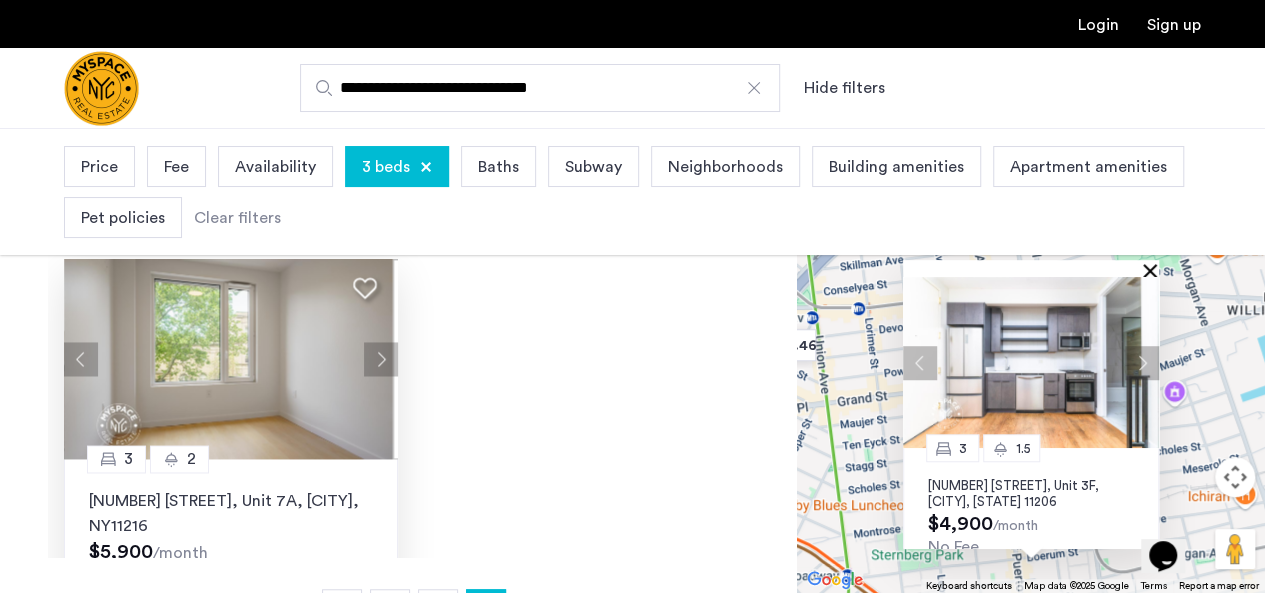 click at bounding box center (1154, 270) 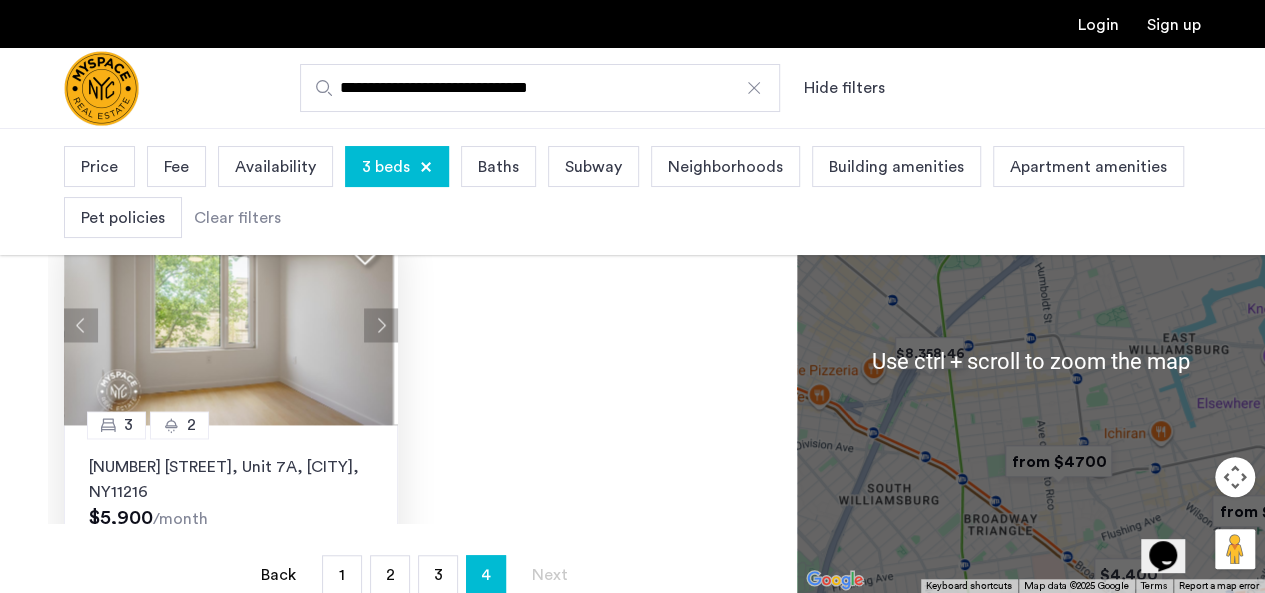 scroll, scrollTop: 520, scrollLeft: 0, axis: vertical 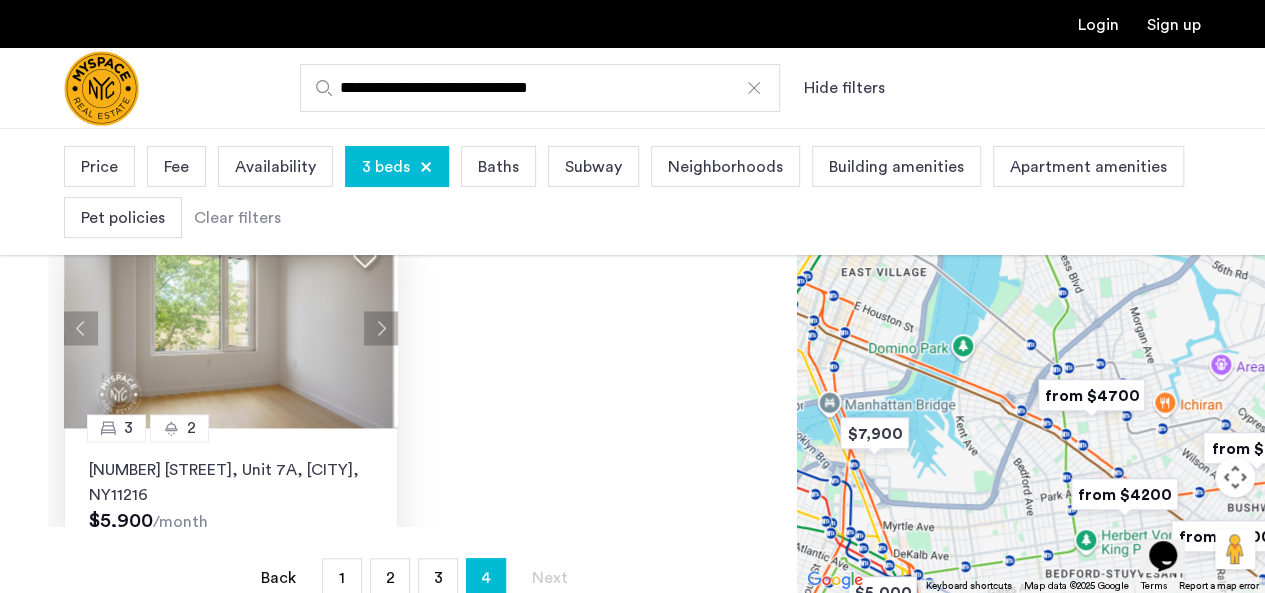 click at bounding box center [1124, 494] 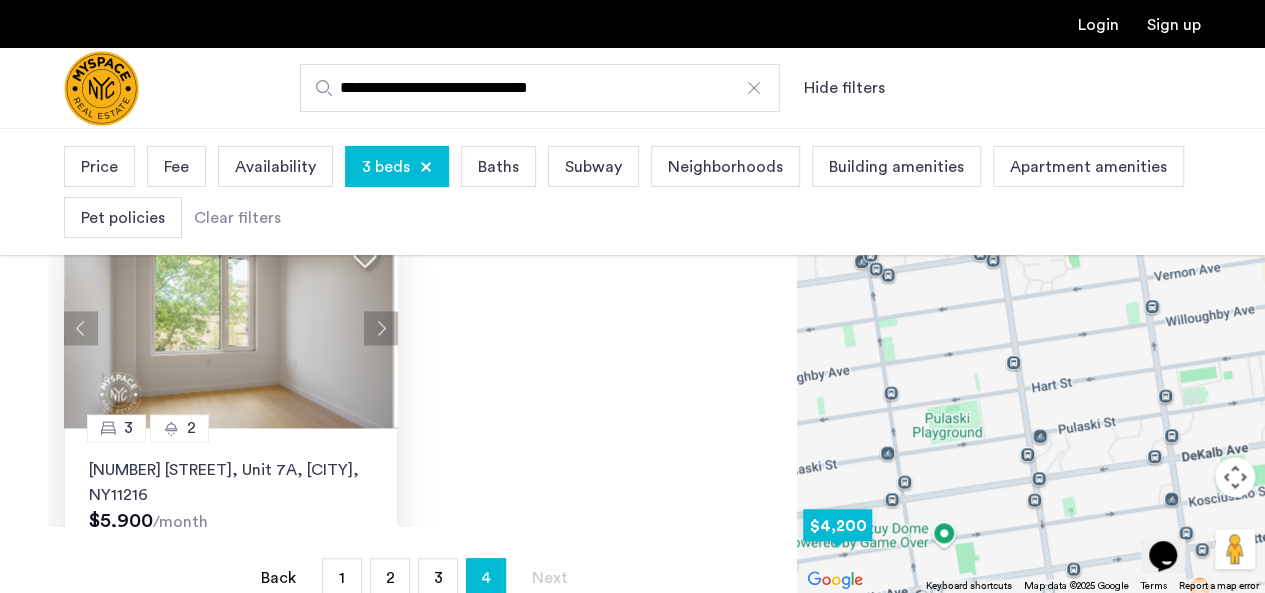 click at bounding box center [837, 525] 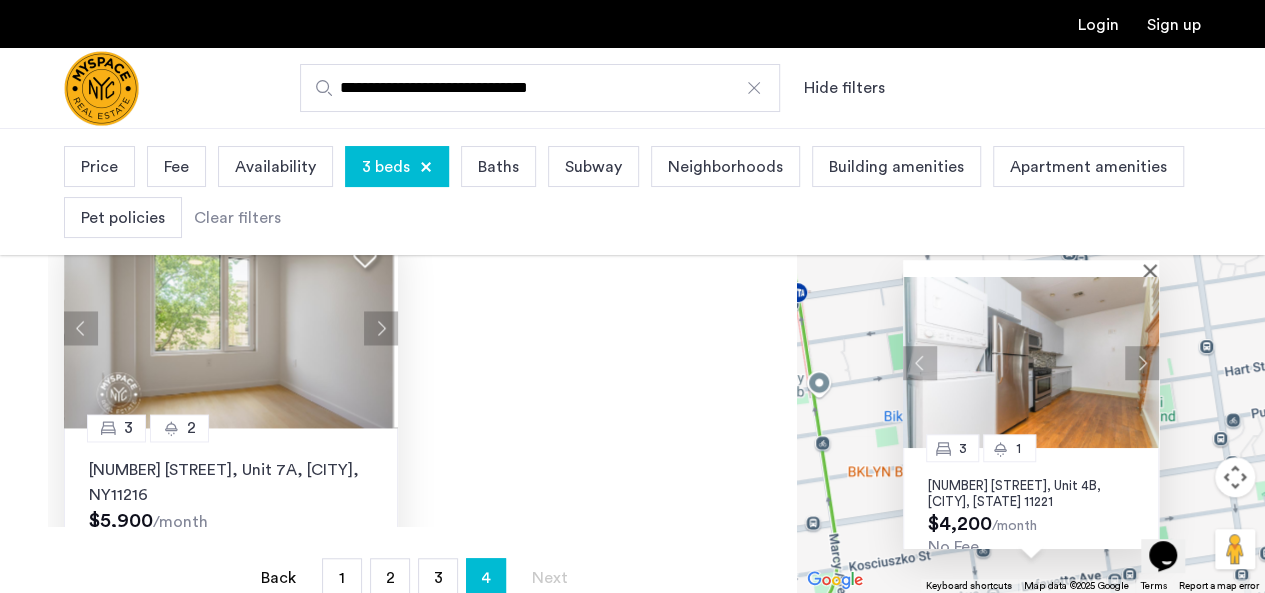 click at bounding box center (1142, 362) 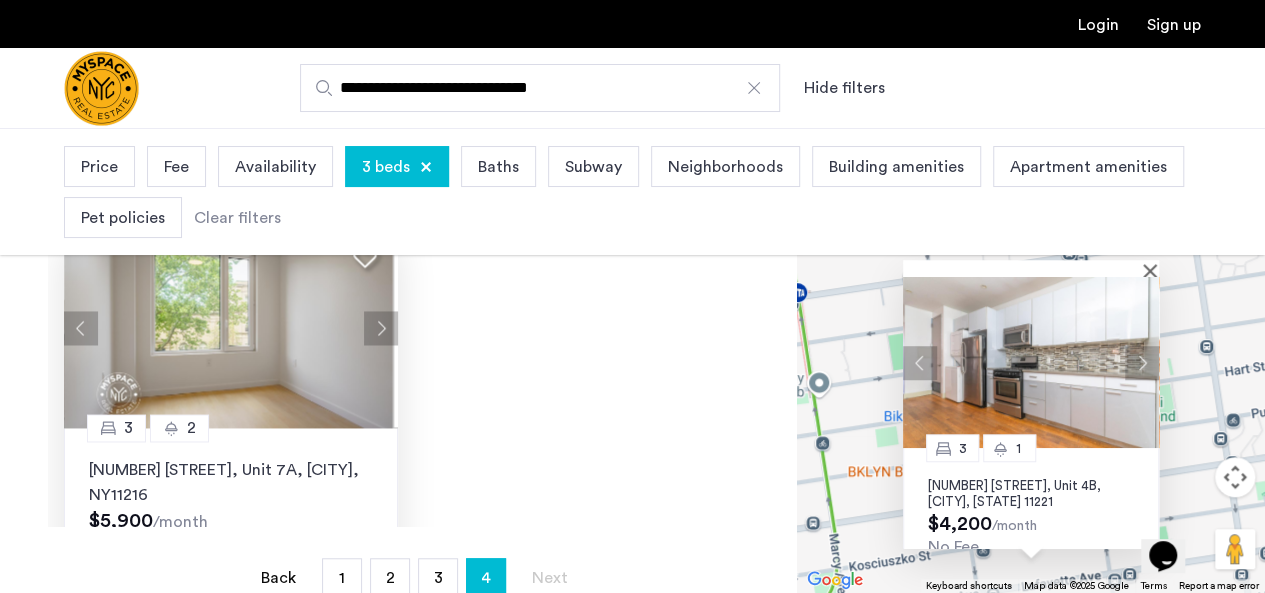 click at bounding box center (1142, 362) 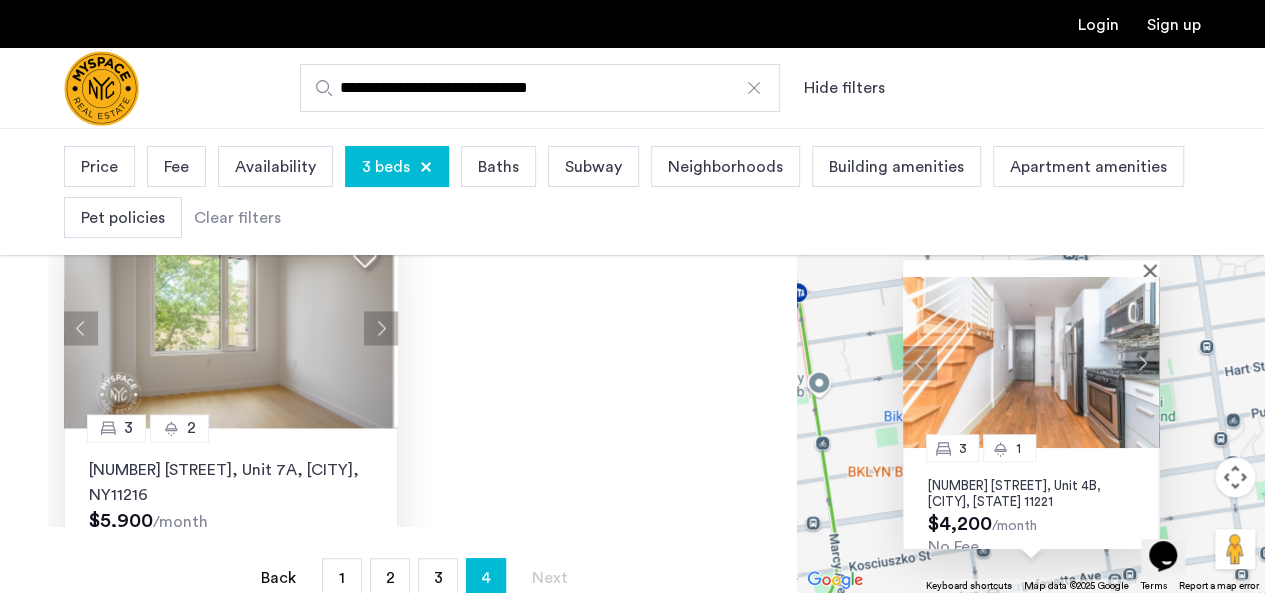 click at bounding box center (1142, 362) 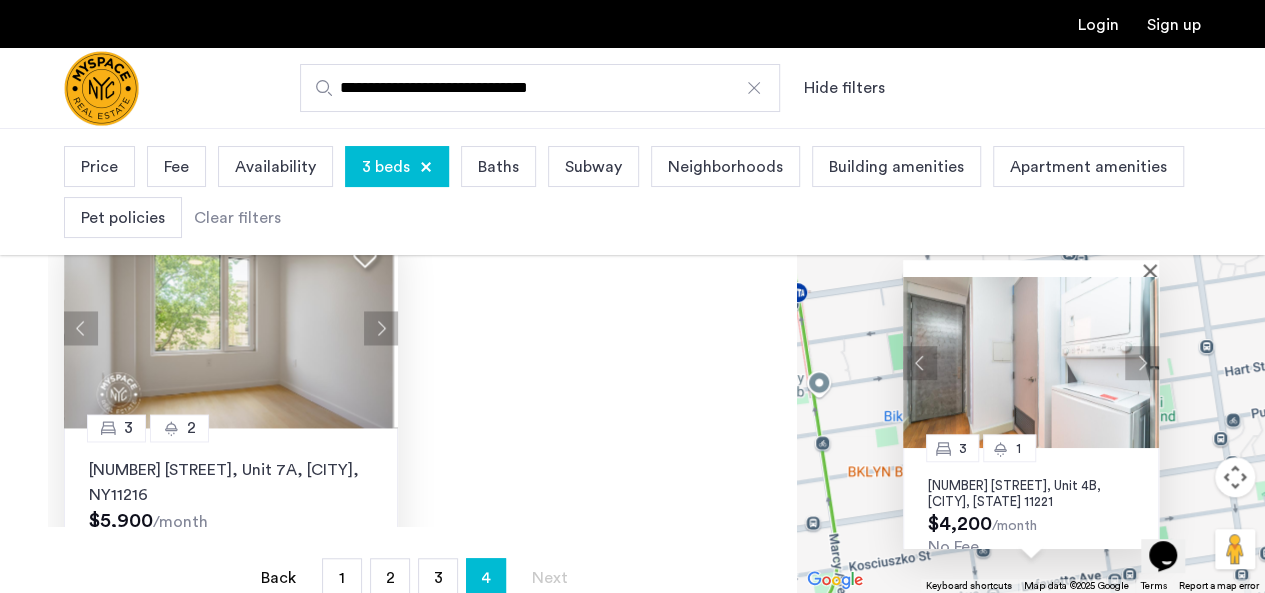 click at bounding box center [1142, 362] 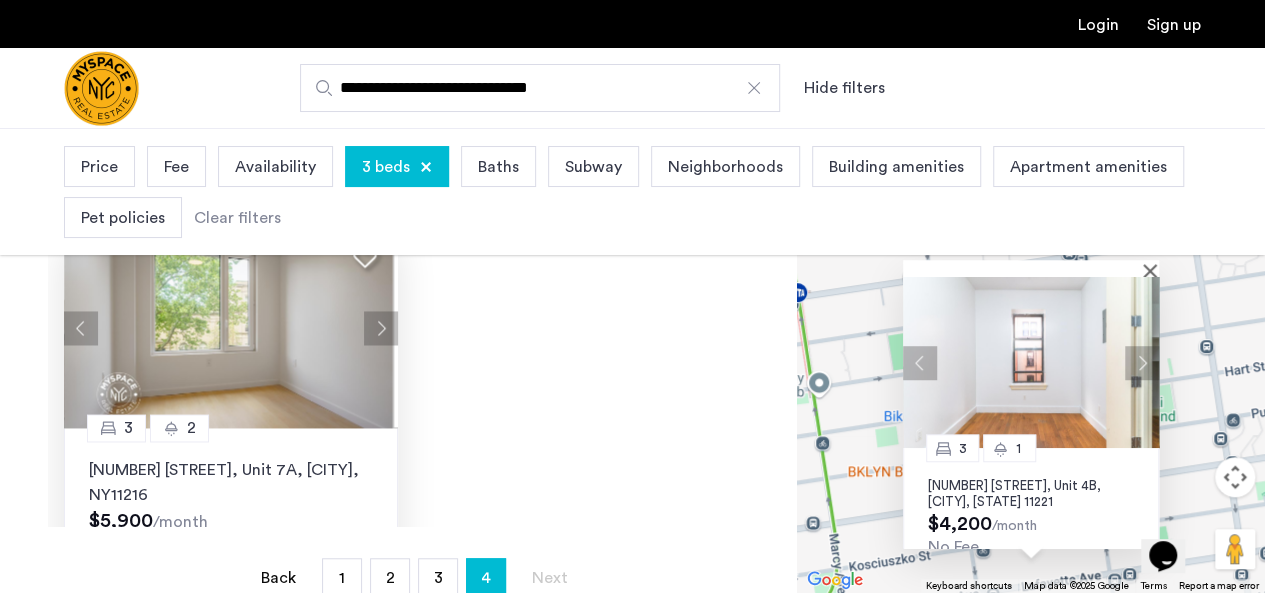 click at bounding box center (1142, 362) 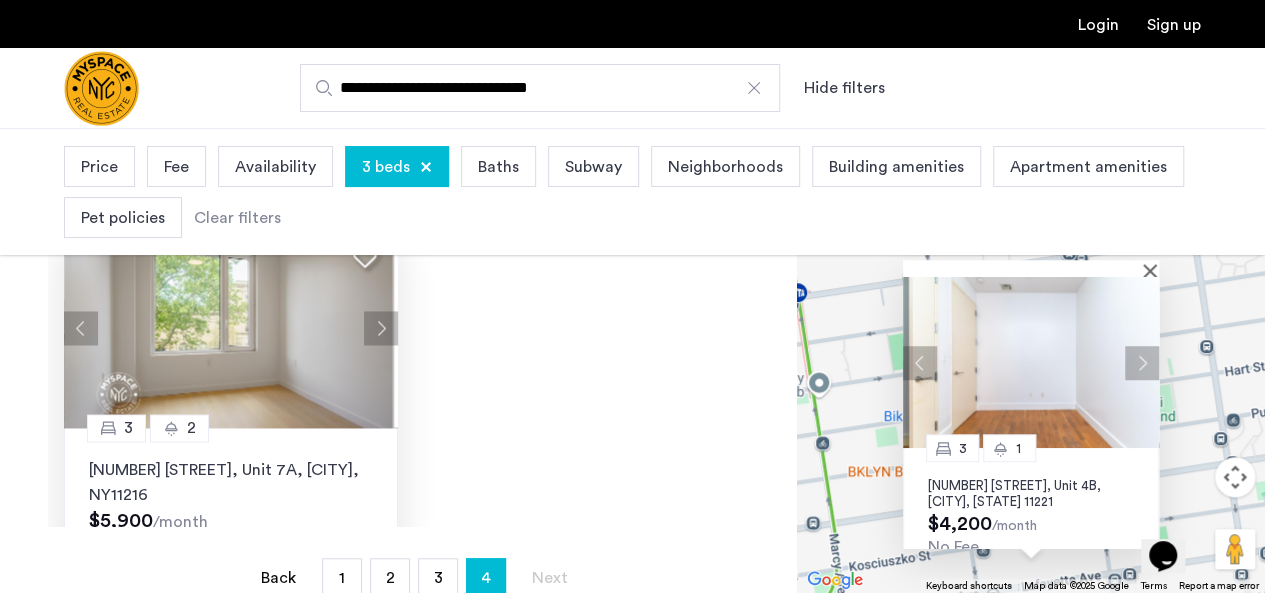 click at bounding box center (1142, 362) 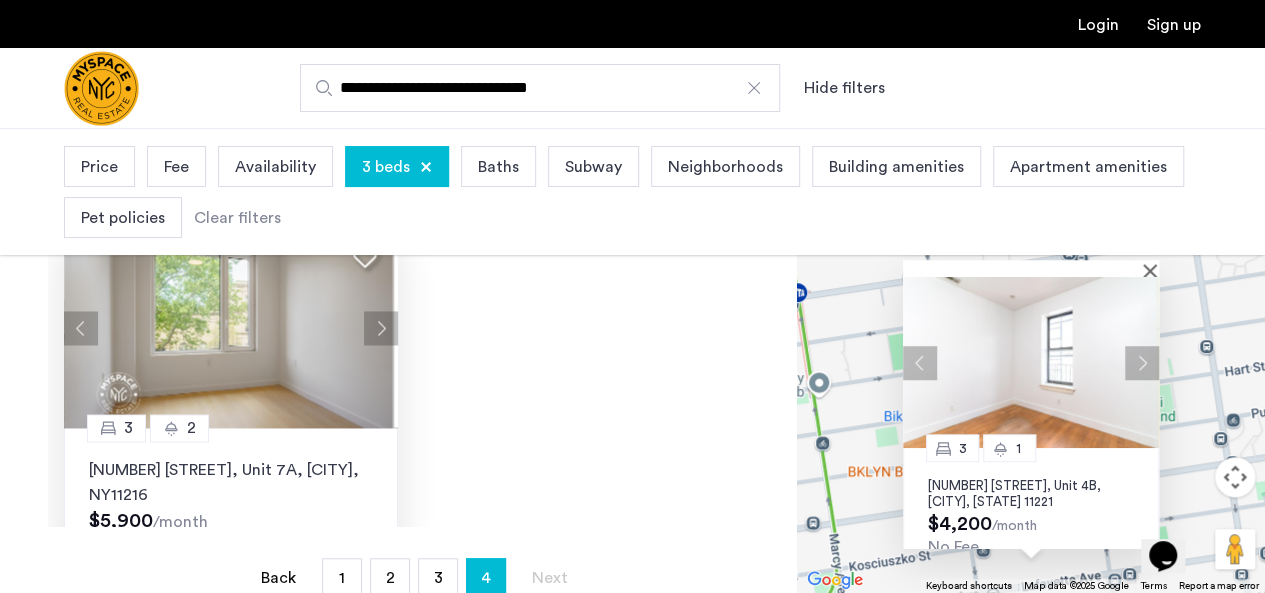click at bounding box center (1142, 362) 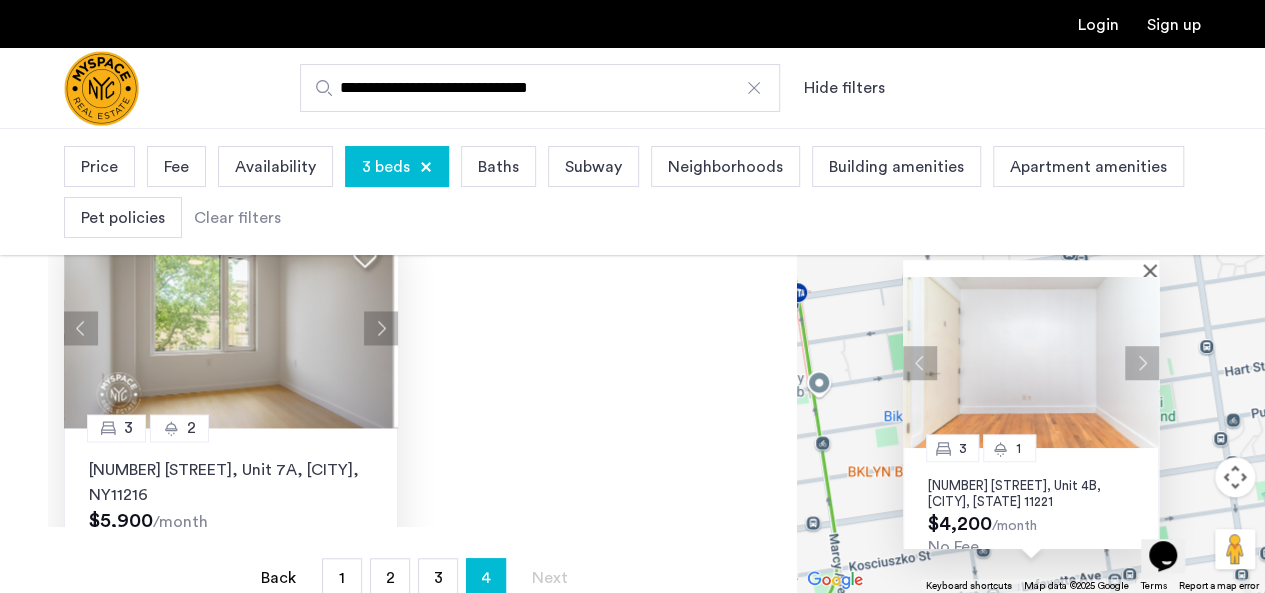 click at bounding box center [1142, 362] 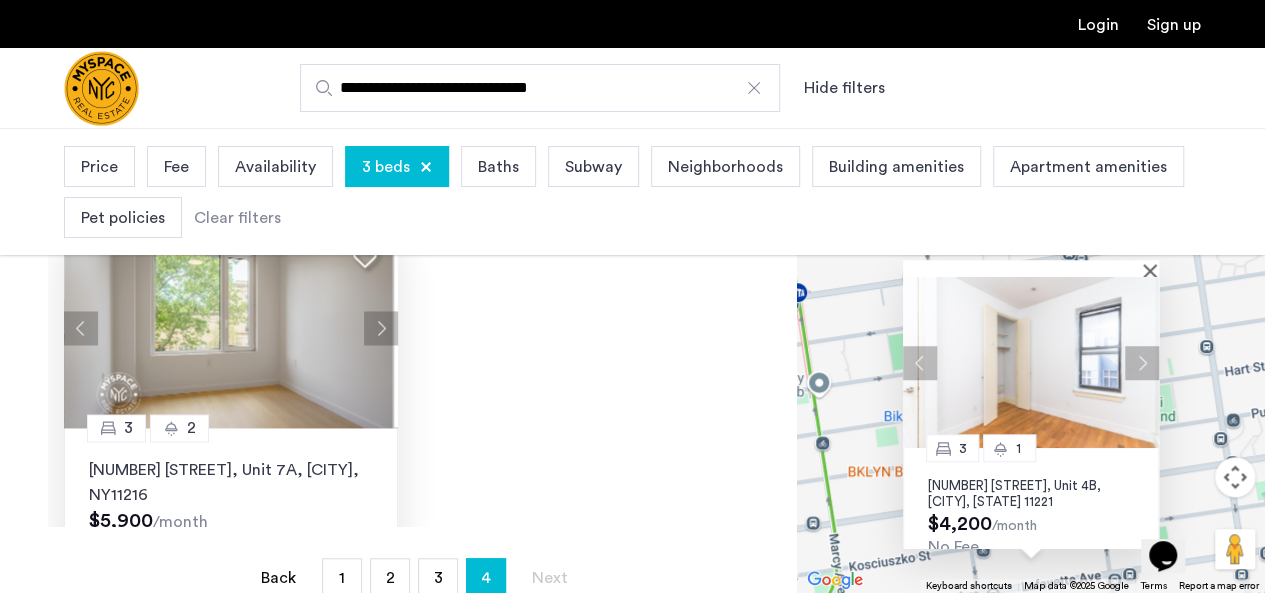 click at bounding box center (1142, 362) 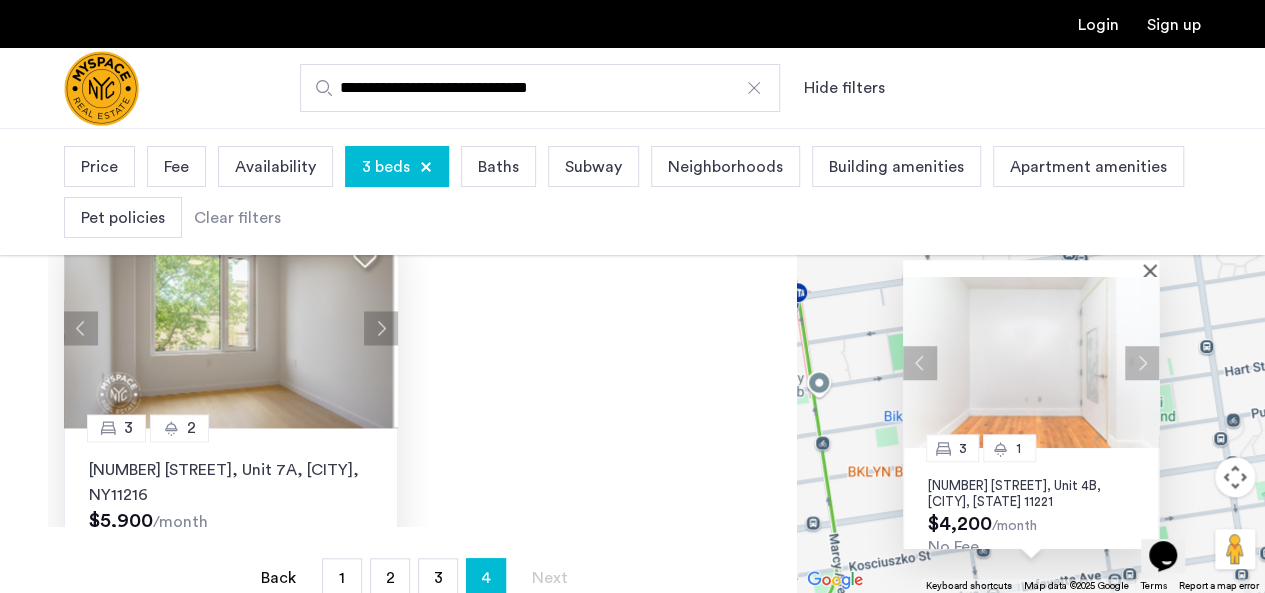 click at bounding box center [1142, 362] 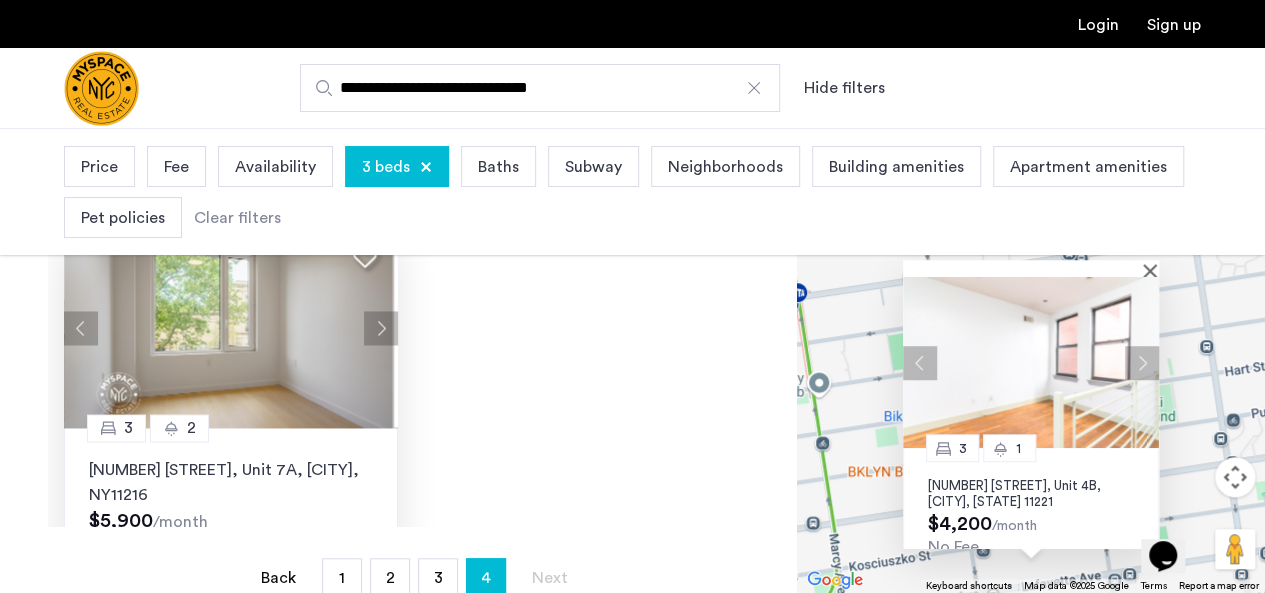 click at bounding box center (1142, 362) 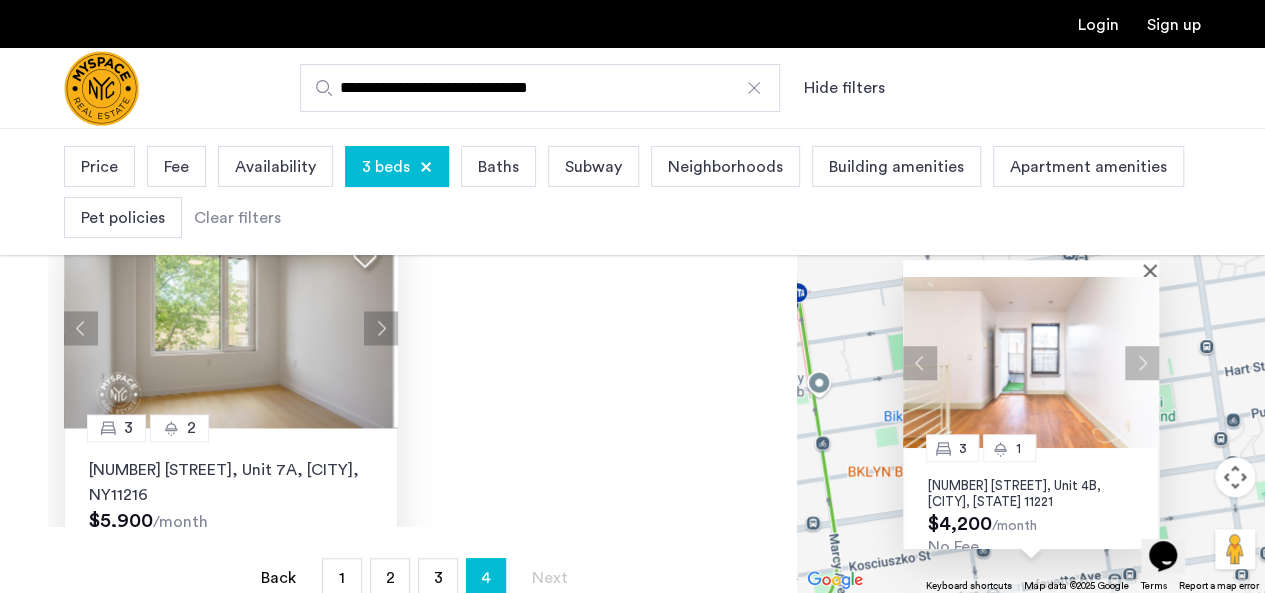 click at bounding box center (1142, 362) 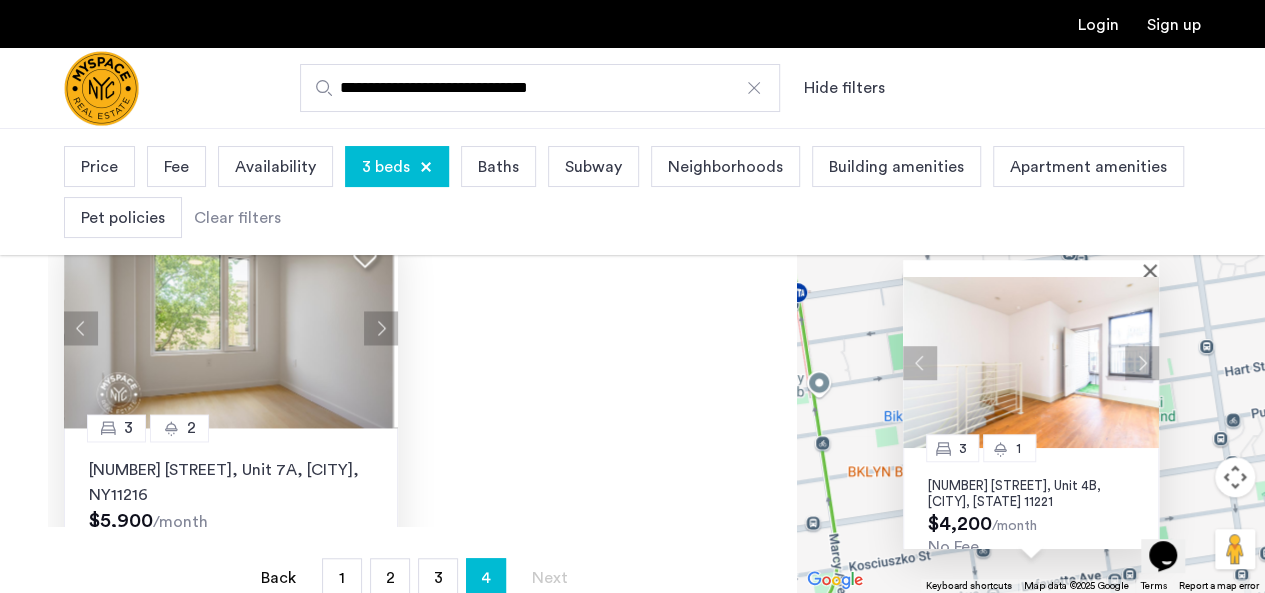 click at bounding box center (1142, 362) 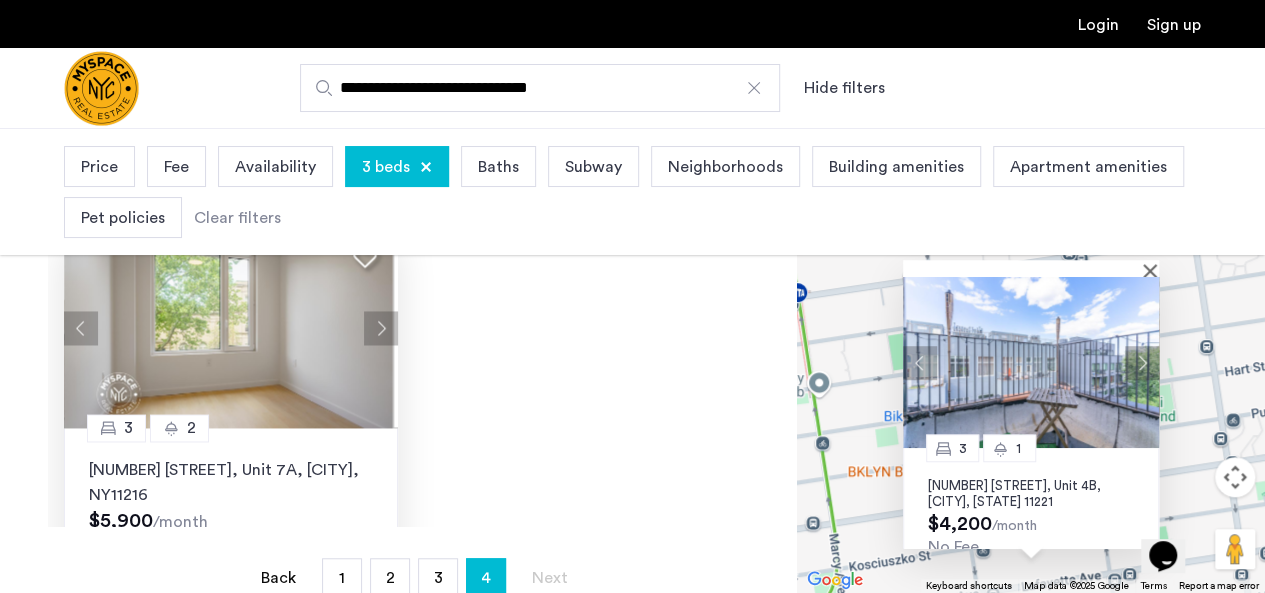 click at bounding box center (1142, 362) 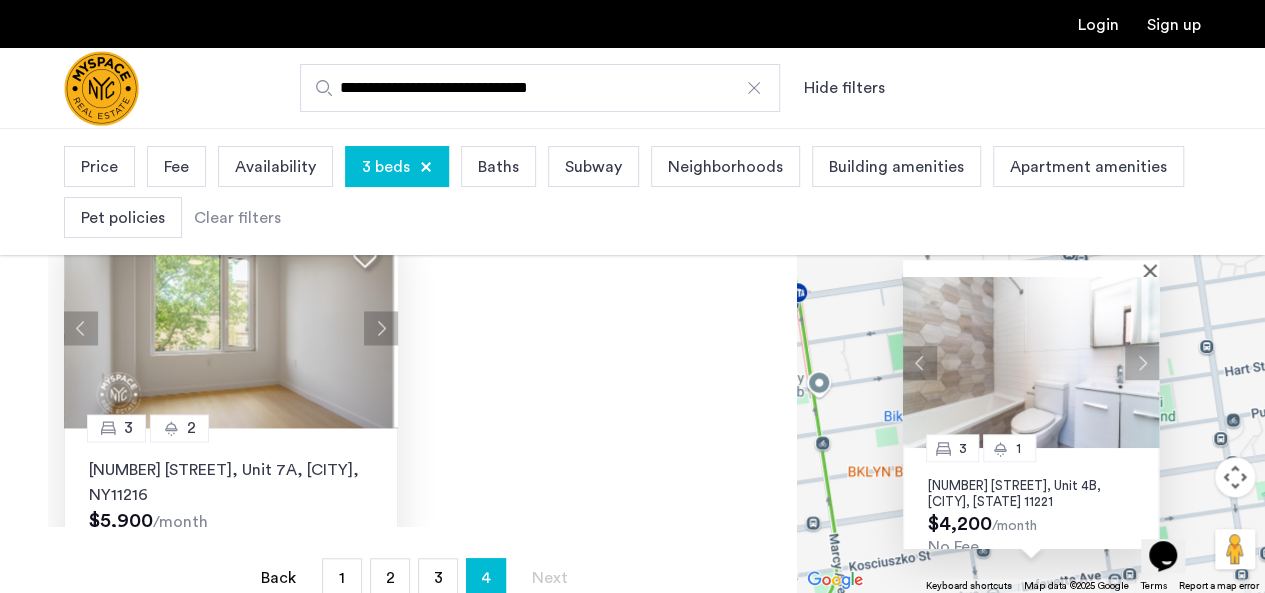 click at bounding box center [1142, 362] 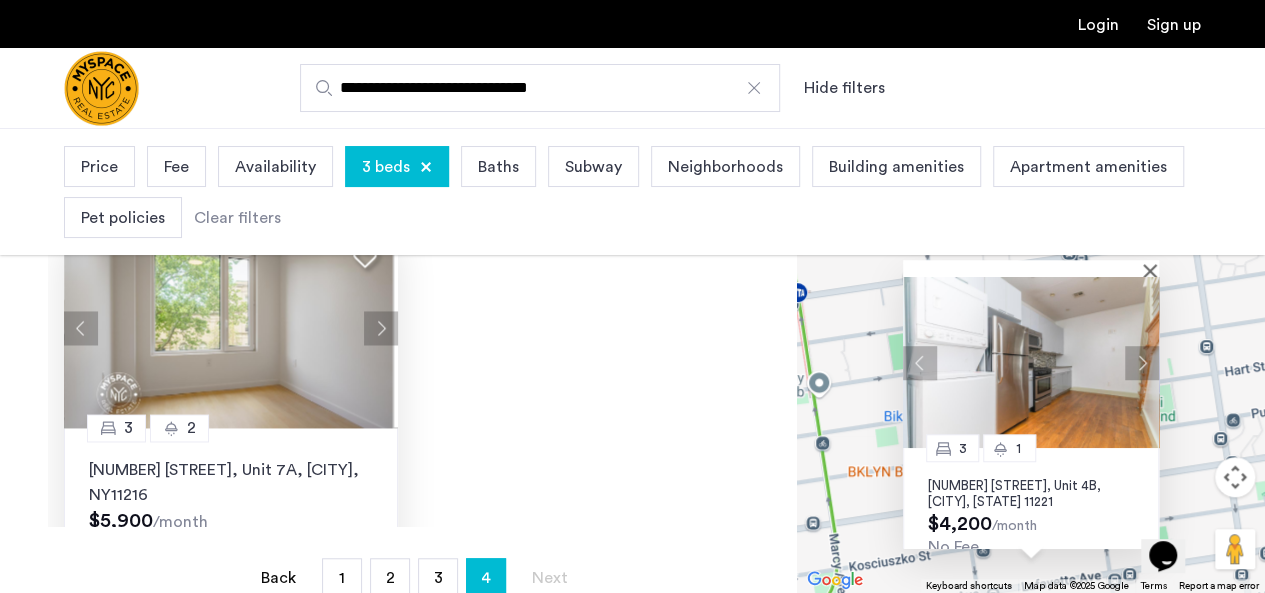 click at bounding box center (1031, 362) 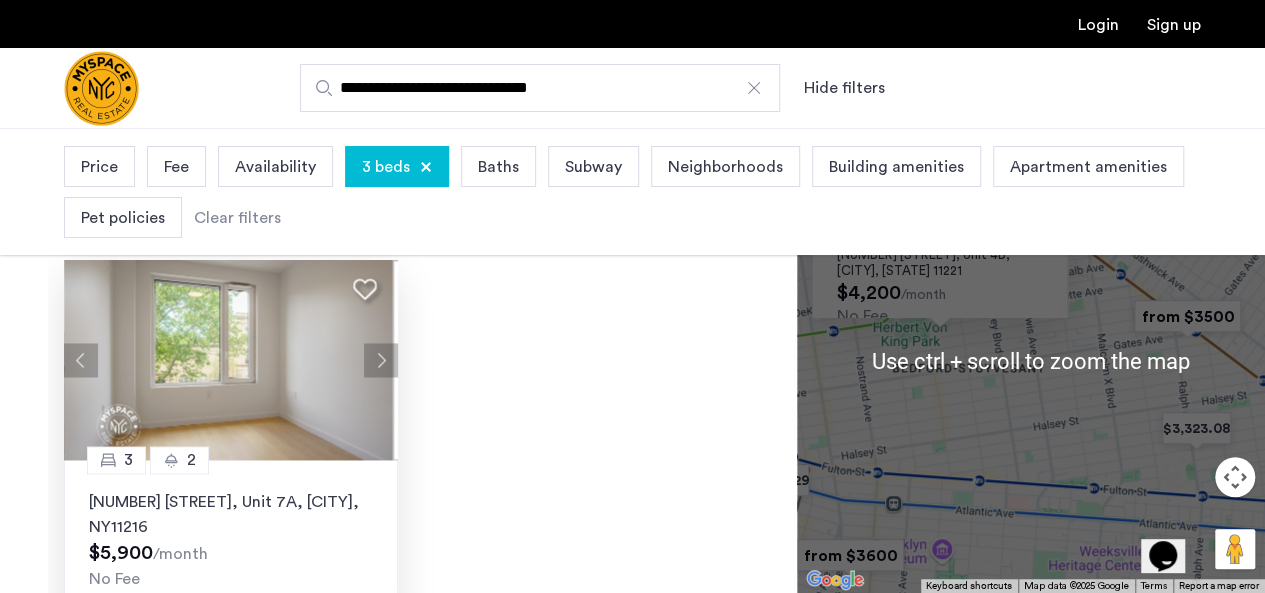 scroll, scrollTop: 415, scrollLeft: 0, axis: vertical 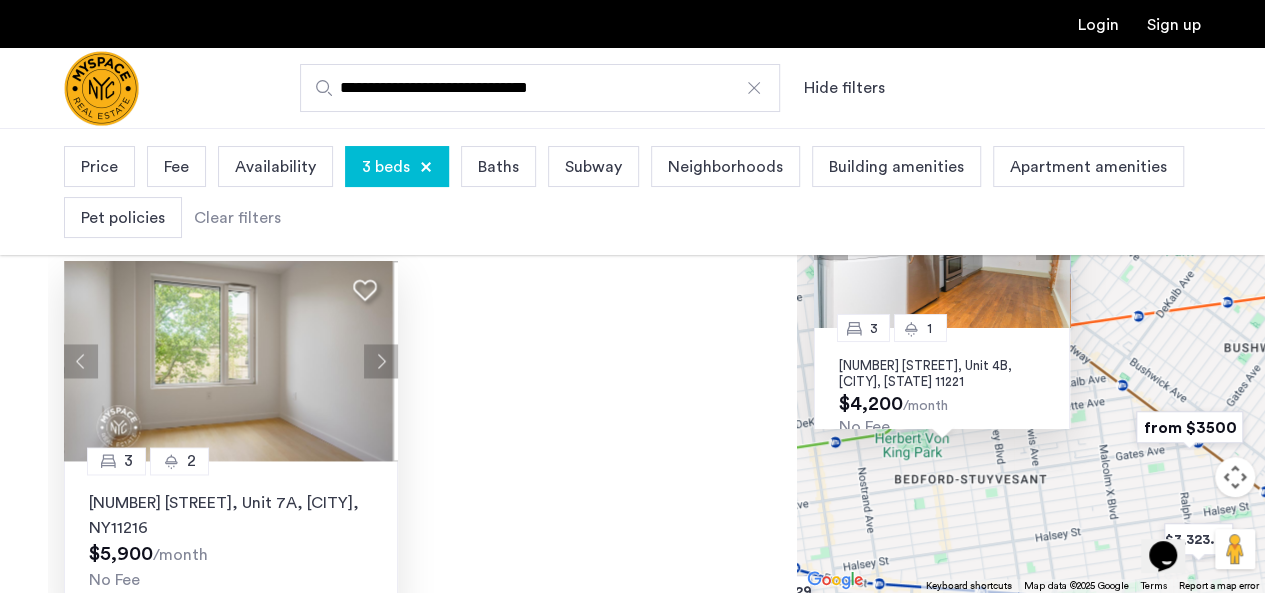 drag, startPoint x: 1190, startPoint y: 433, endPoint x: 1100, endPoint y: 247, distance: 206.63011 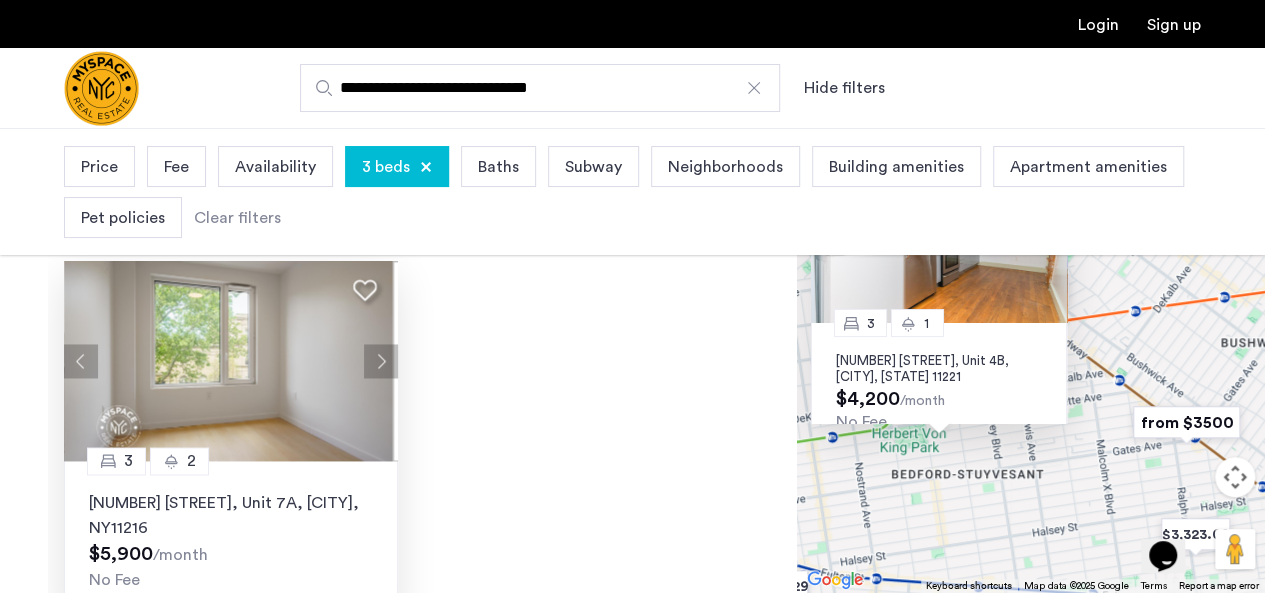 click at bounding box center [1186, 422] 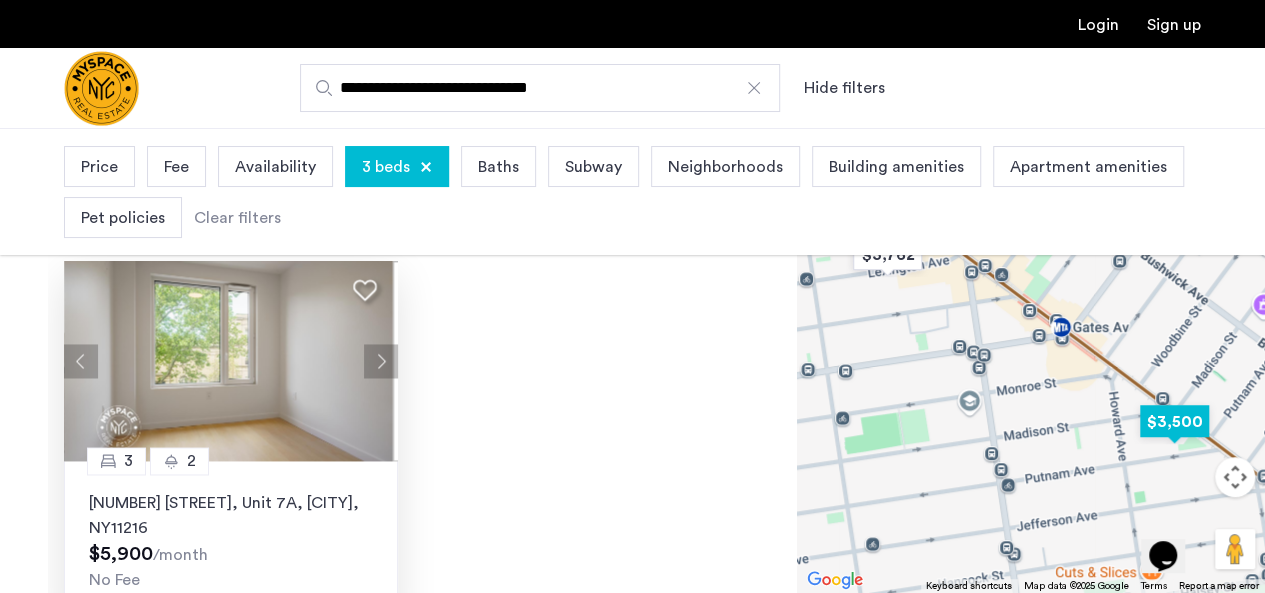 click at bounding box center (1174, 421) 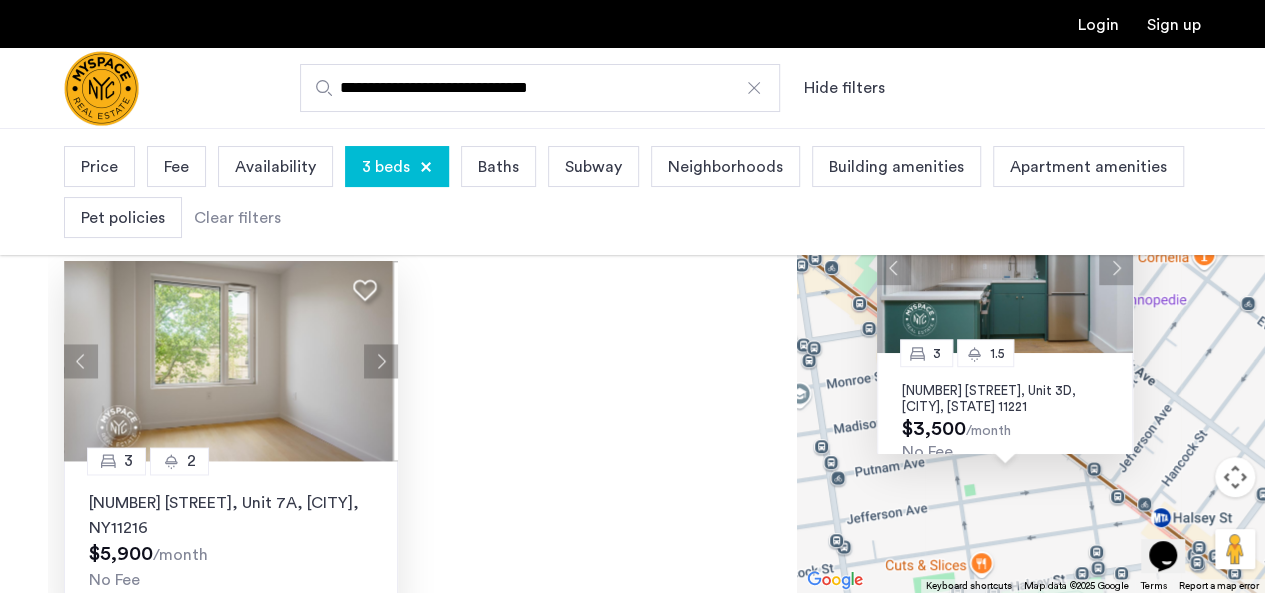 drag, startPoint x: 1168, startPoint y: 467, endPoint x: 1106, endPoint y: 107, distance: 365.29987 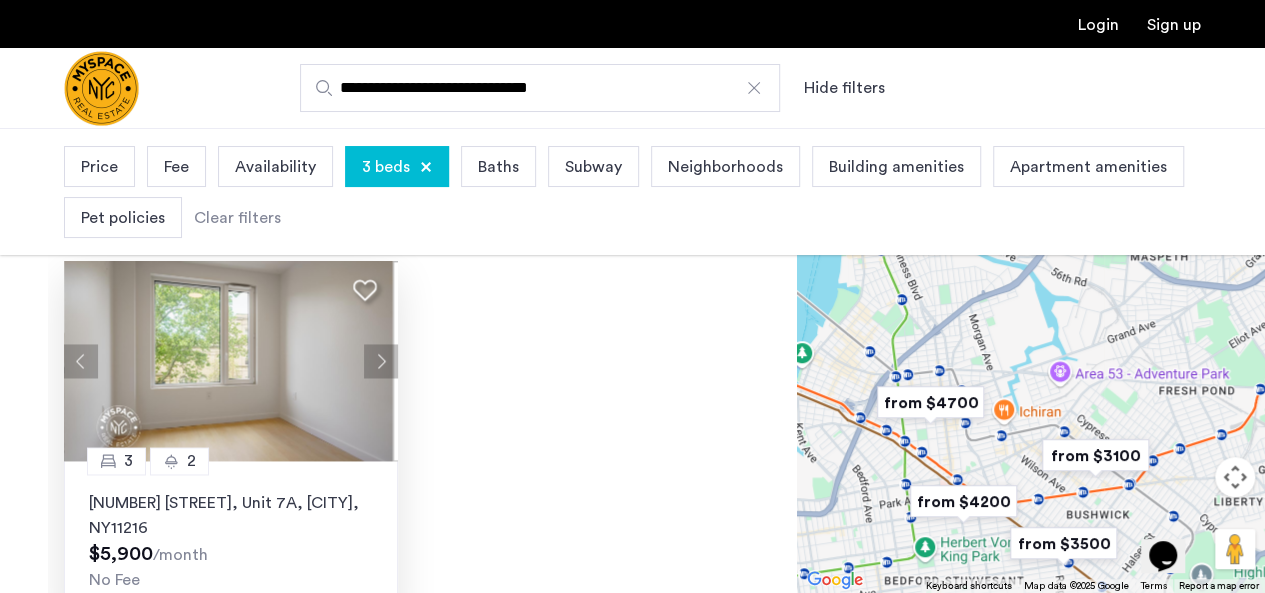 drag, startPoint x: 954, startPoint y: 359, endPoint x: 1072, endPoint y: 632, distance: 297.4105 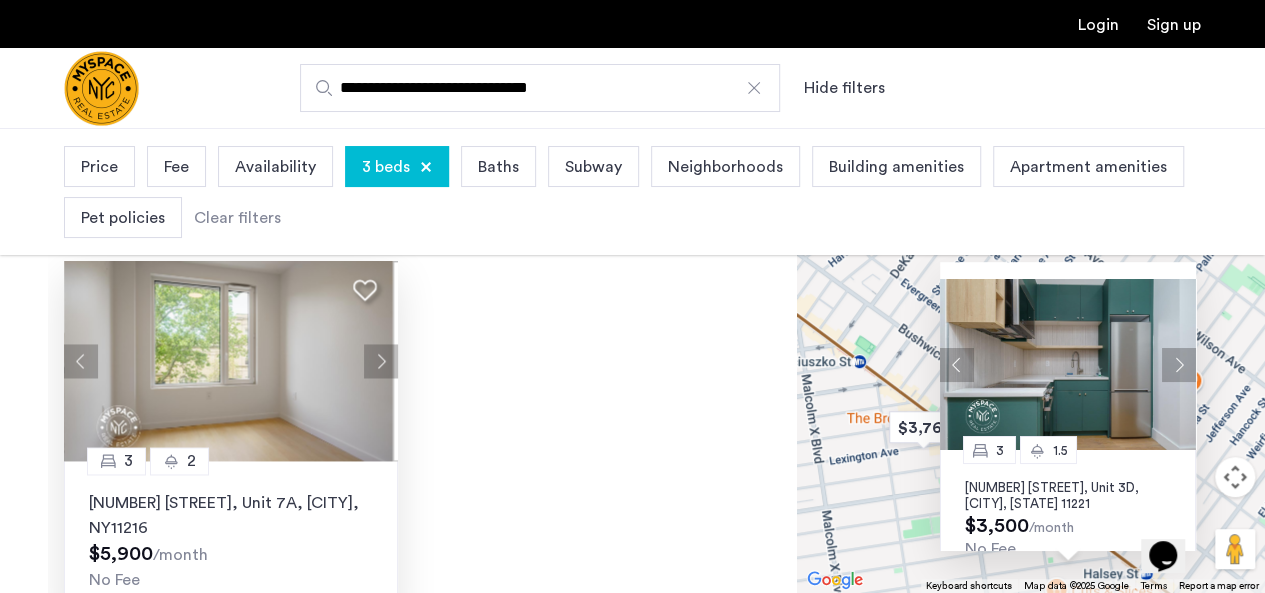drag, startPoint x: 1020, startPoint y: 360, endPoint x: 1110, endPoint y: 609, distance: 264.76593 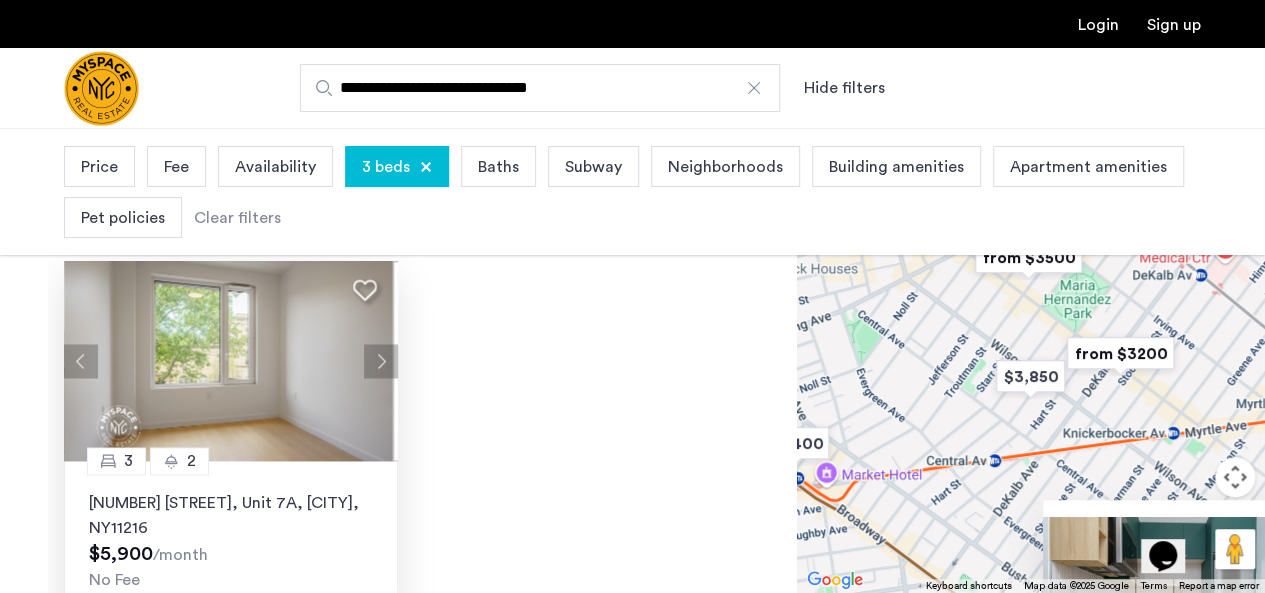 drag, startPoint x: 916, startPoint y: 385, endPoint x: 1023, endPoint y: 632, distance: 269.18024 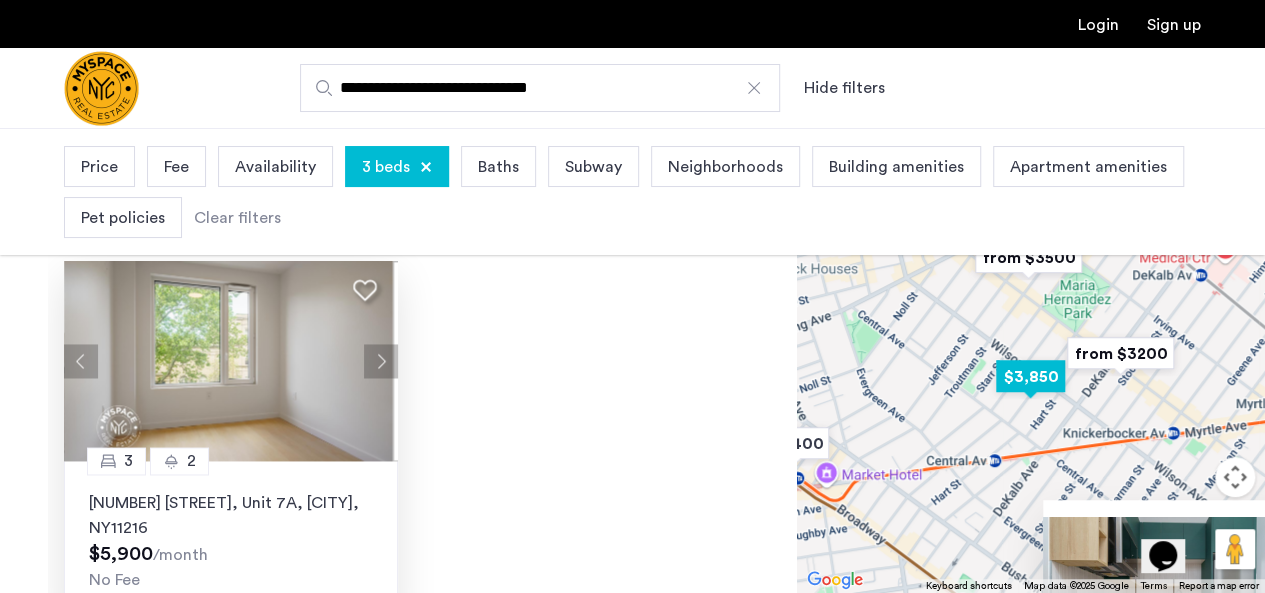 click at bounding box center [1030, 376] 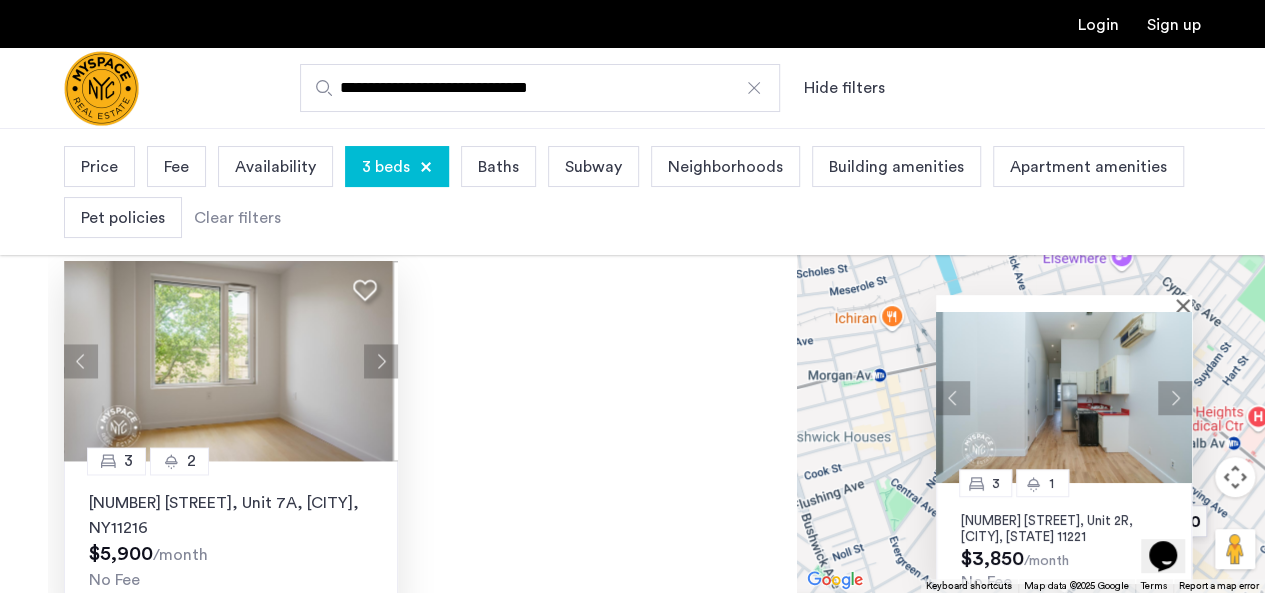 drag, startPoint x: 1187, startPoint y: 437, endPoint x: 1236, endPoint y: 484, distance: 67.89698 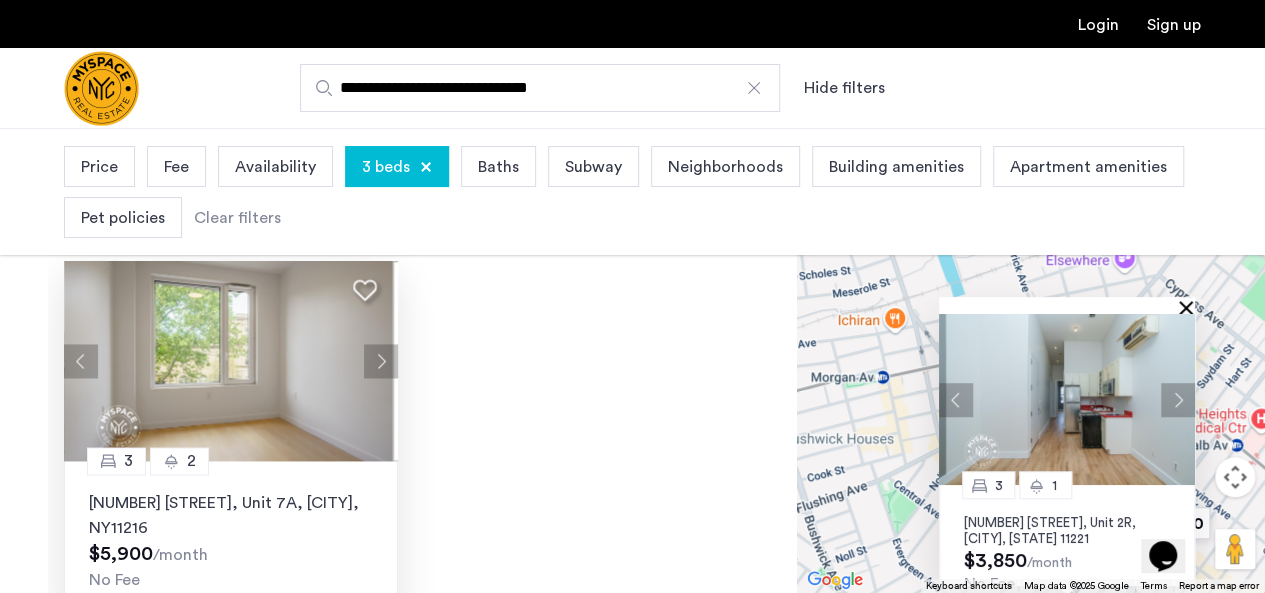 click at bounding box center [1190, 307] 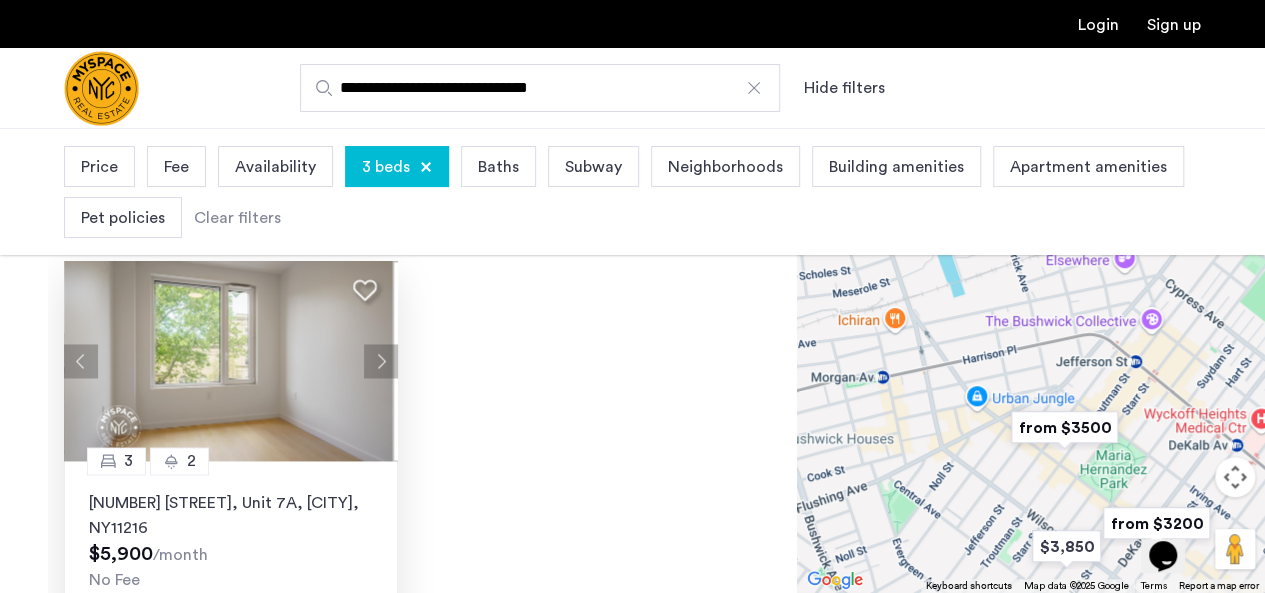 click at bounding box center [1064, 427] 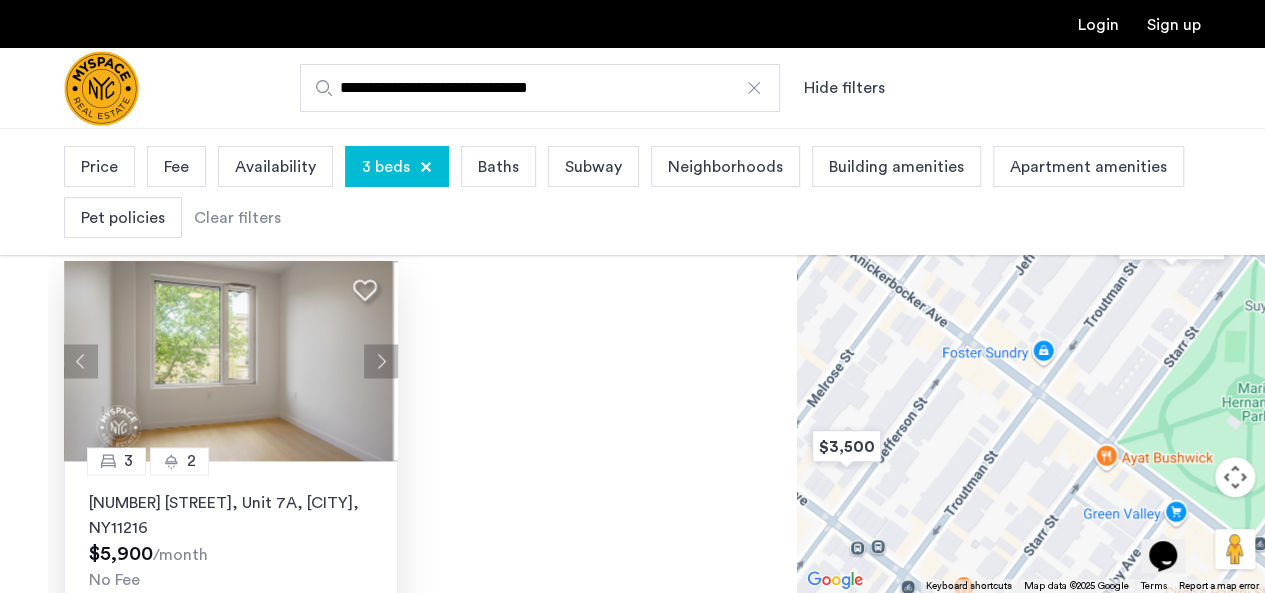 click on "To navigate, press the arrow keys." at bounding box center (1031, 360) 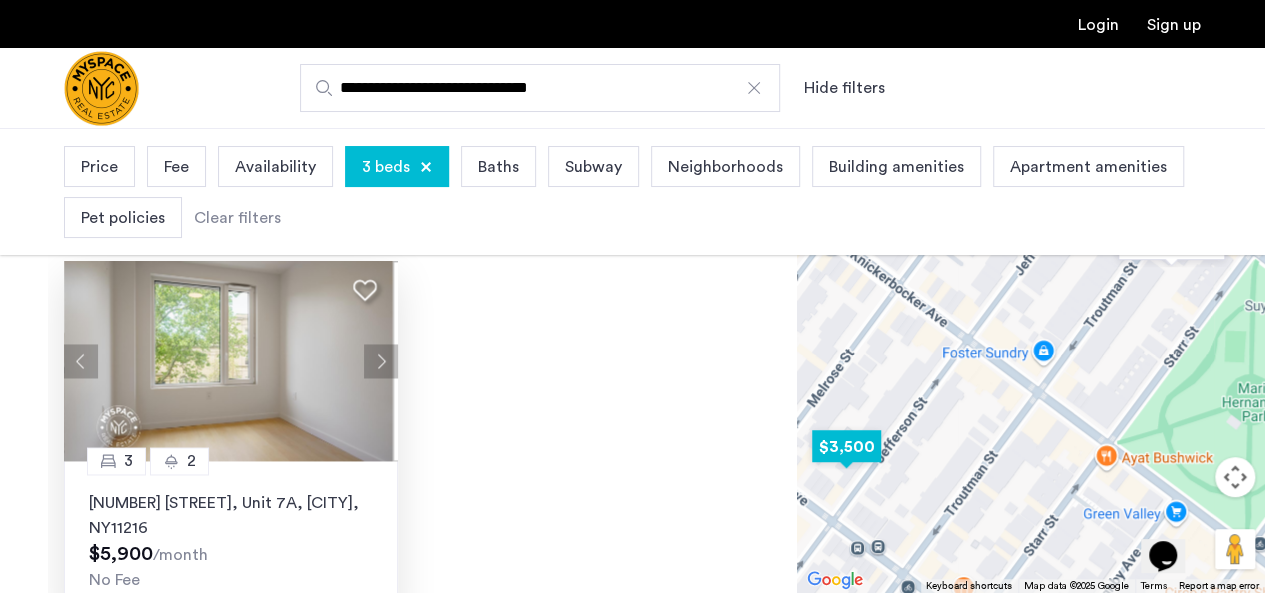 click at bounding box center (846, 446) 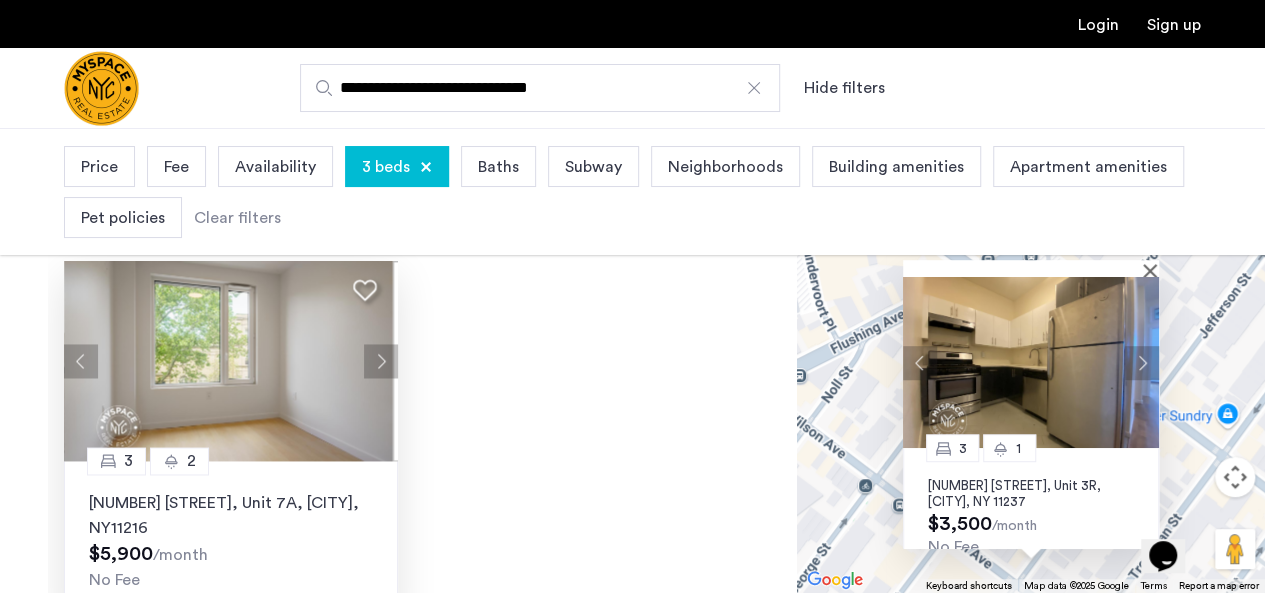 click at bounding box center (1142, 362) 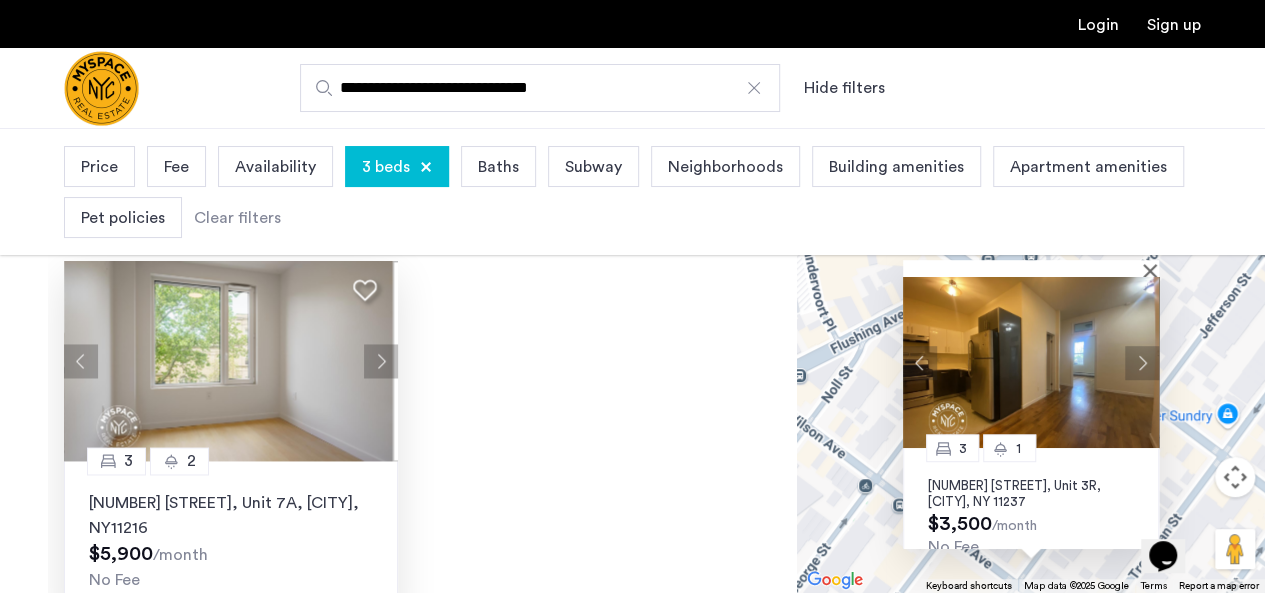 click at bounding box center [1142, 362] 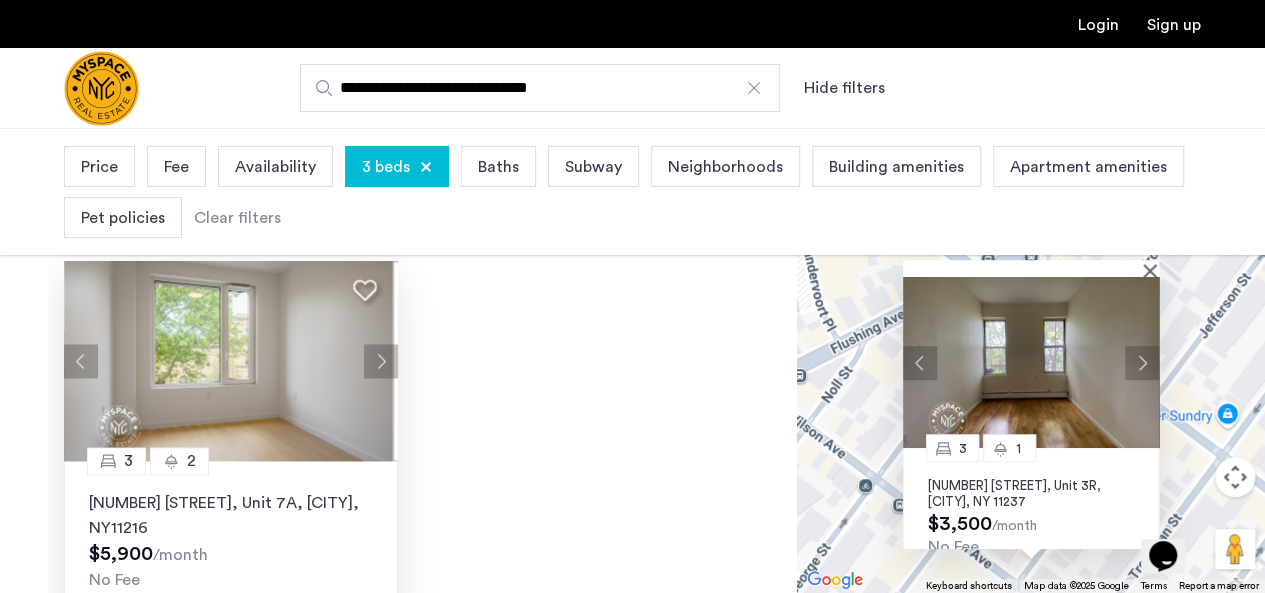click at bounding box center (1142, 362) 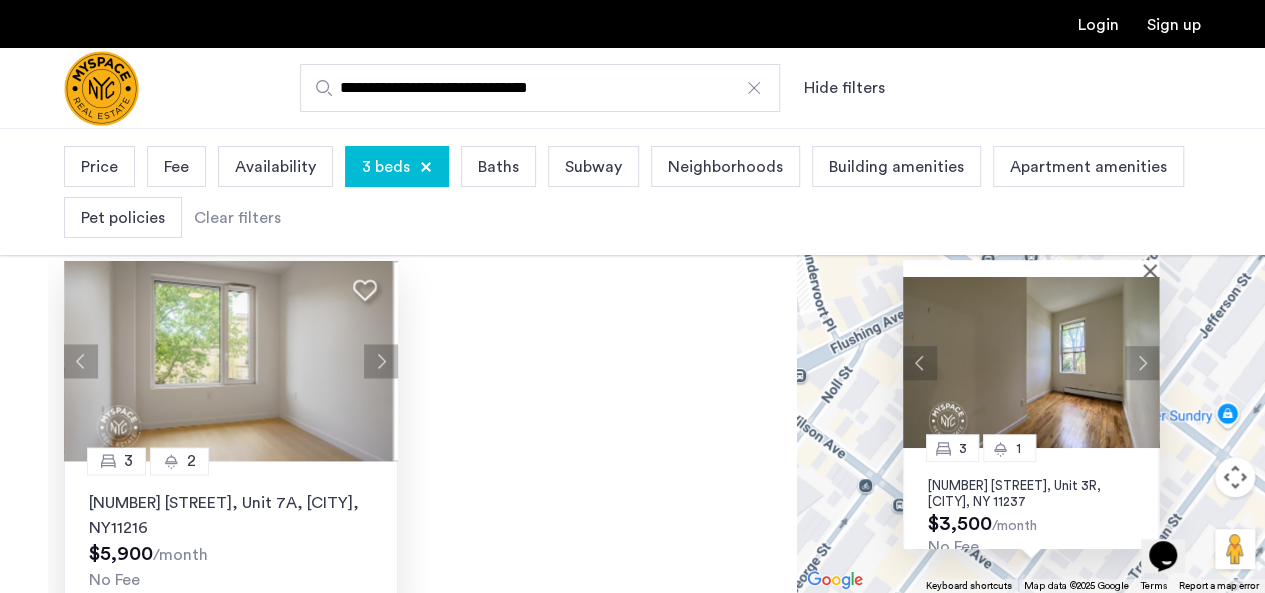 click at bounding box center [1142, 362] 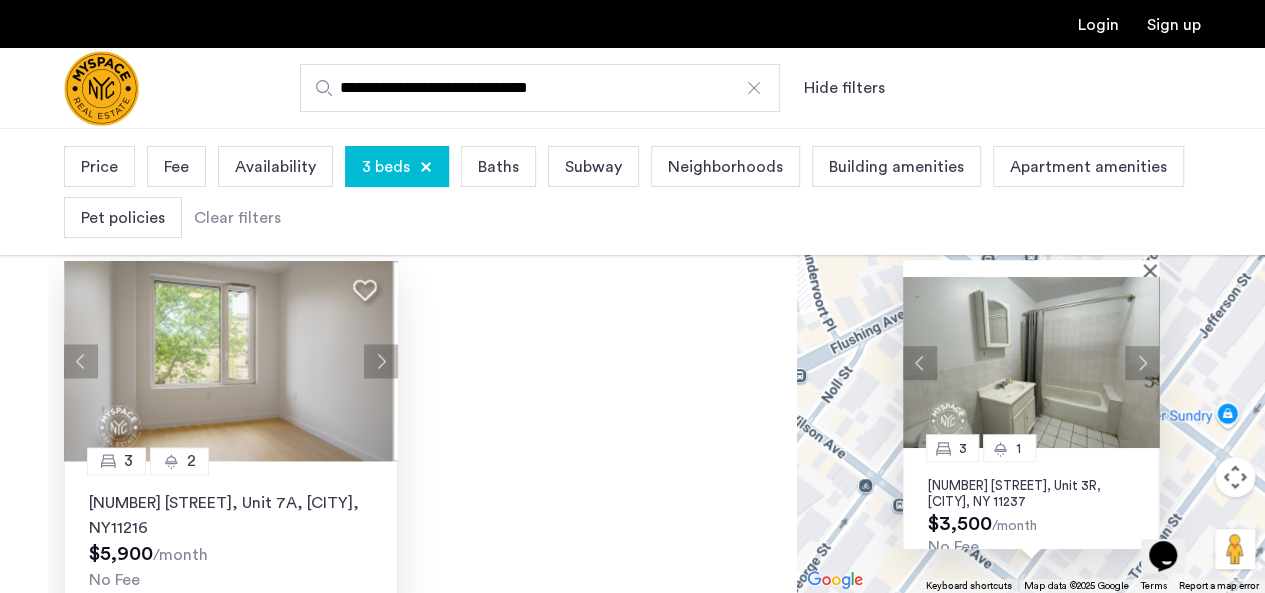 click at bounding box center [1142, 362] 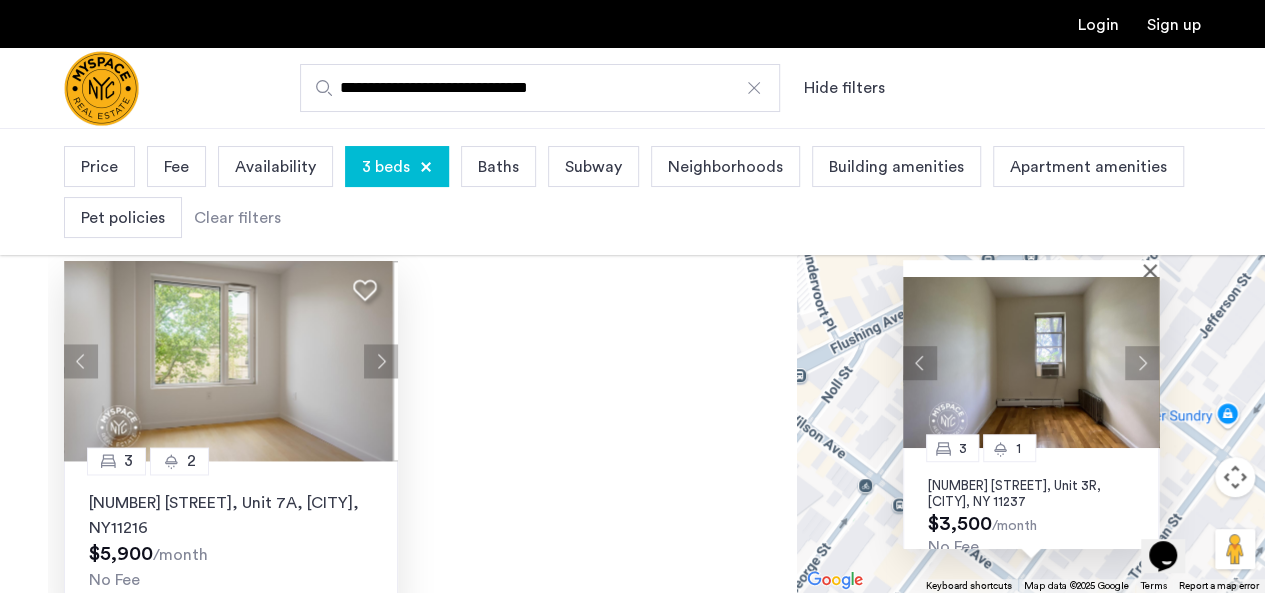 click at bounding box center (1142, 362) 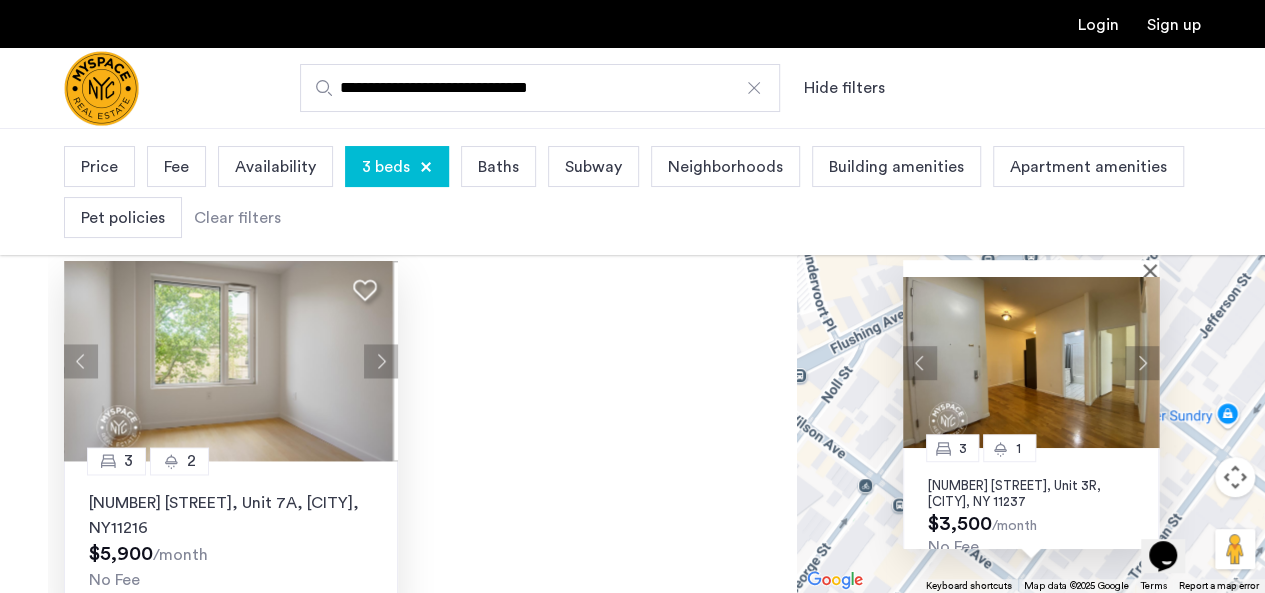 click at bounding box center [1142, 362] 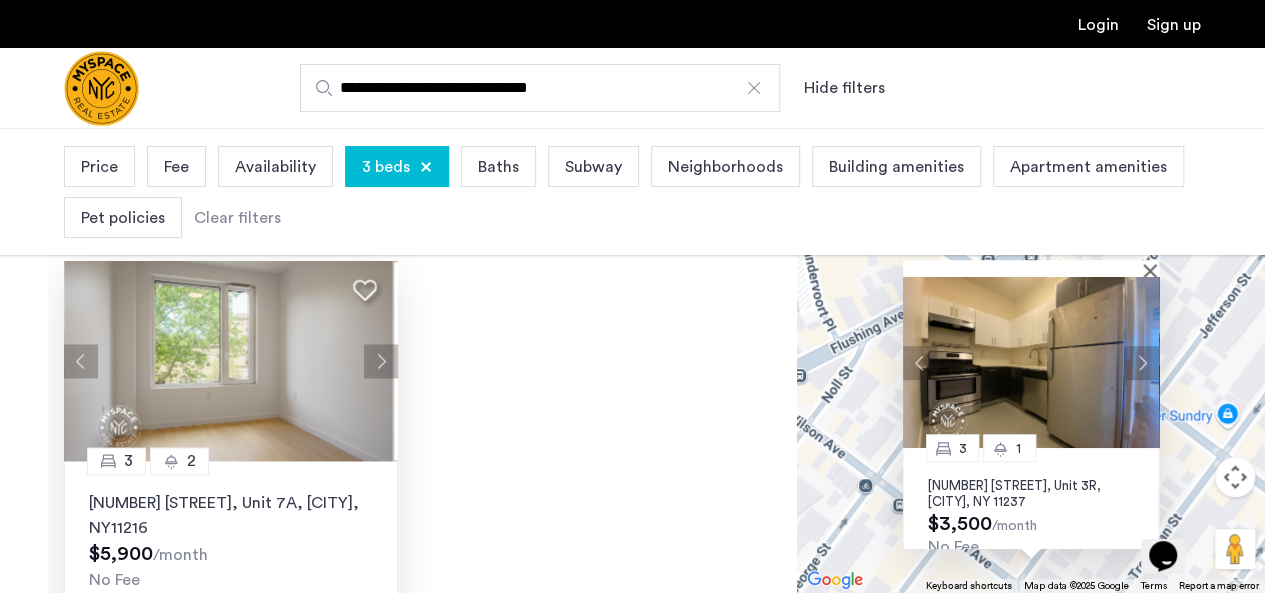 click on "3 beds" at bounding box center [397, 166] 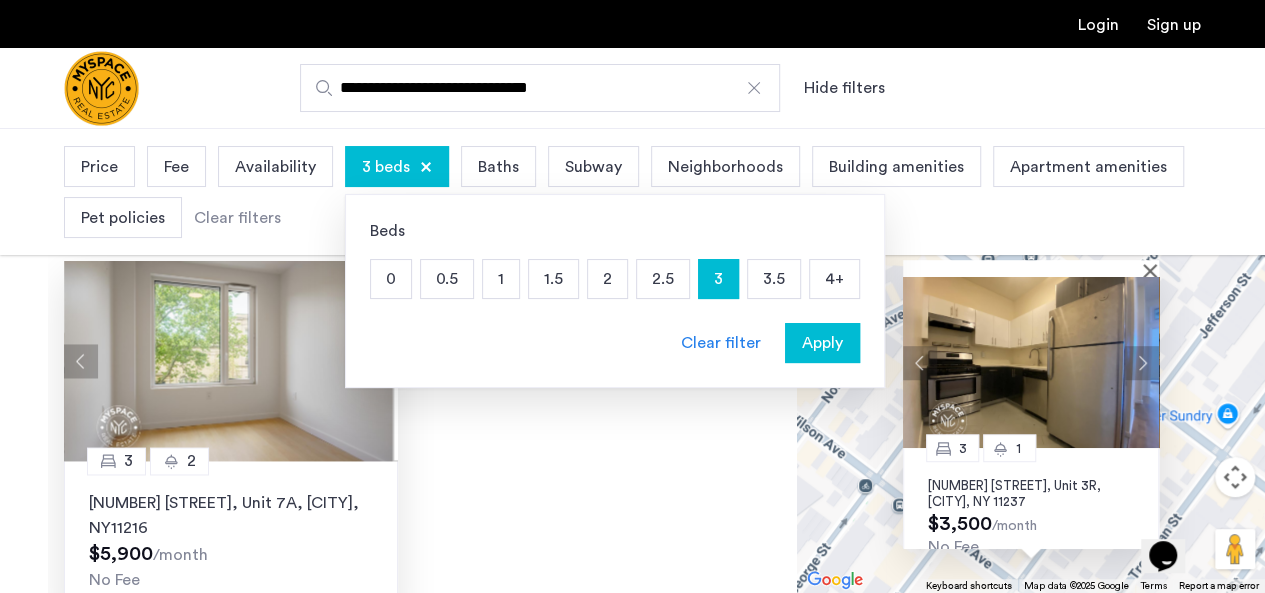 click on "4+" at bounding box center (834, 279) 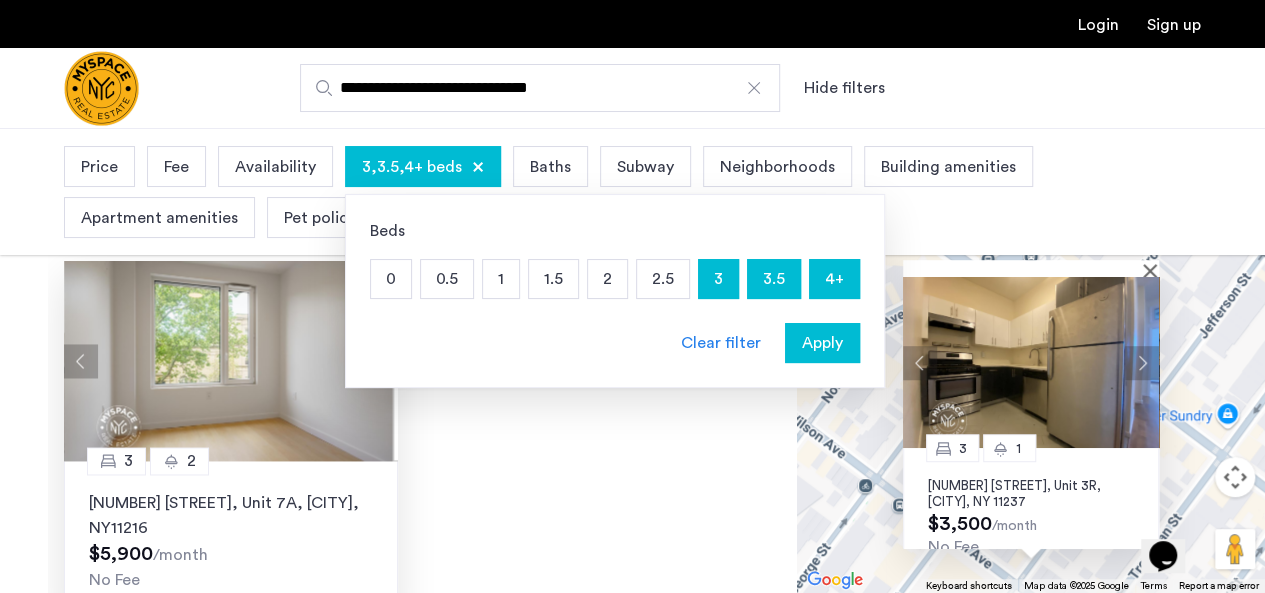 click on "4+" at bounding box center [834, 279] 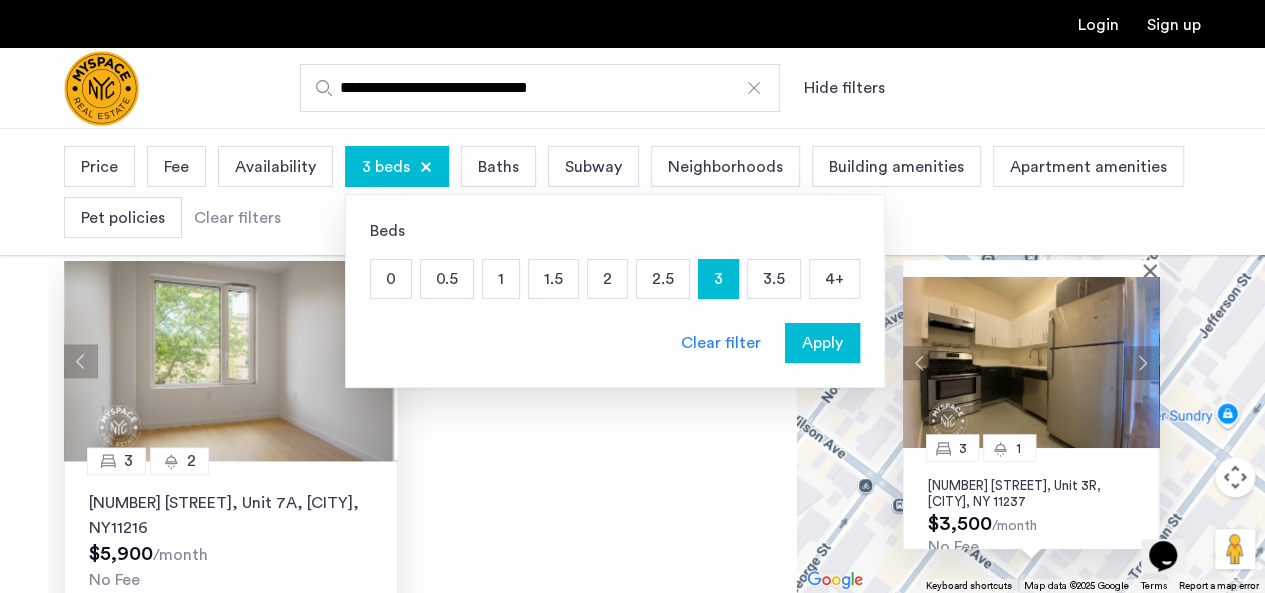 click on "4+" at bounding box center (834, 279) 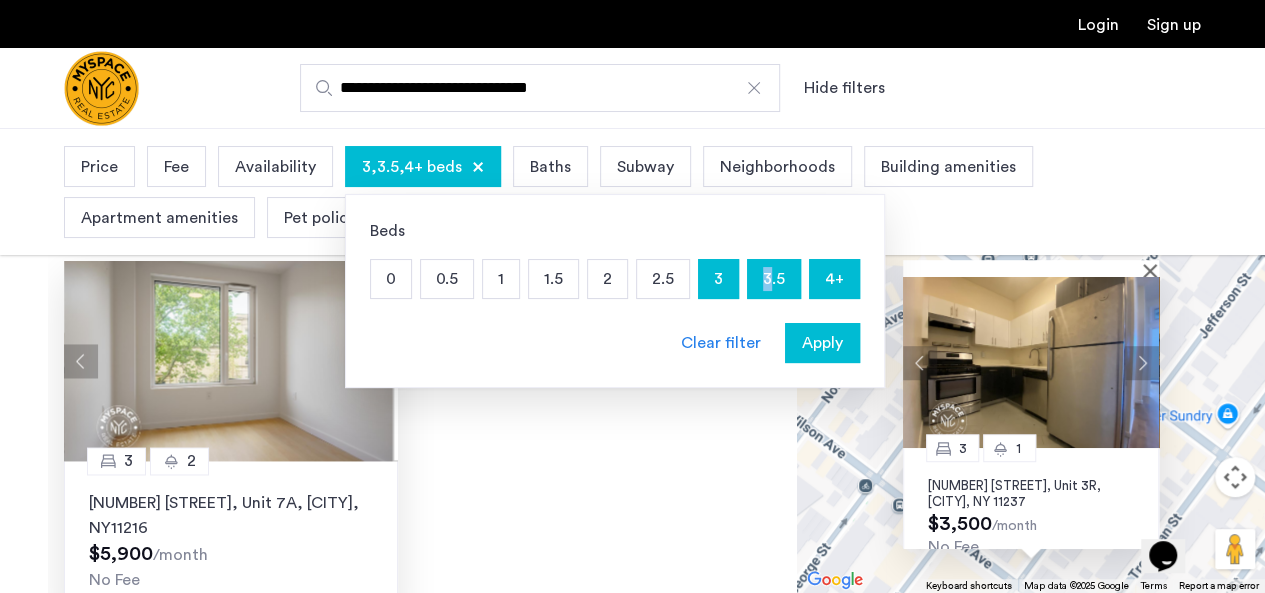 drag, startPoint x: 712, startPoint y: 271, endPoint x: 764, endPoint y: 277, distance: 52.34501 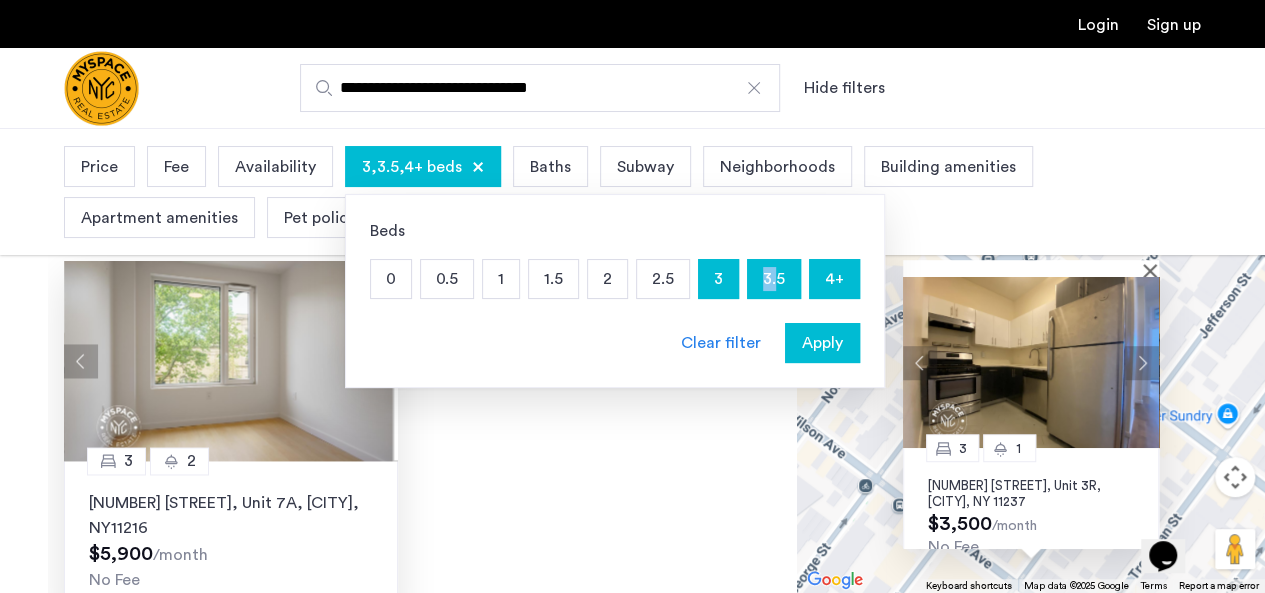 click on "3.5" at bounding box center [774, 279] 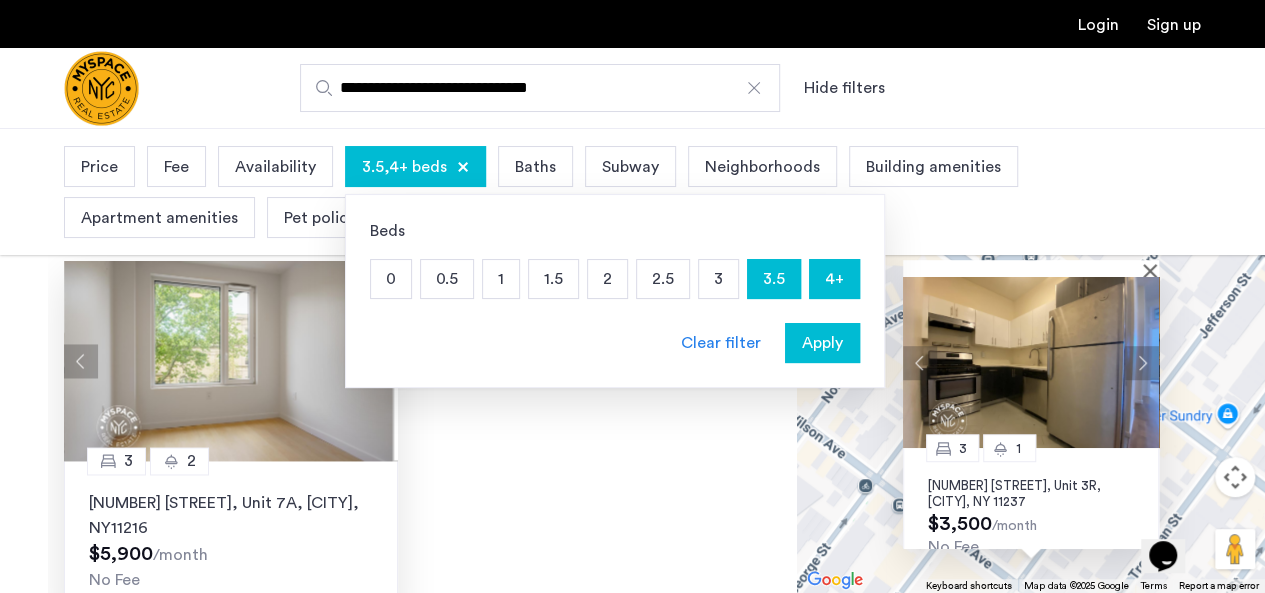 click on "3.5" at bounding box center (774, 279) 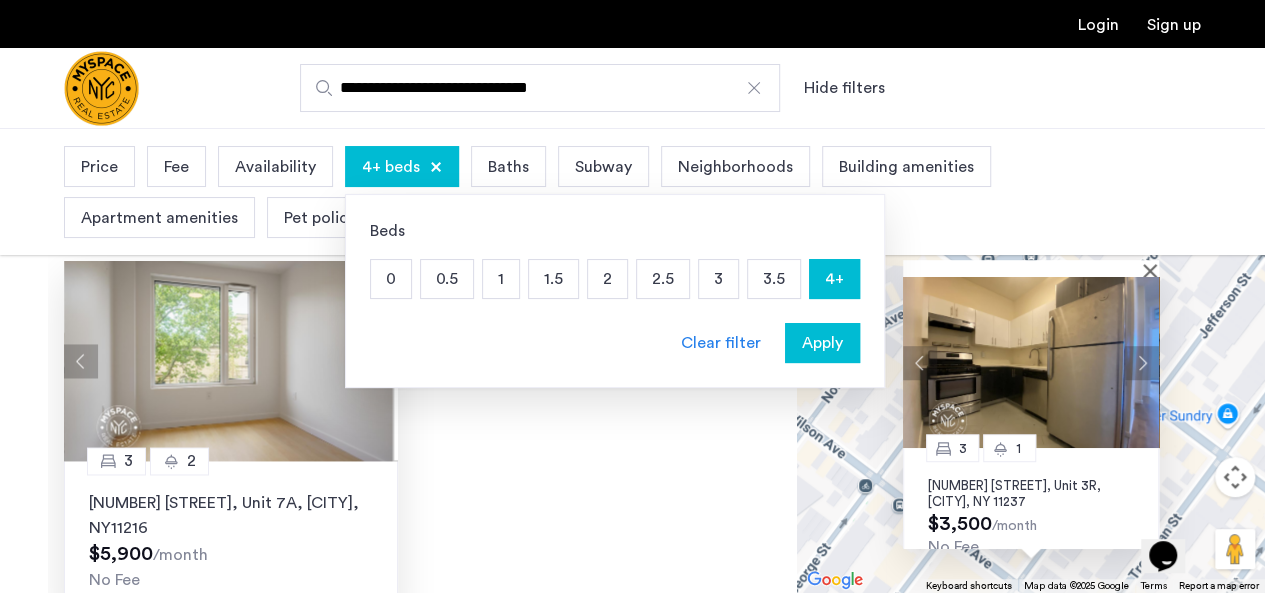 click on "Apply" at bounding box center (822, 343) 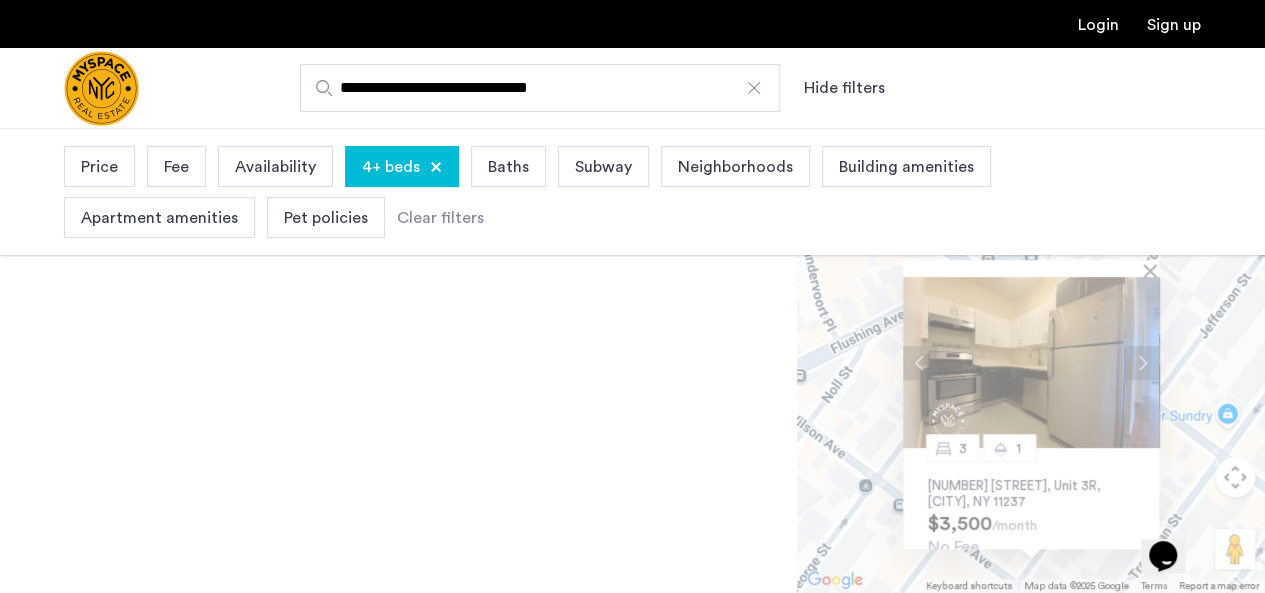 scroll, scrollTop: 0, scrollLeft: 0, axis: both 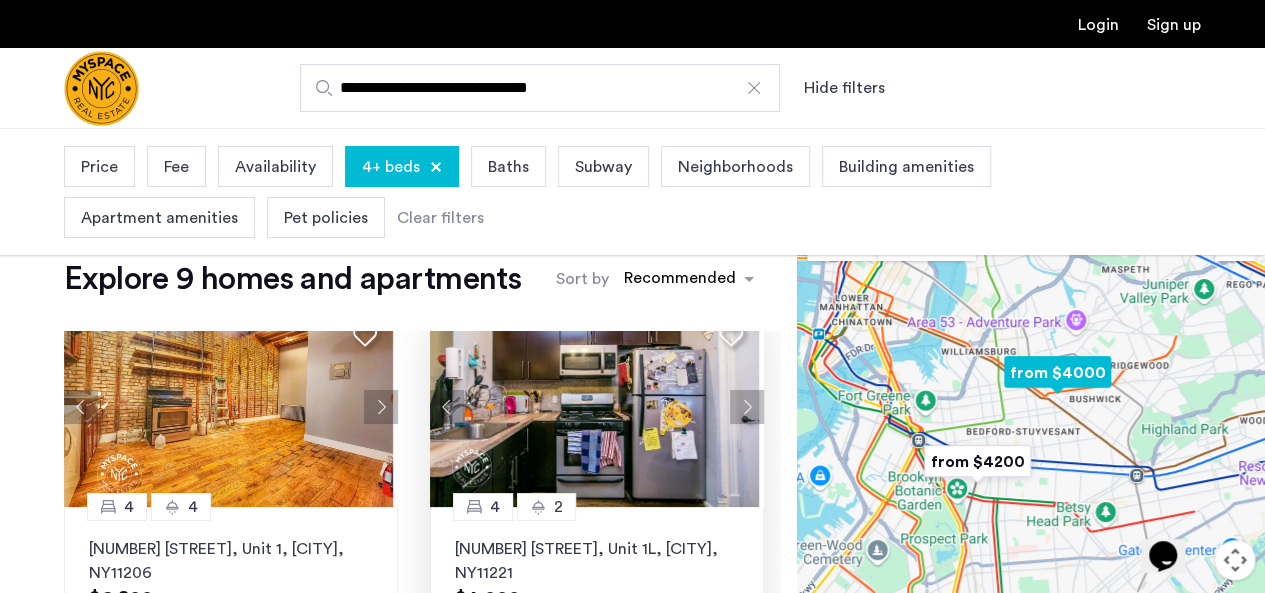 click 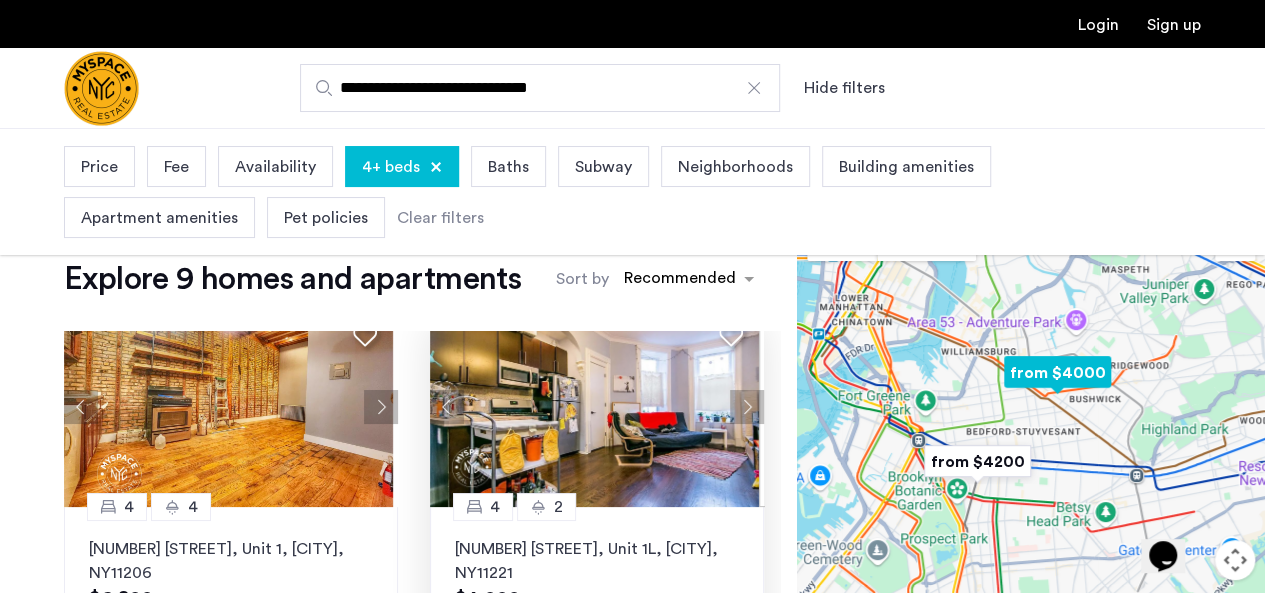 click 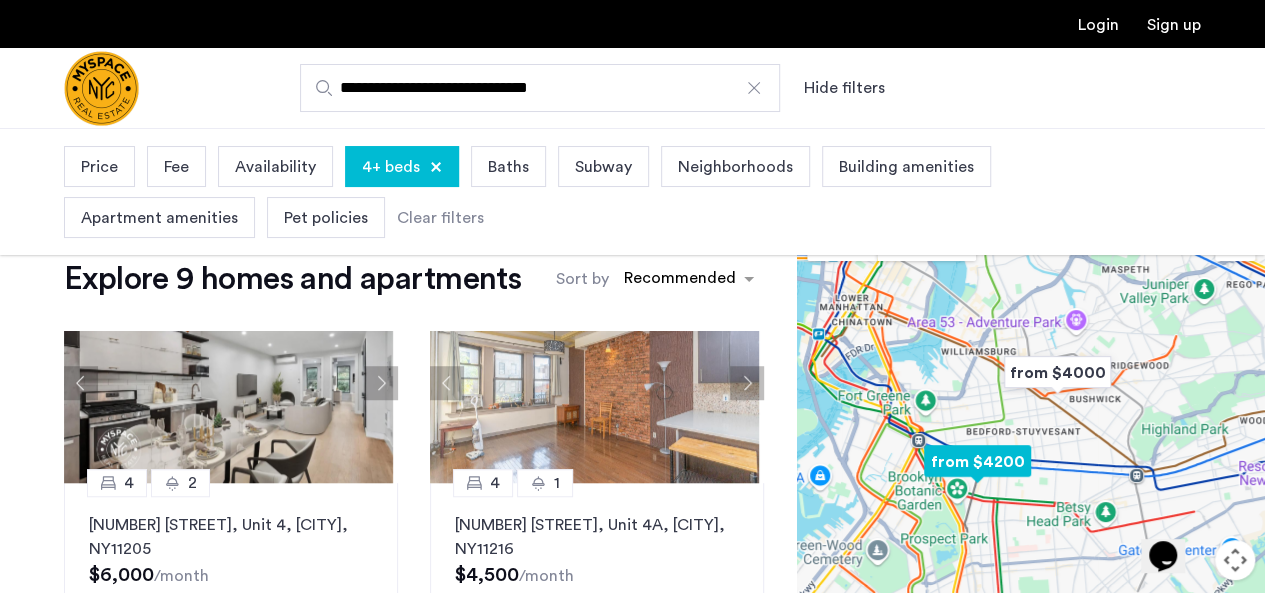 scroll, scrollTop: 839, scrollLeft: 0, axis: vertical 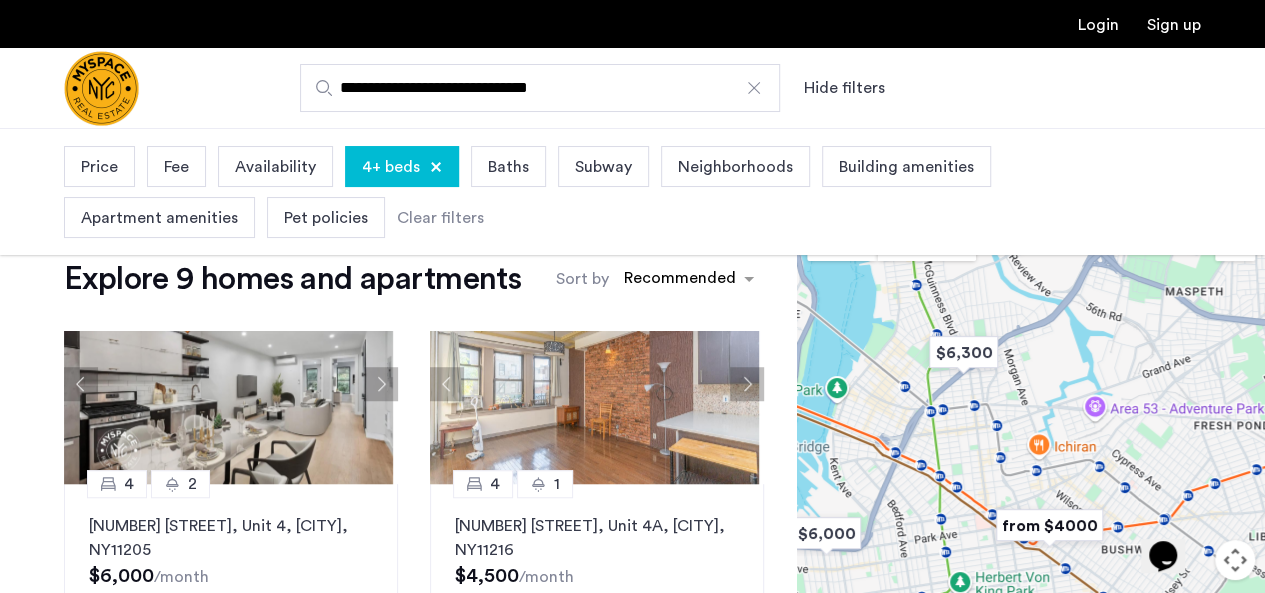 drag, startPoint x: 1019, startPoint y: 328, endPoint x: 1046, endPoint y: 450, distance: 124.95199 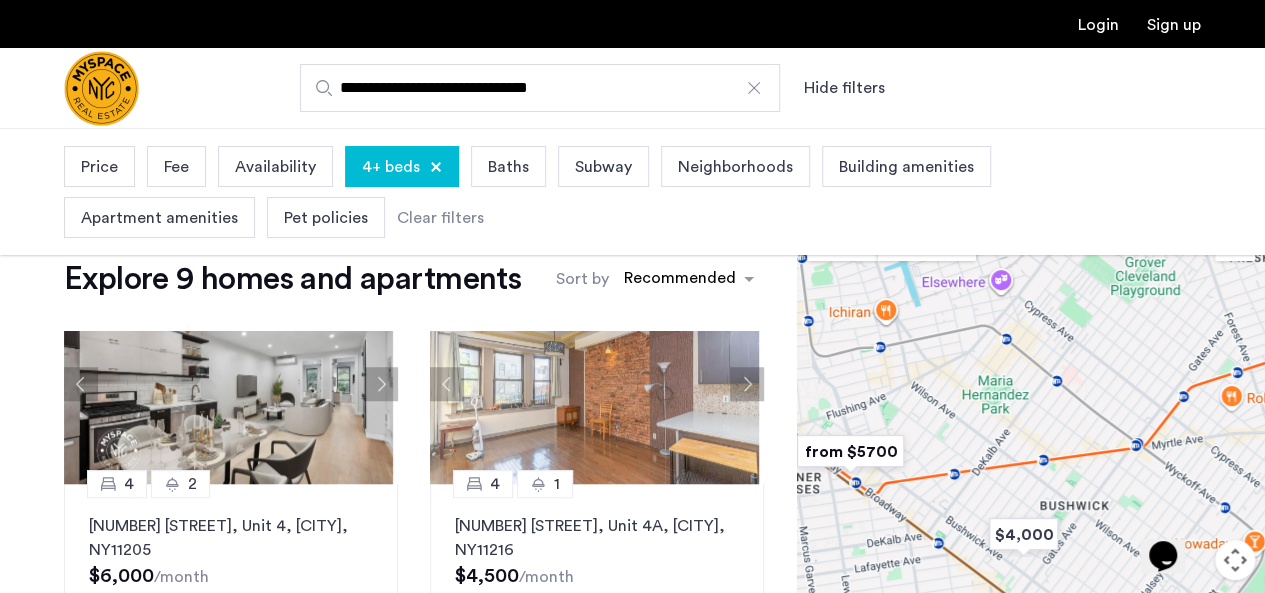 drag, startPoint x: 1073, startPoint y: 530, endPoint x: 914, endPoint y: 366, distance: 228.42285 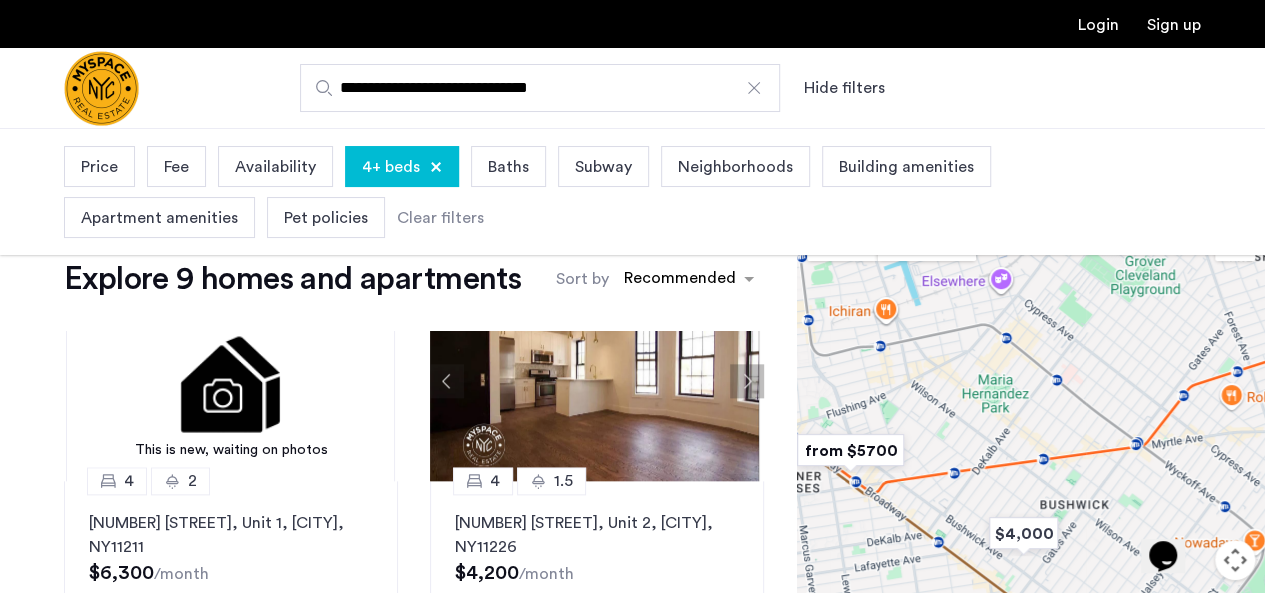 scroll, scrollTop: 1260, scrollLeft: 0, axis: vertical 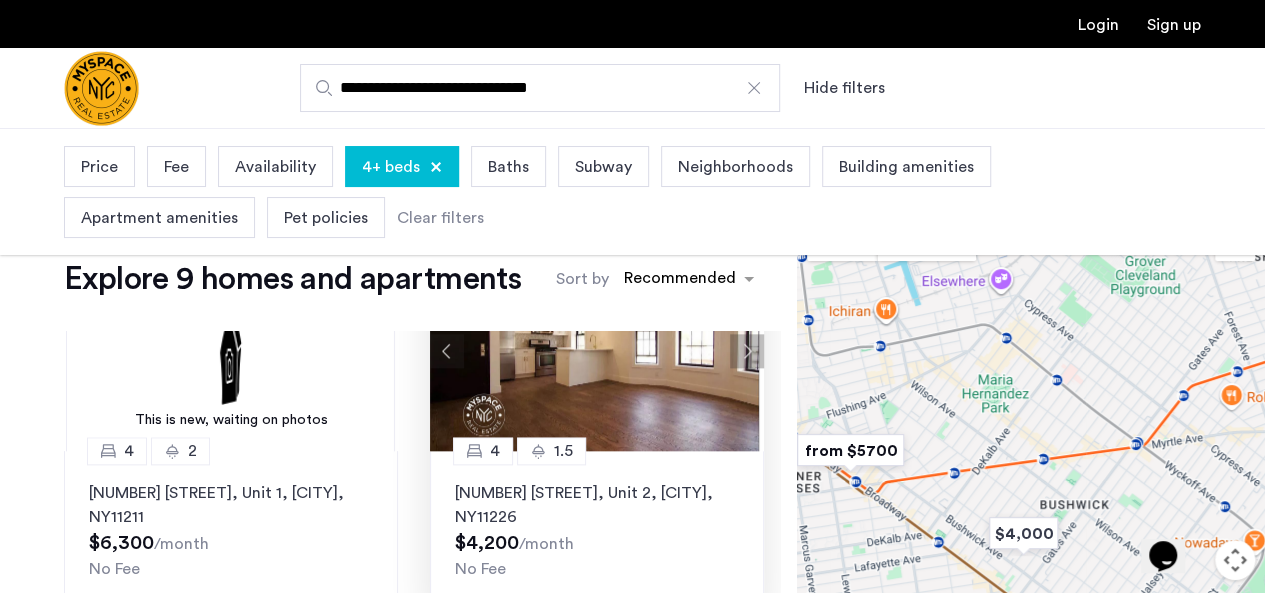 click 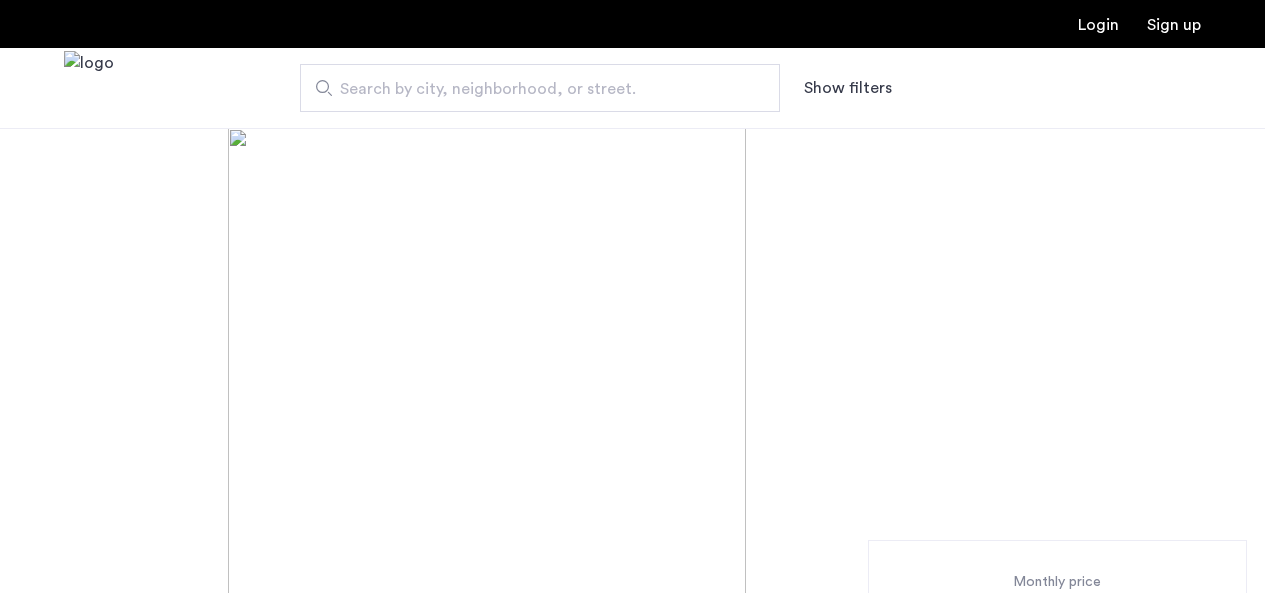 scroll, scrollTop: 0, scrollLeft: 0, axis: both 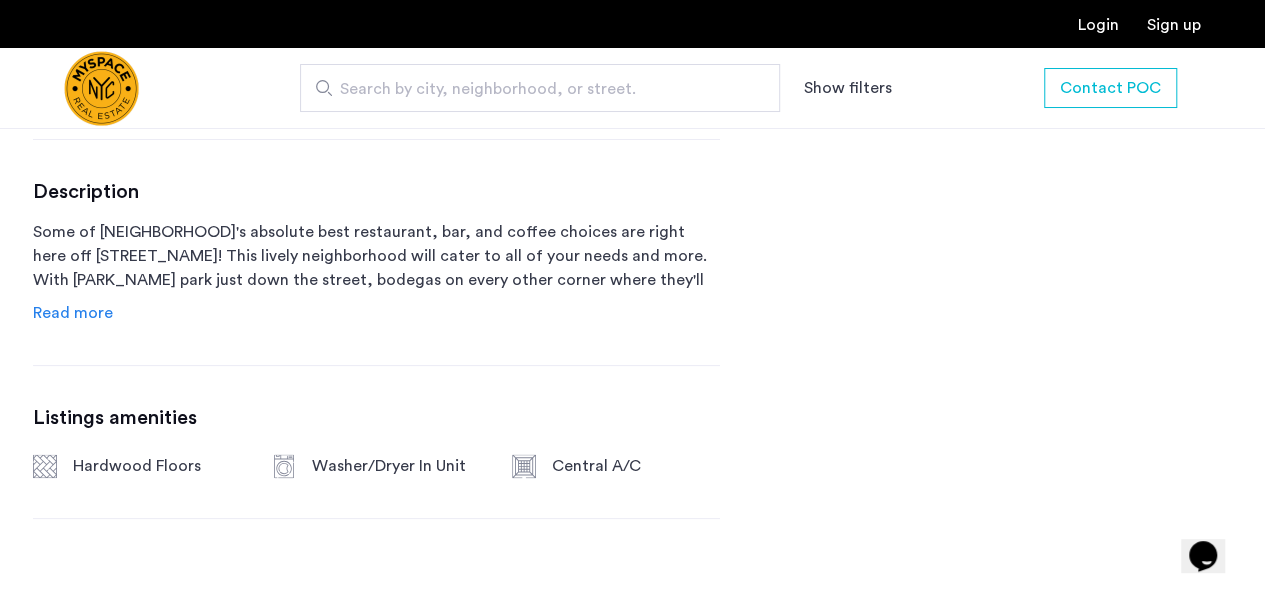click on "Read more" 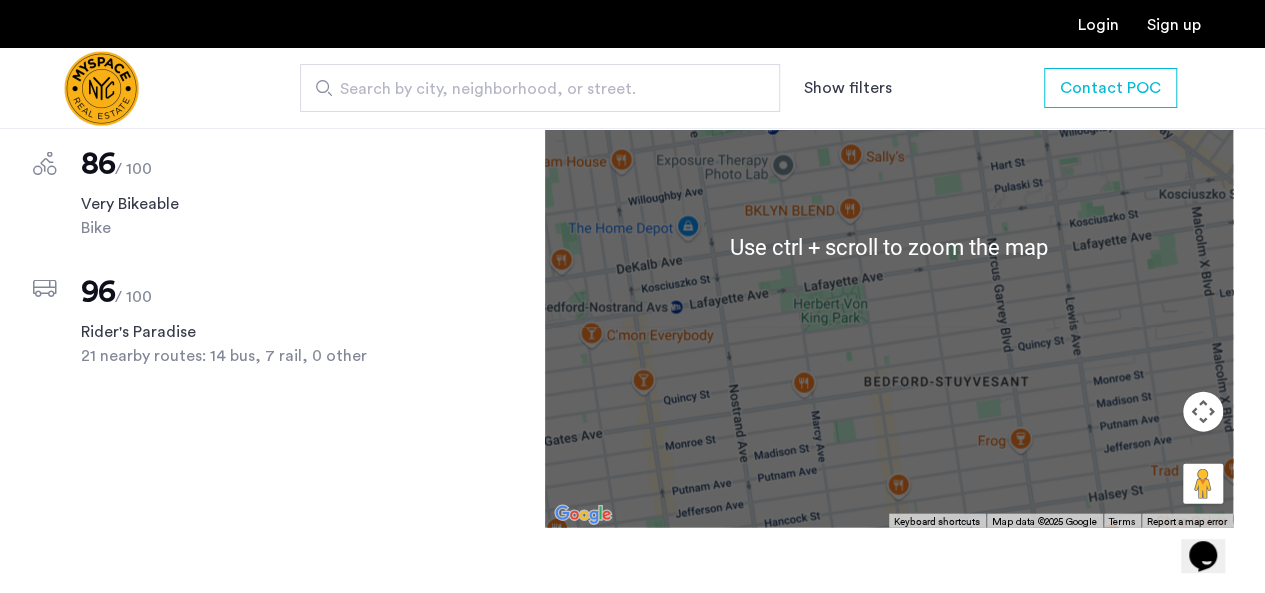 scroll, scrollTop: 1846, scrollLeft: 0, axis: vertical 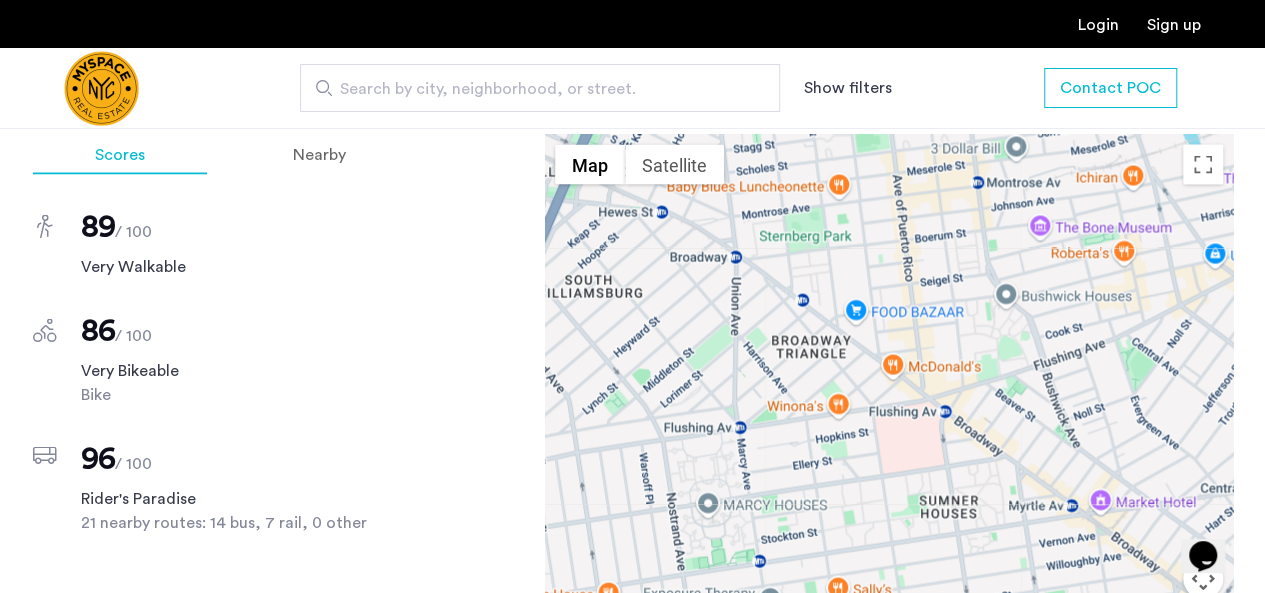 drag, startPoint x: 700, startPoint y: 363, endPoint x: 697, endPoint y: 632, distance: 269.01672 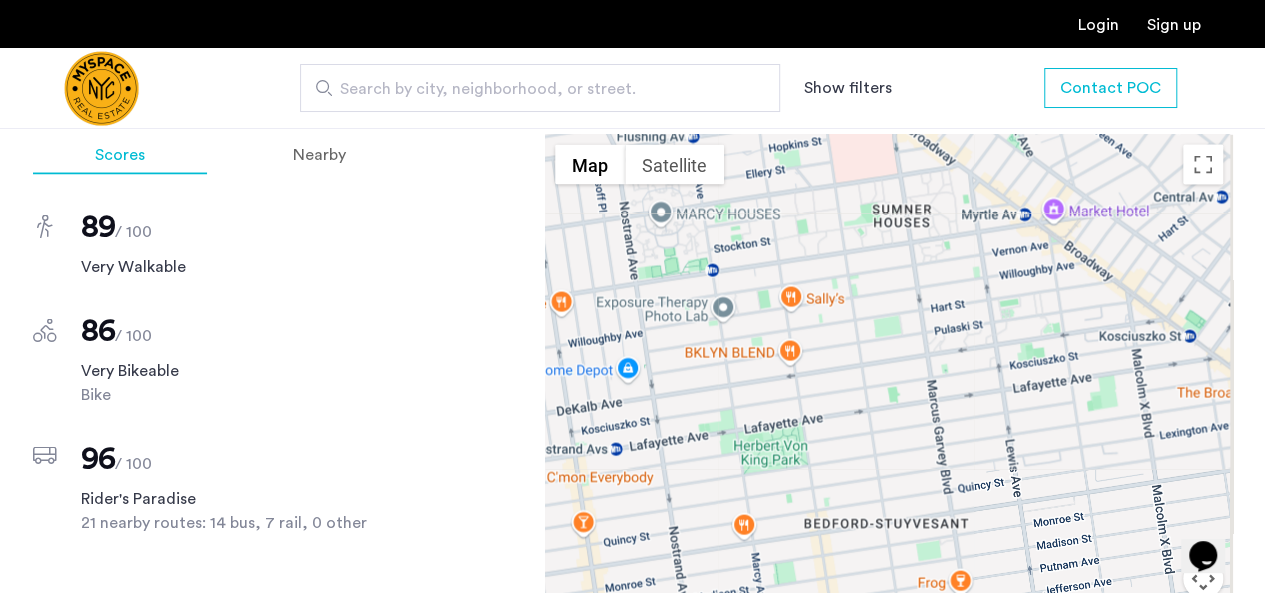 drag, startPoint x: 788, startPoint y: 441, endPoint x: 790, endPoint y: 109, distance: 332.006 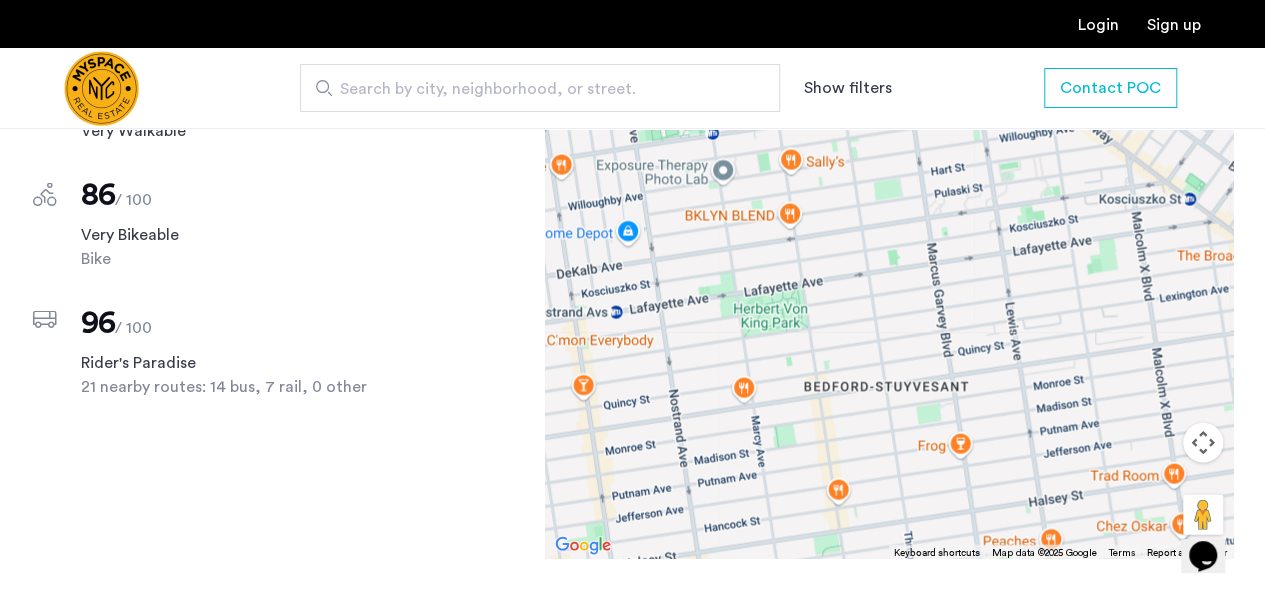 scroll, scrollTop: 1964, scrollLeft: 0, axis: vertical 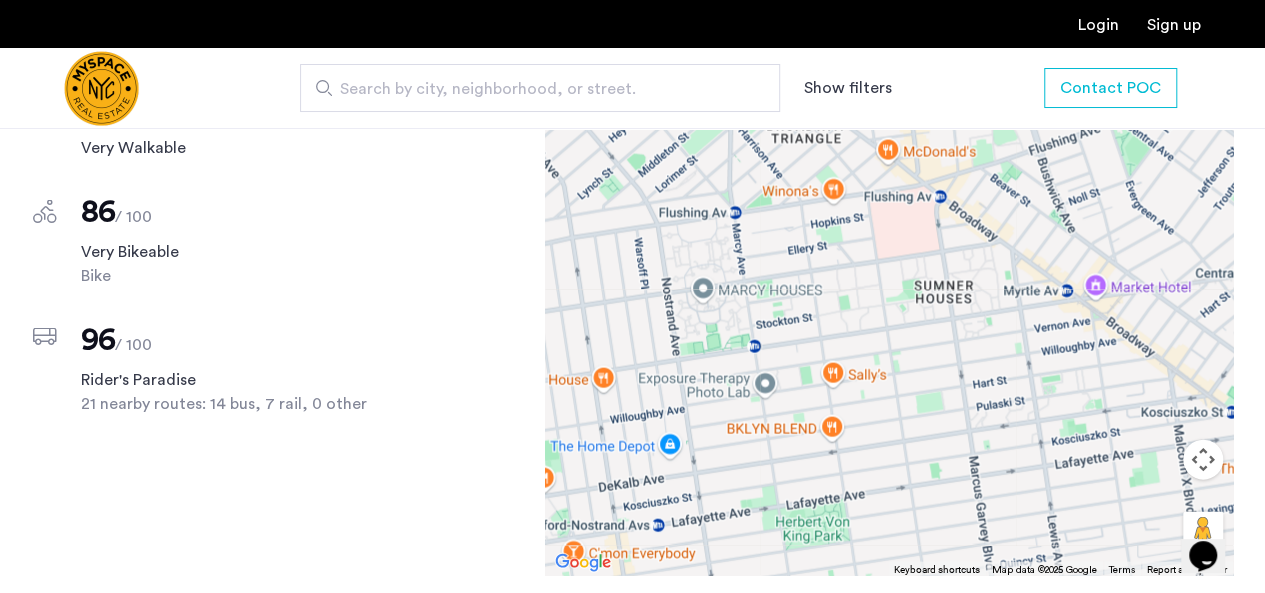 drag, startPoint x: 946, startPoint y: 262, endPoint x: 1121, endPoint y: 382, distance: 212.19095 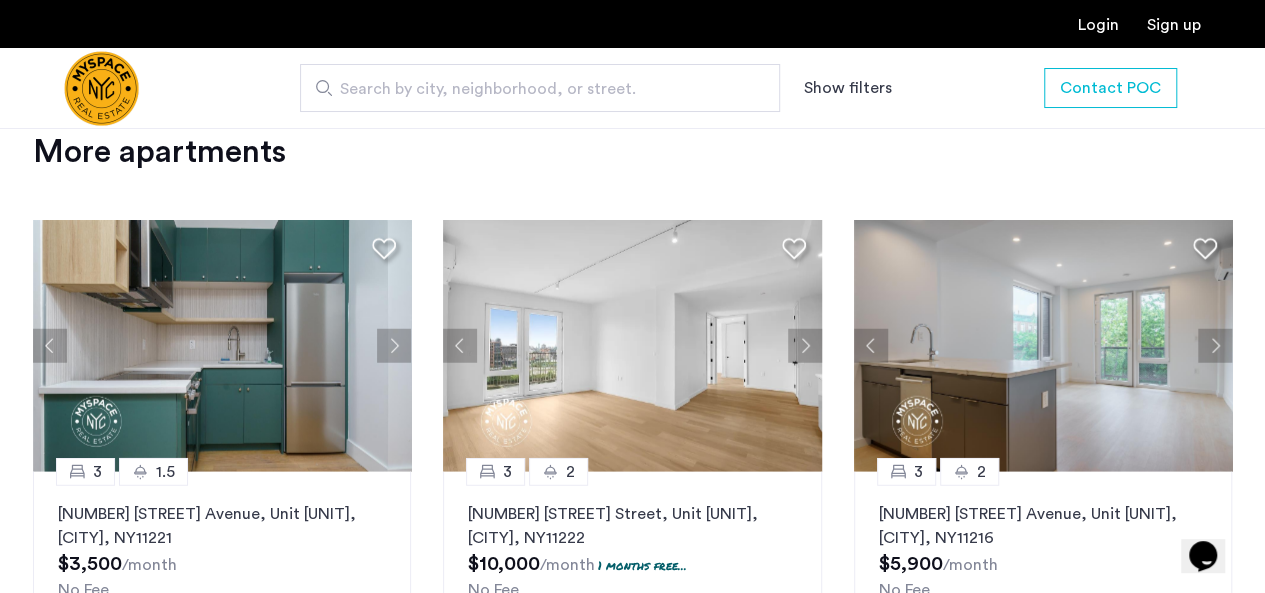 scroll, scrollTop: 2508, scrollLeft: 0, axis: vertical 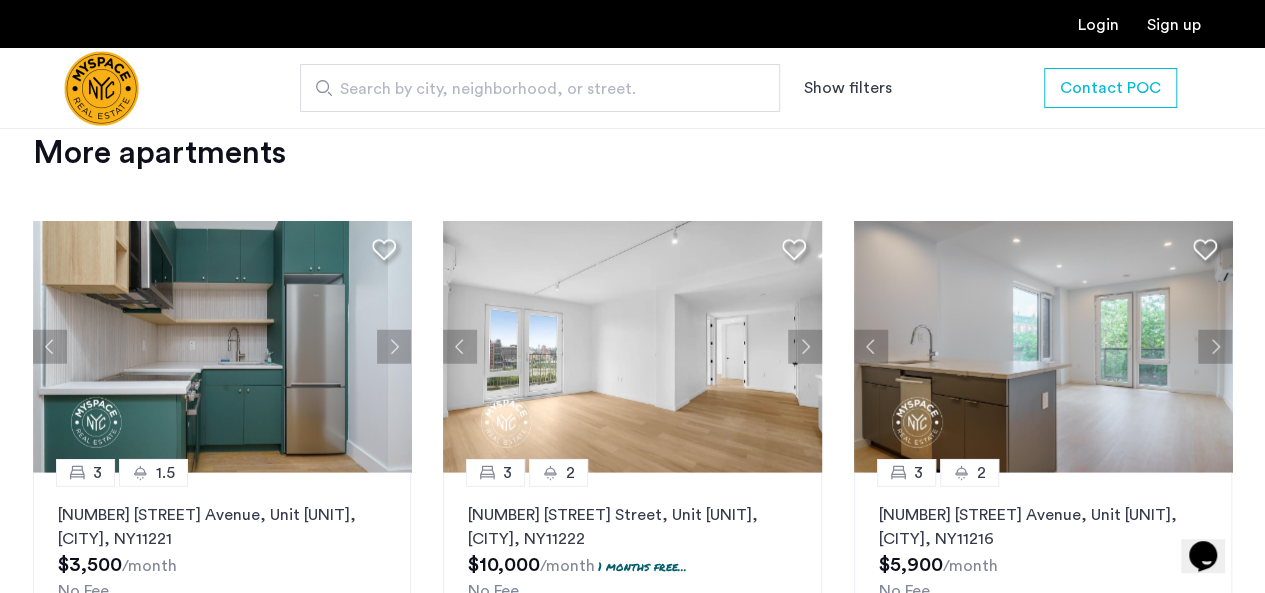 click 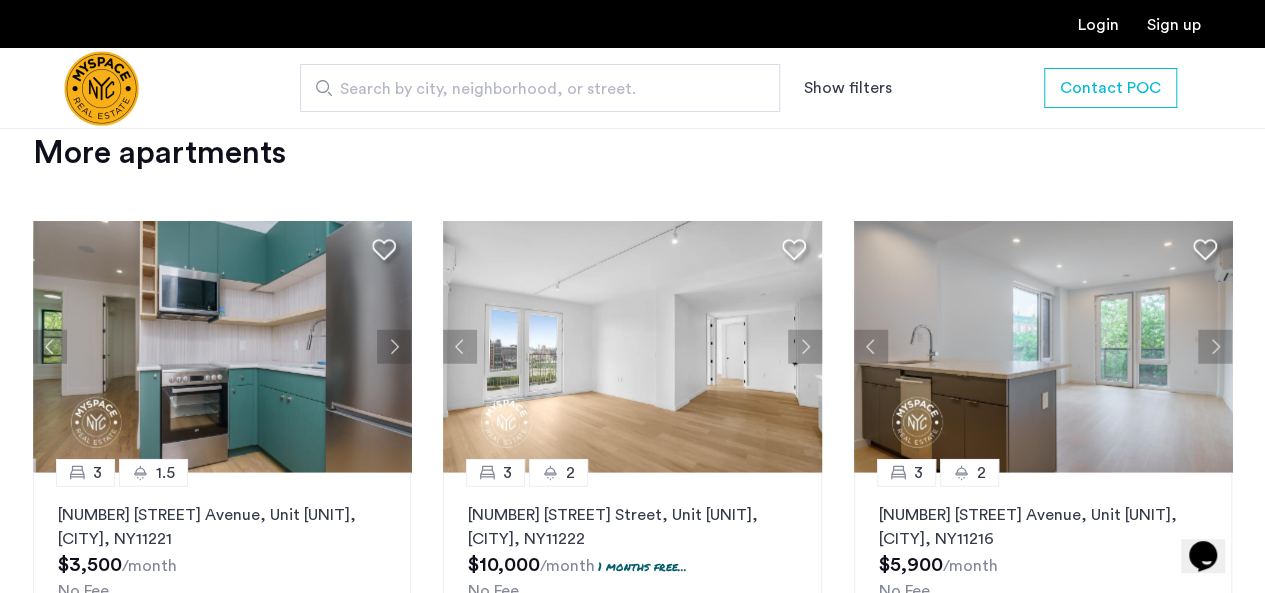 click 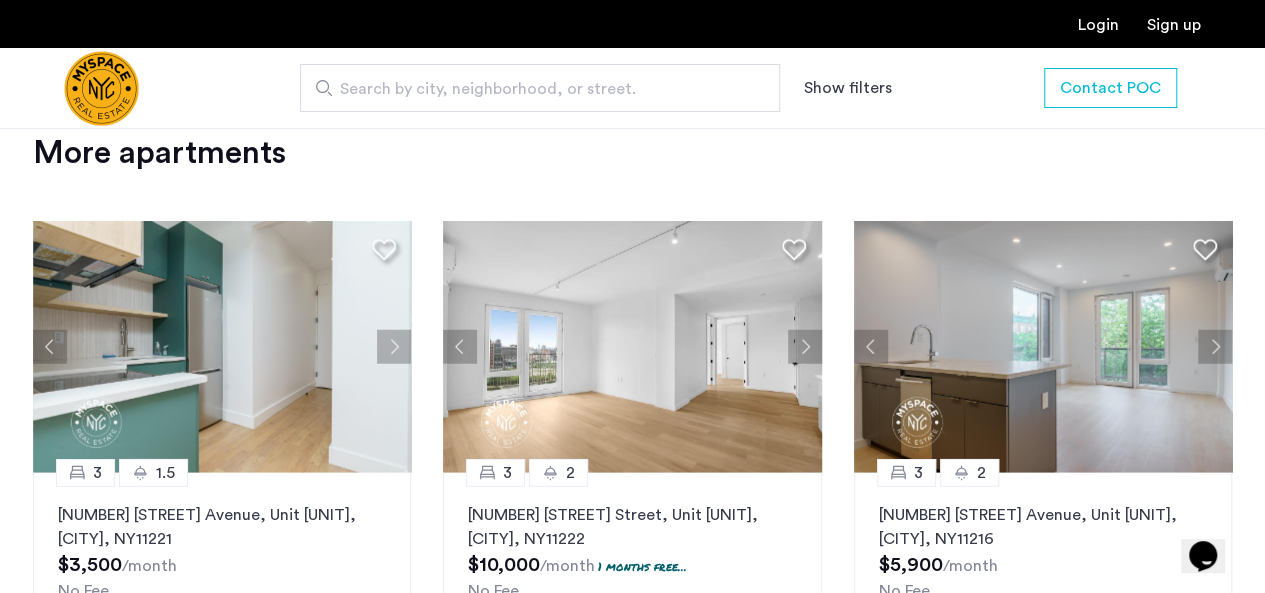 click 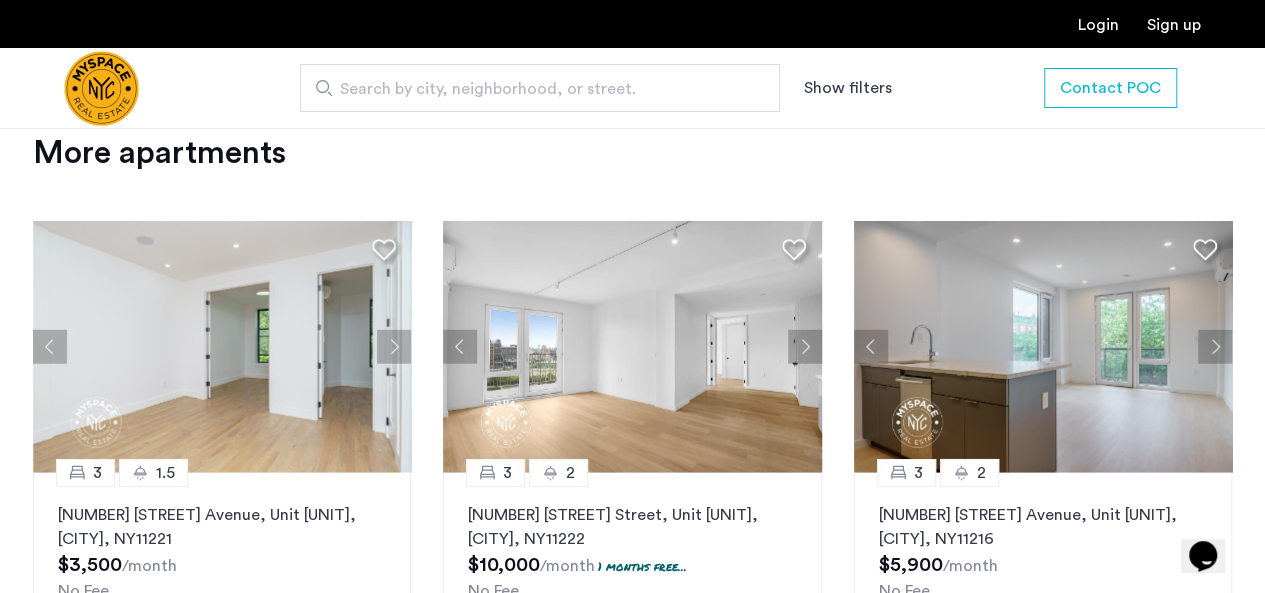 click 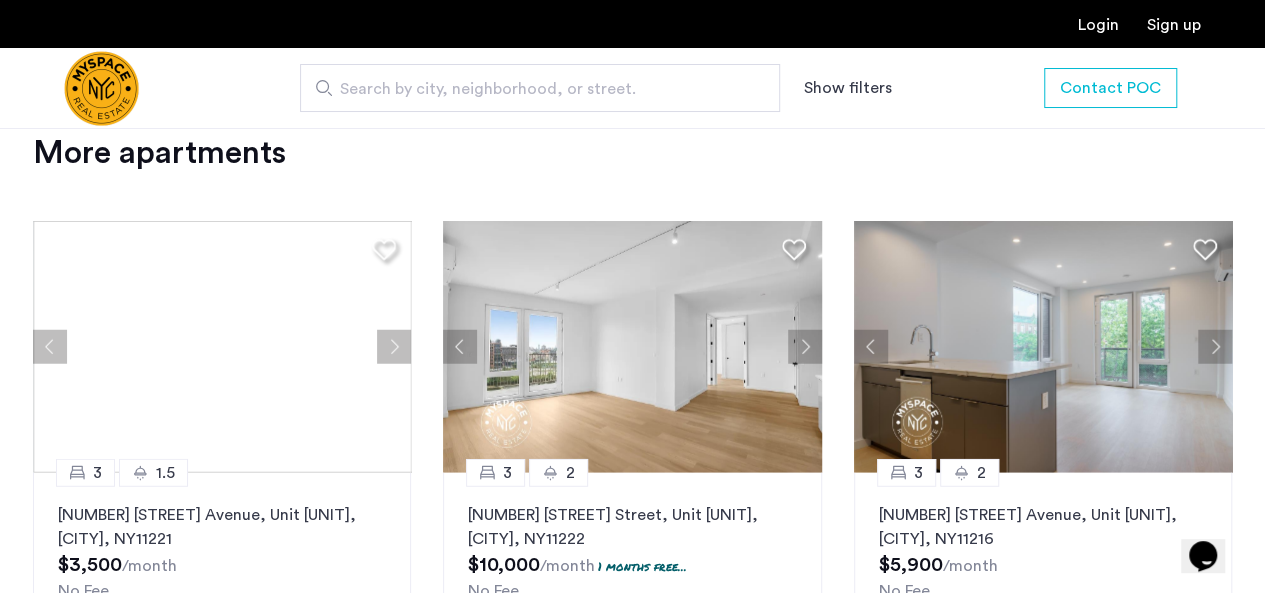 click 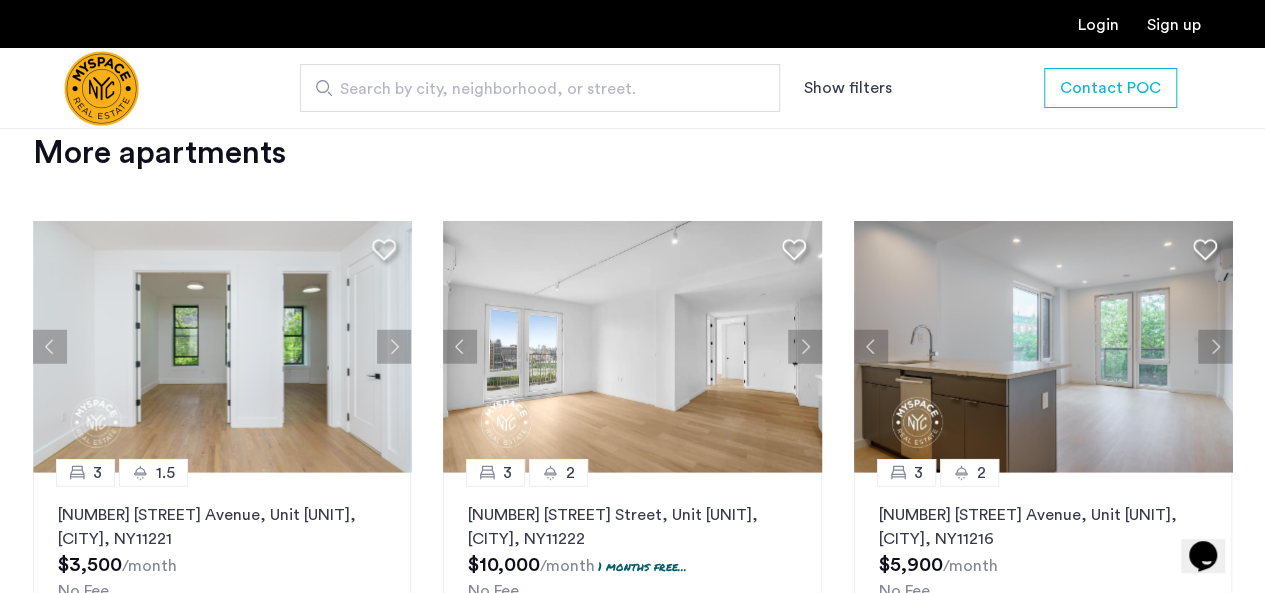 click 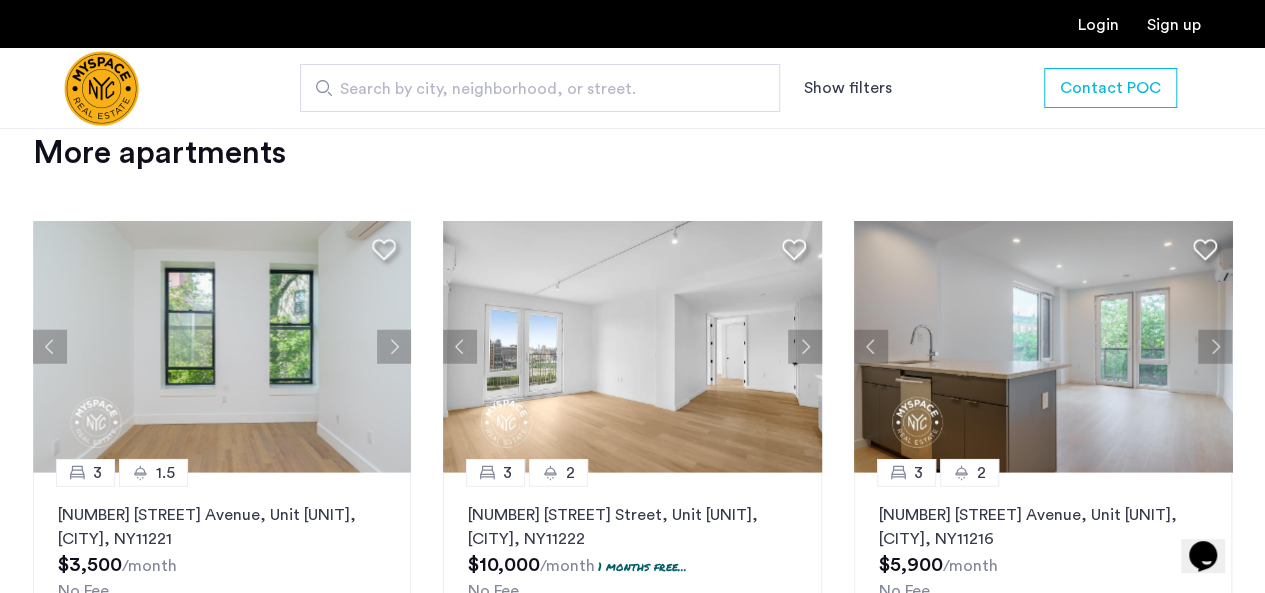 click 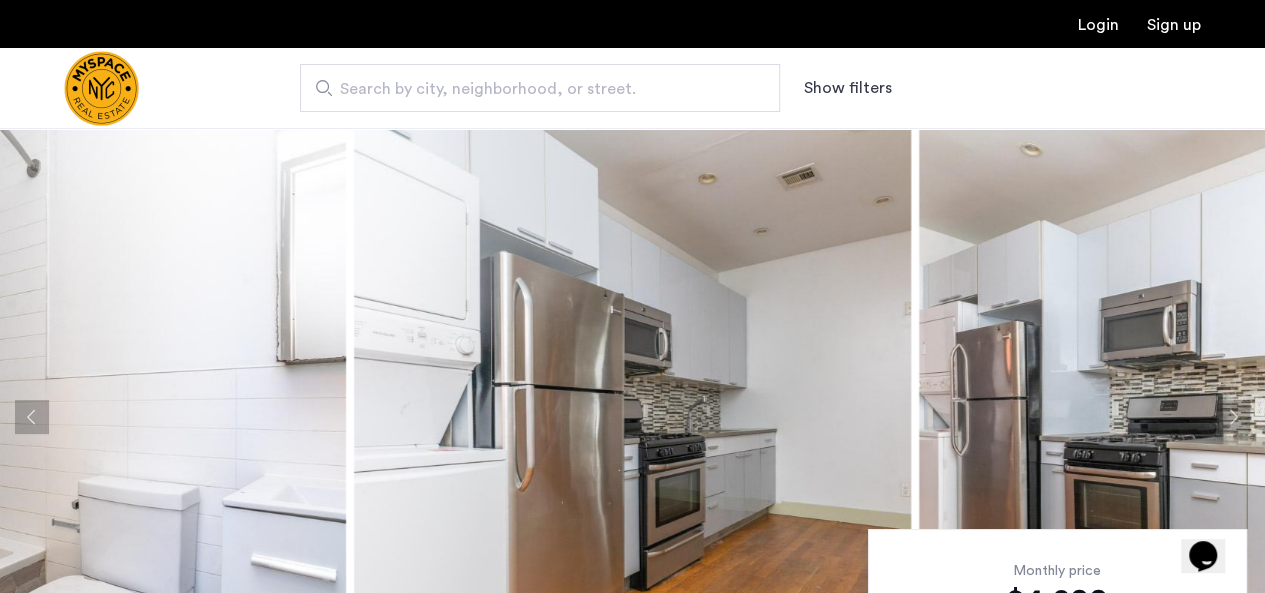 scroll, scrollTop: 10, scrollLeft: 0, axis: vertical 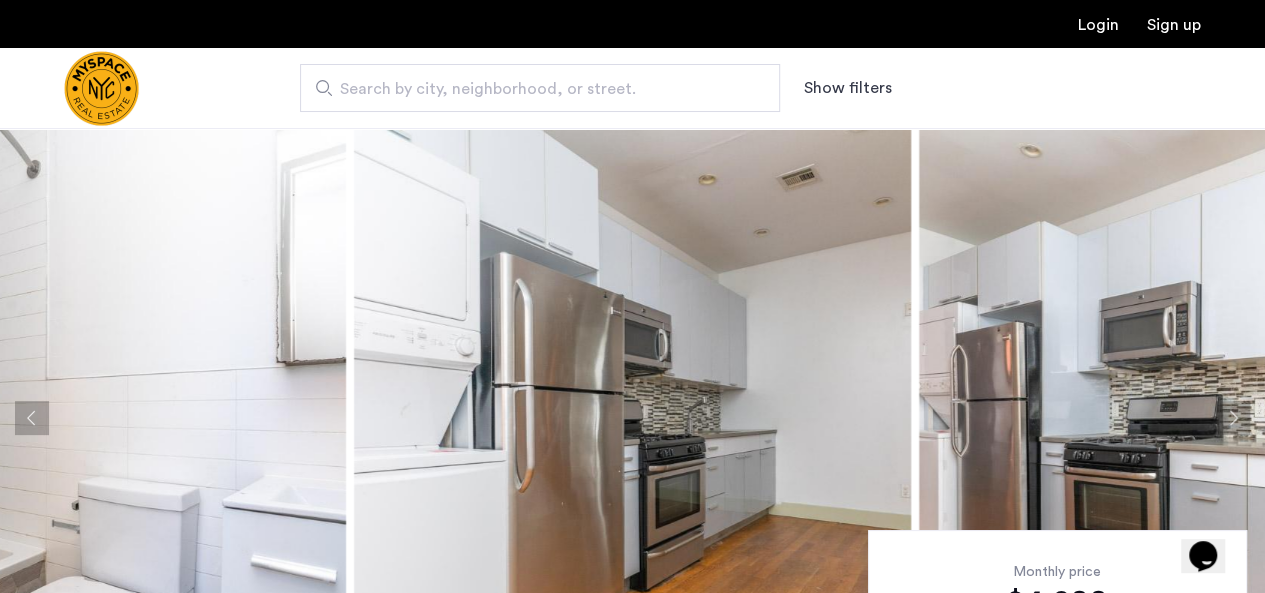 click 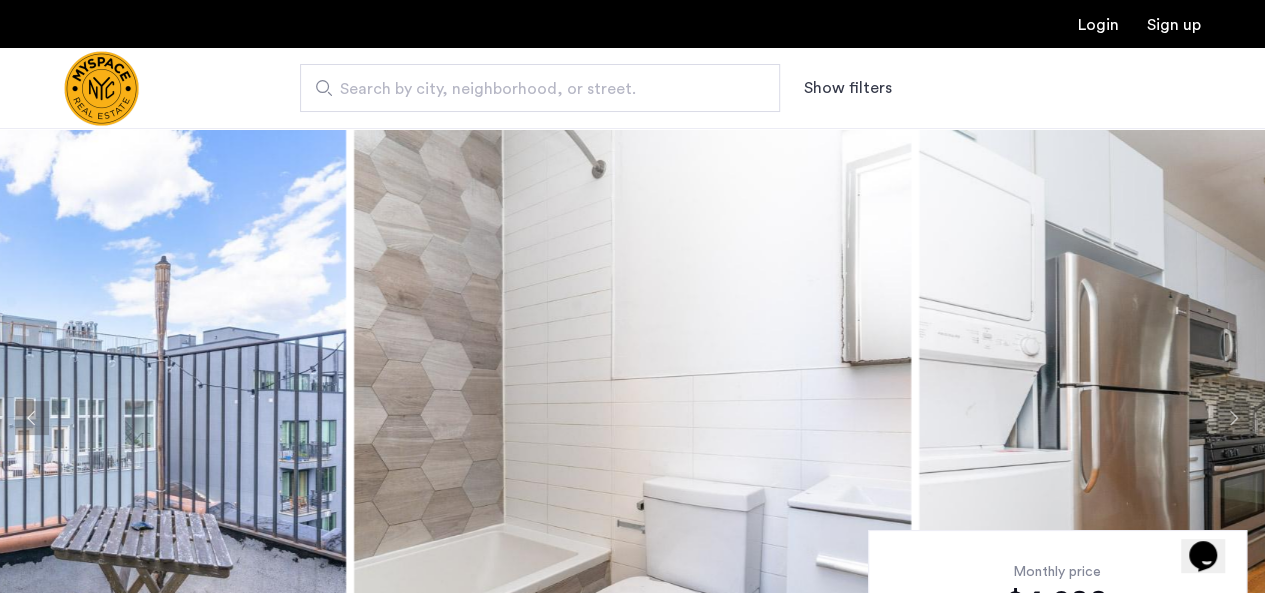 click 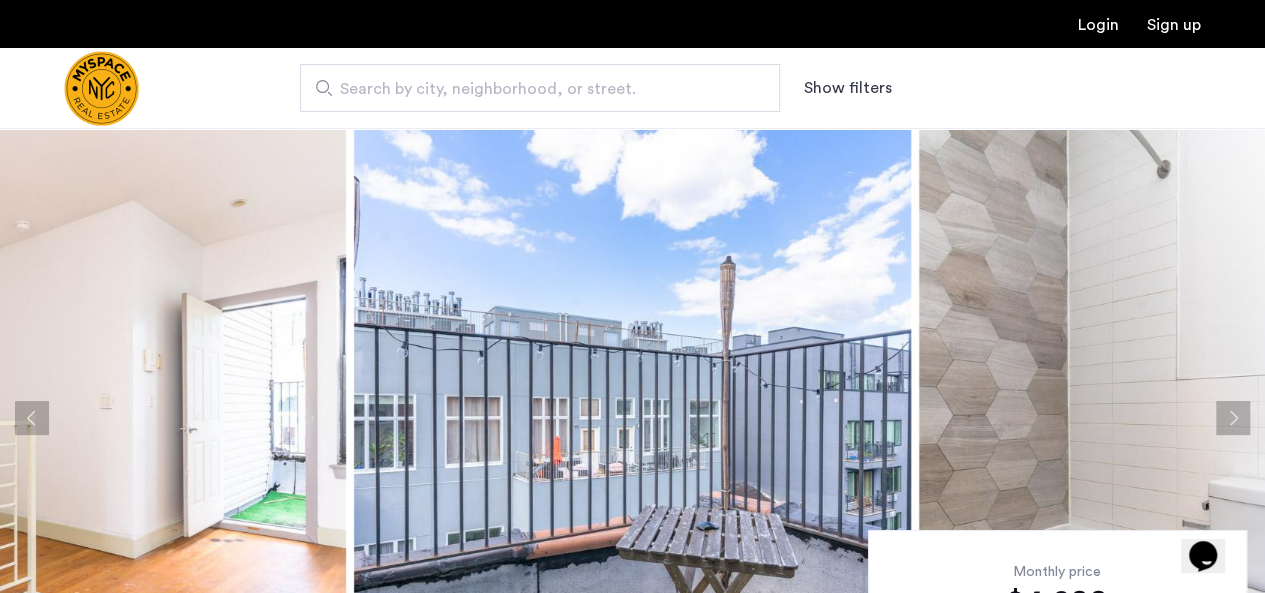 click 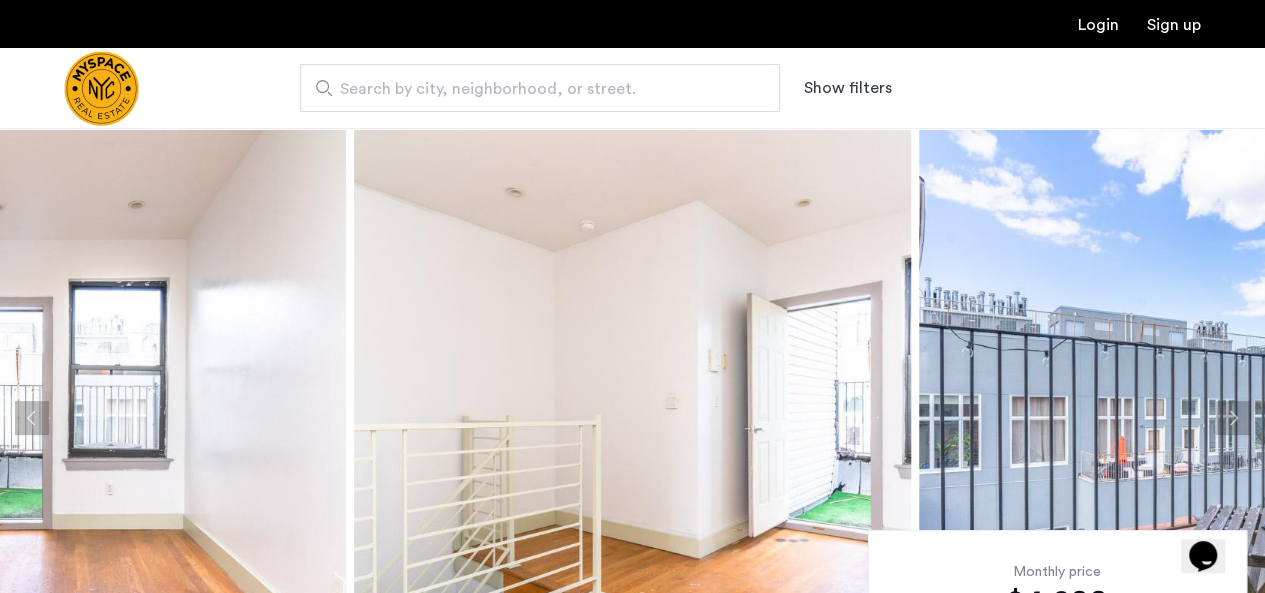 click 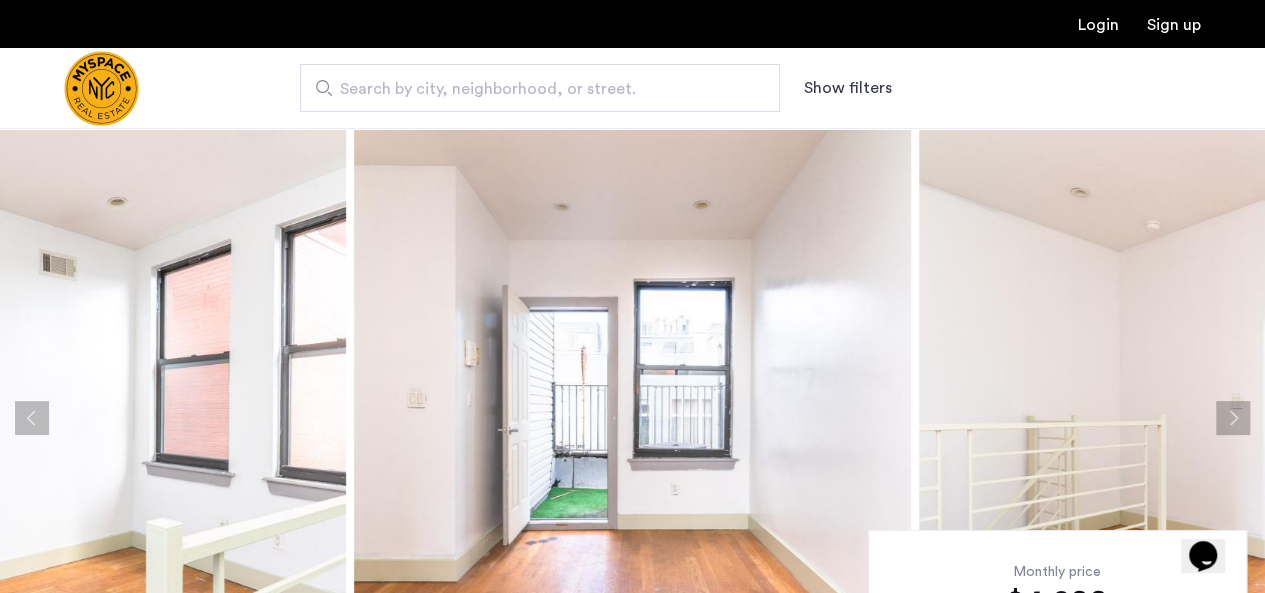 click 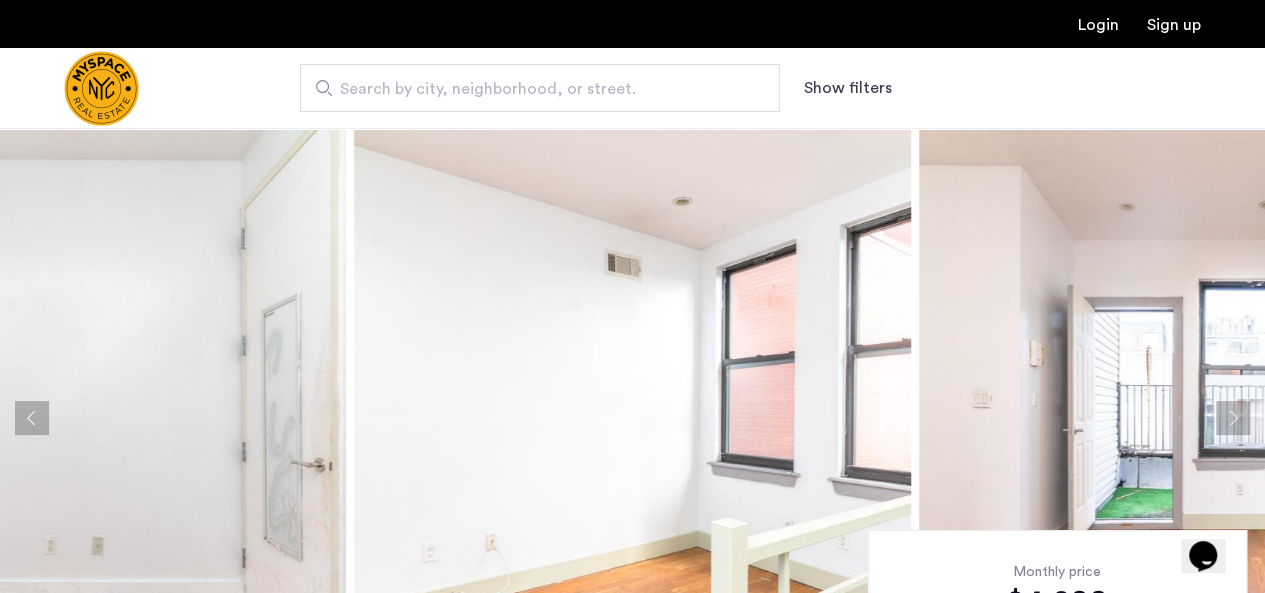 click 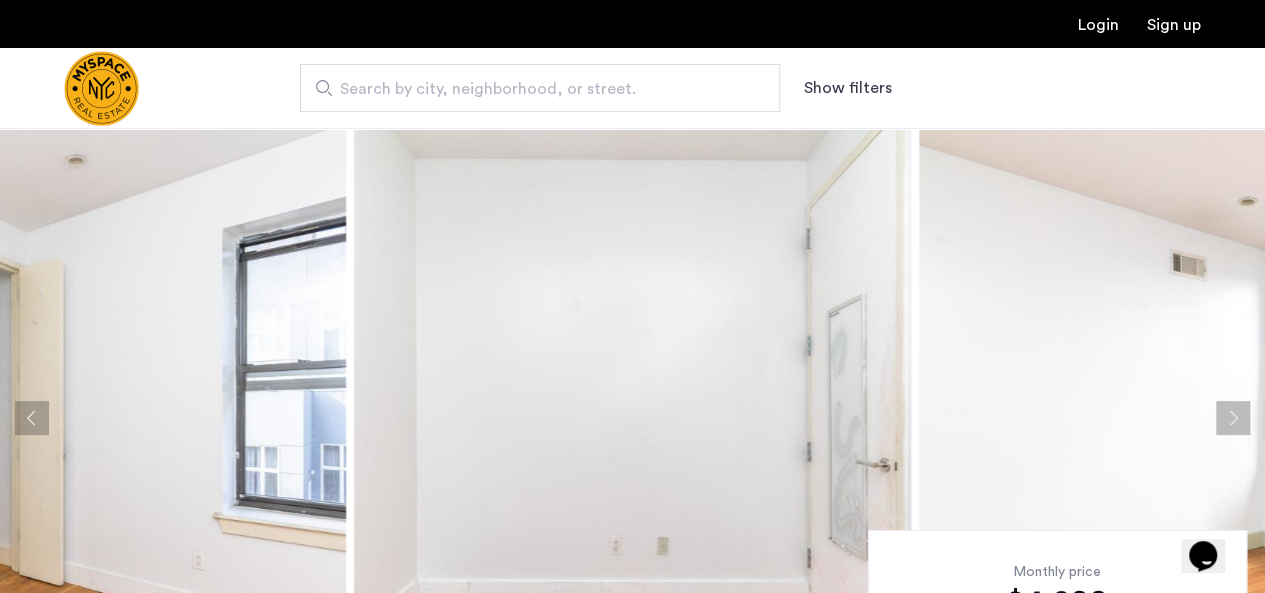 click 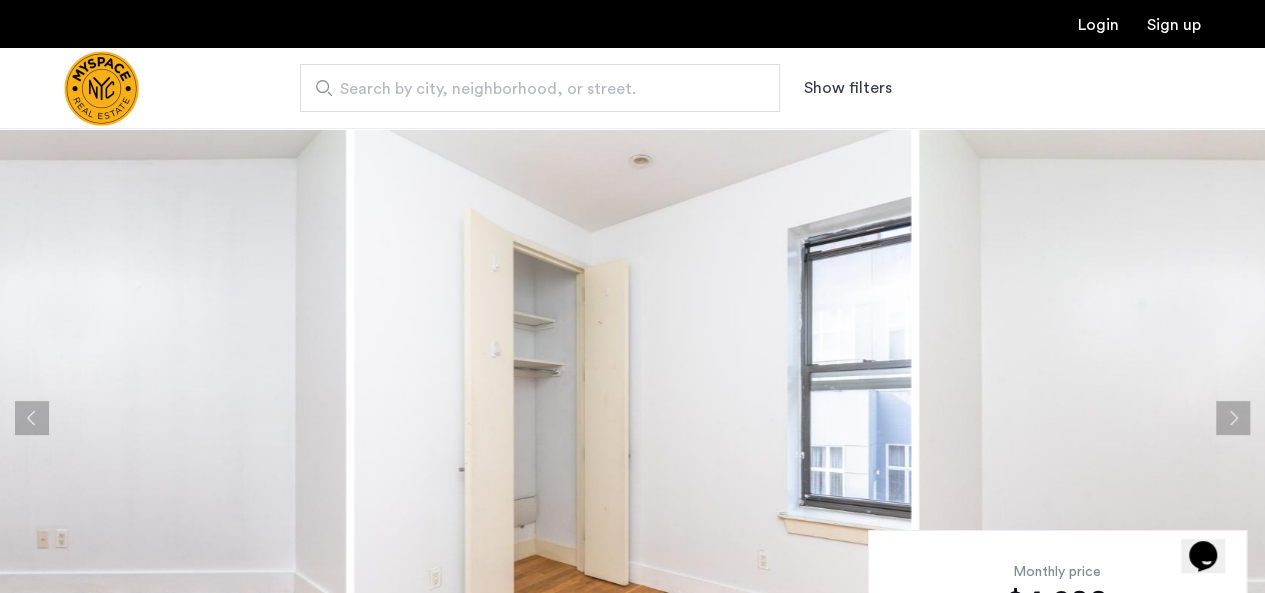 click 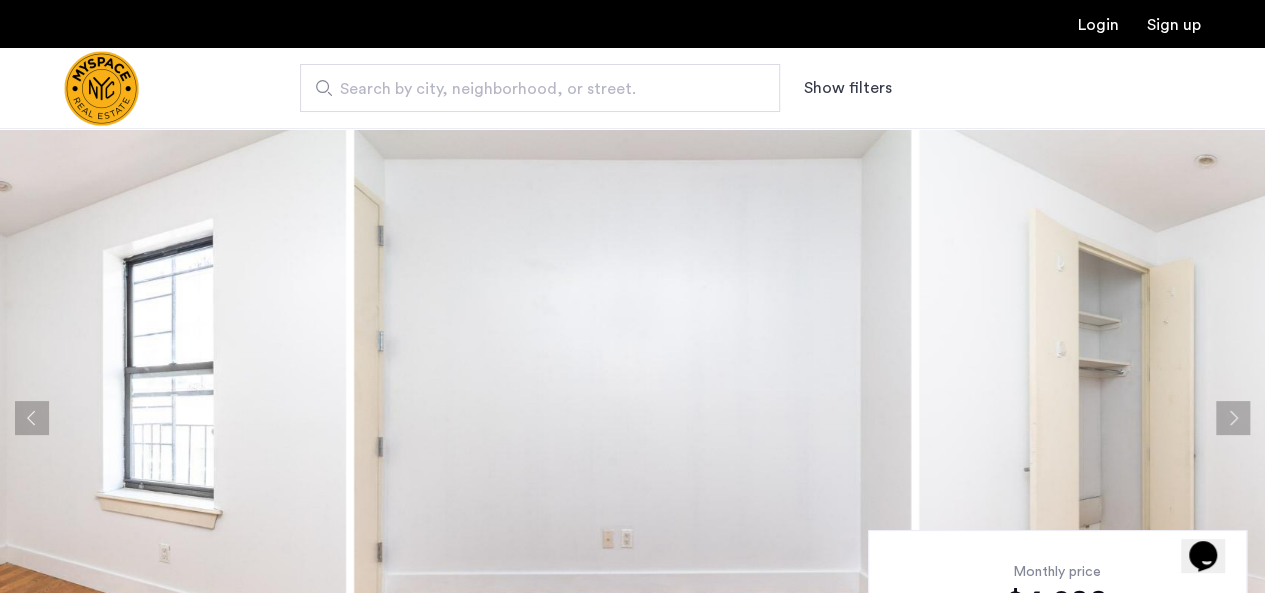 click 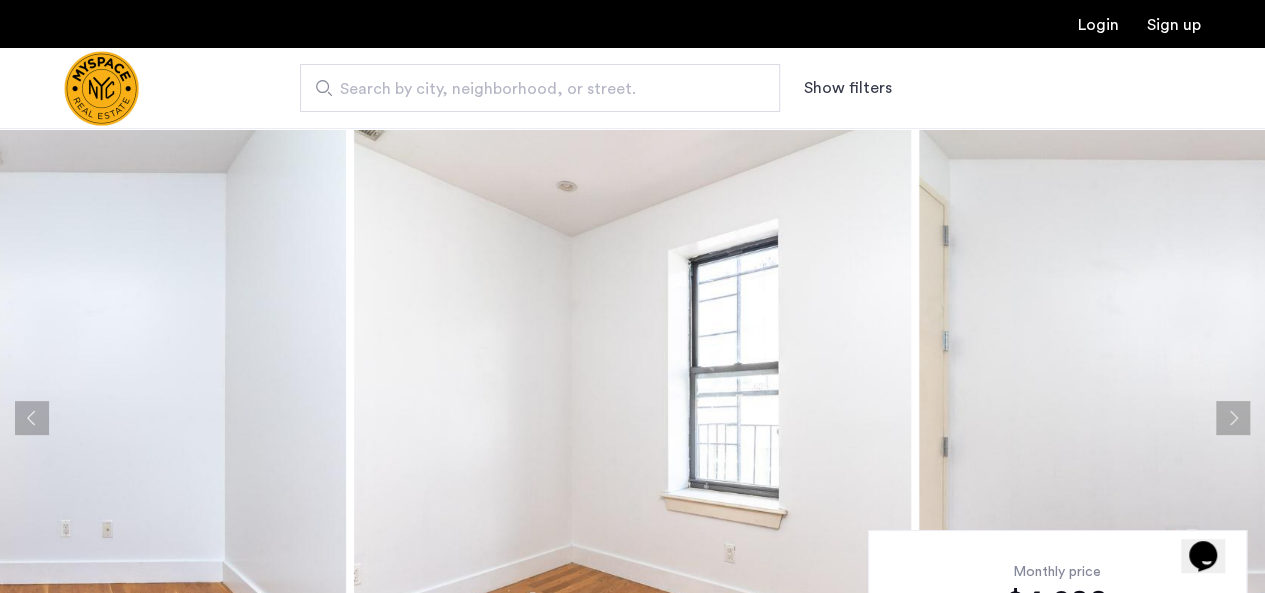 click 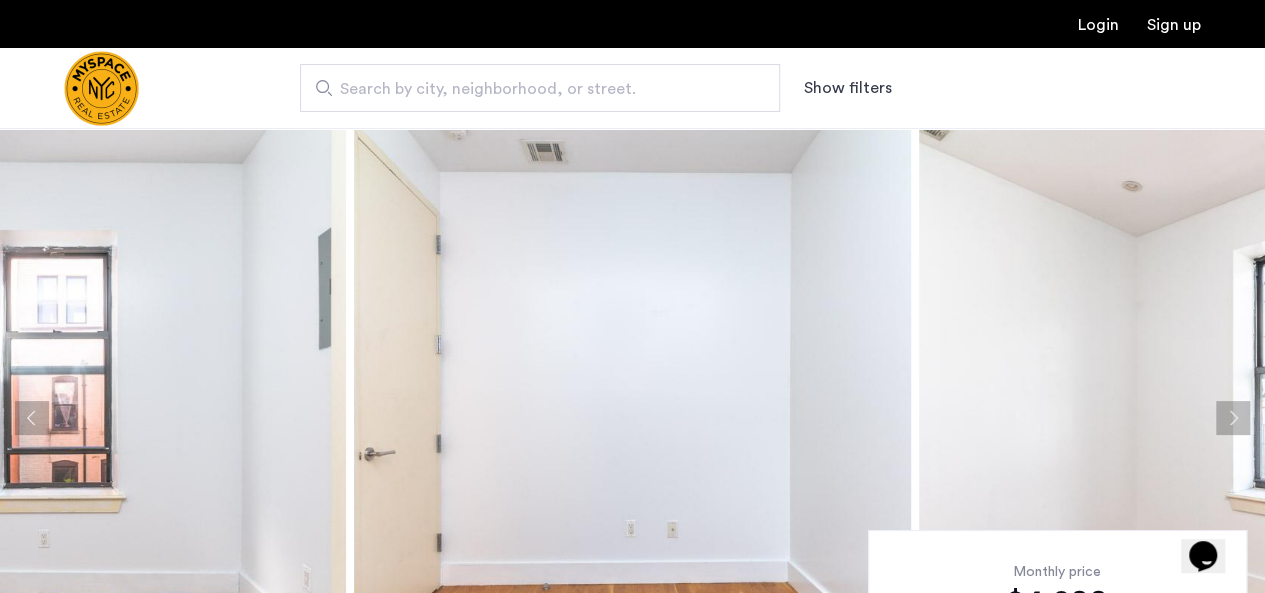 click 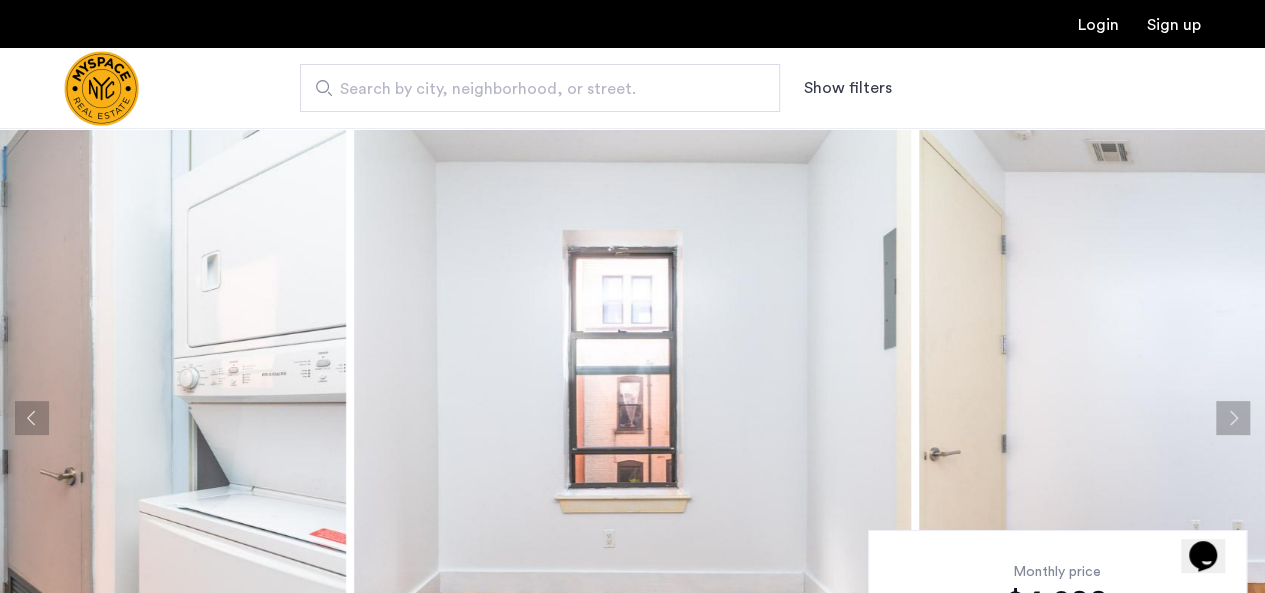 click 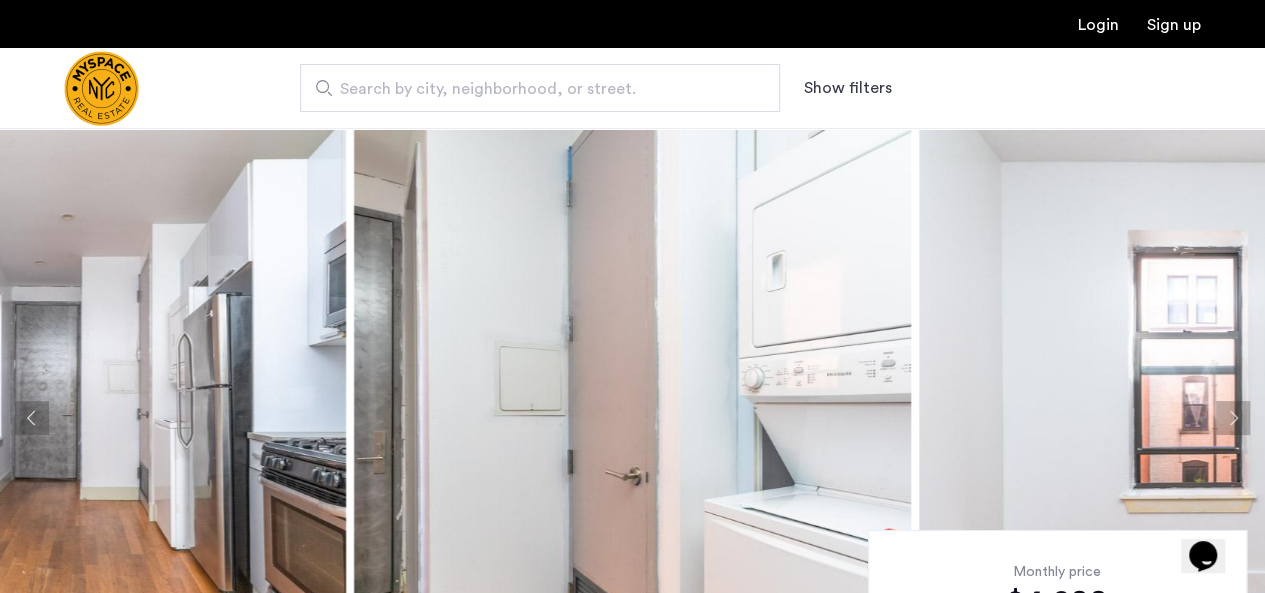 click 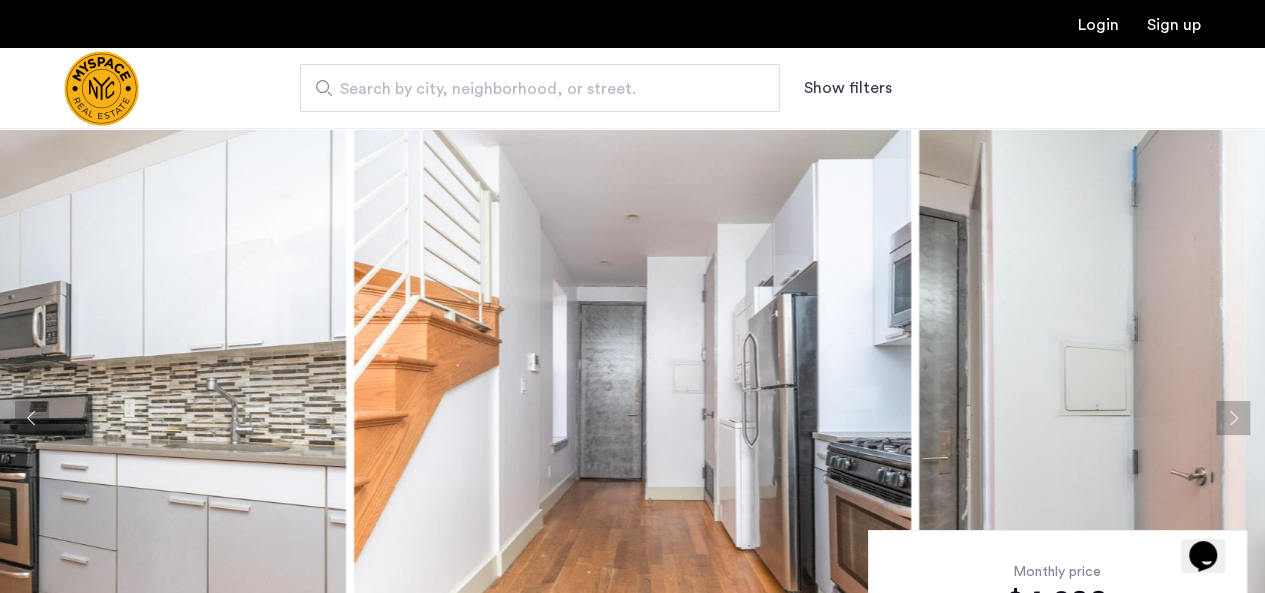 click 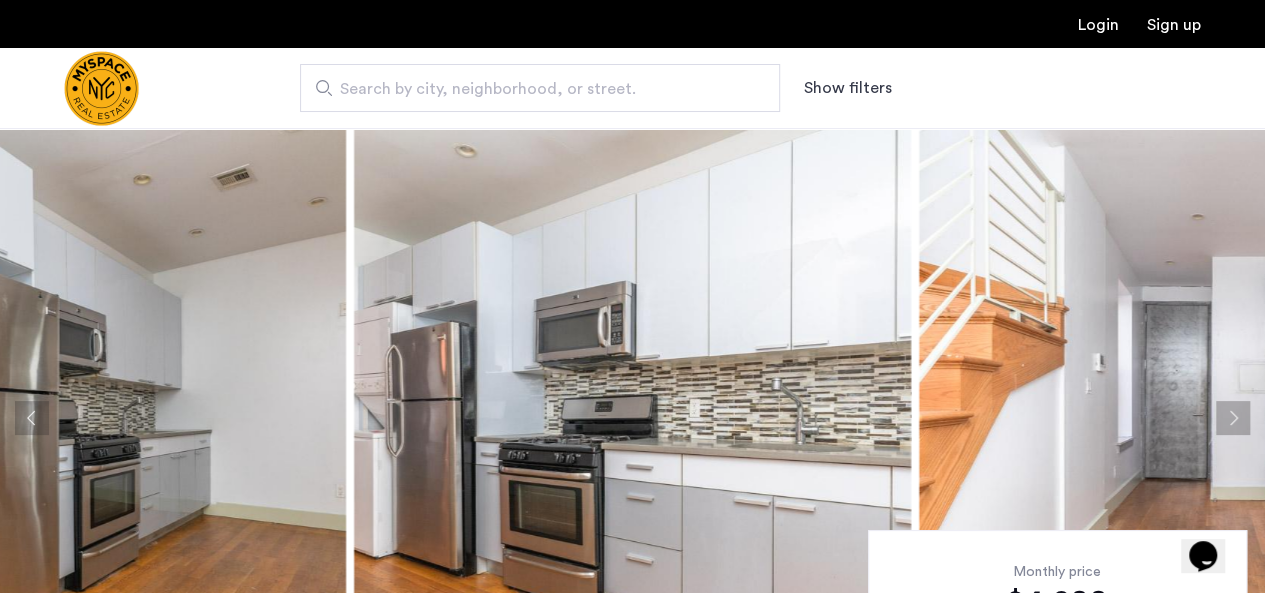 click 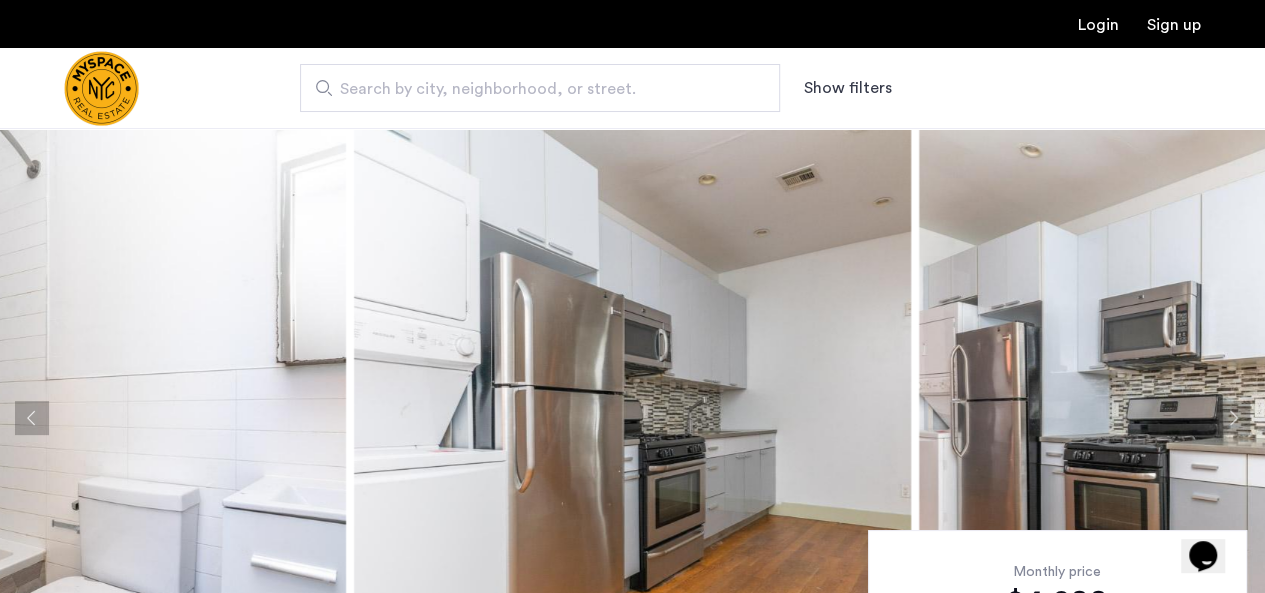 click 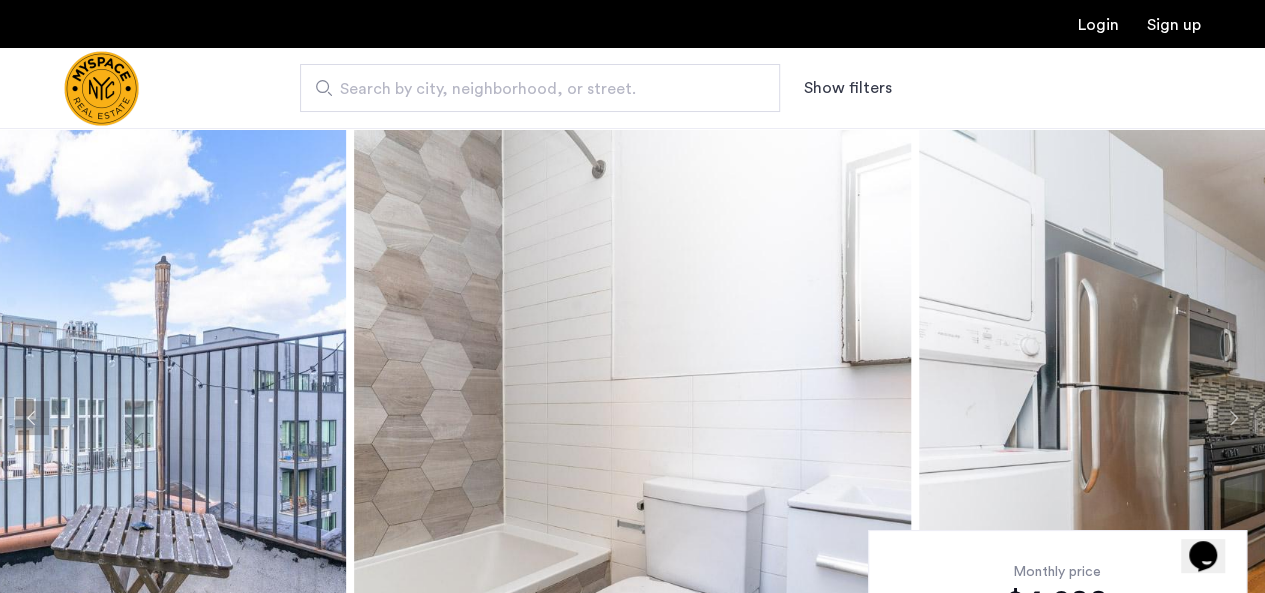 click 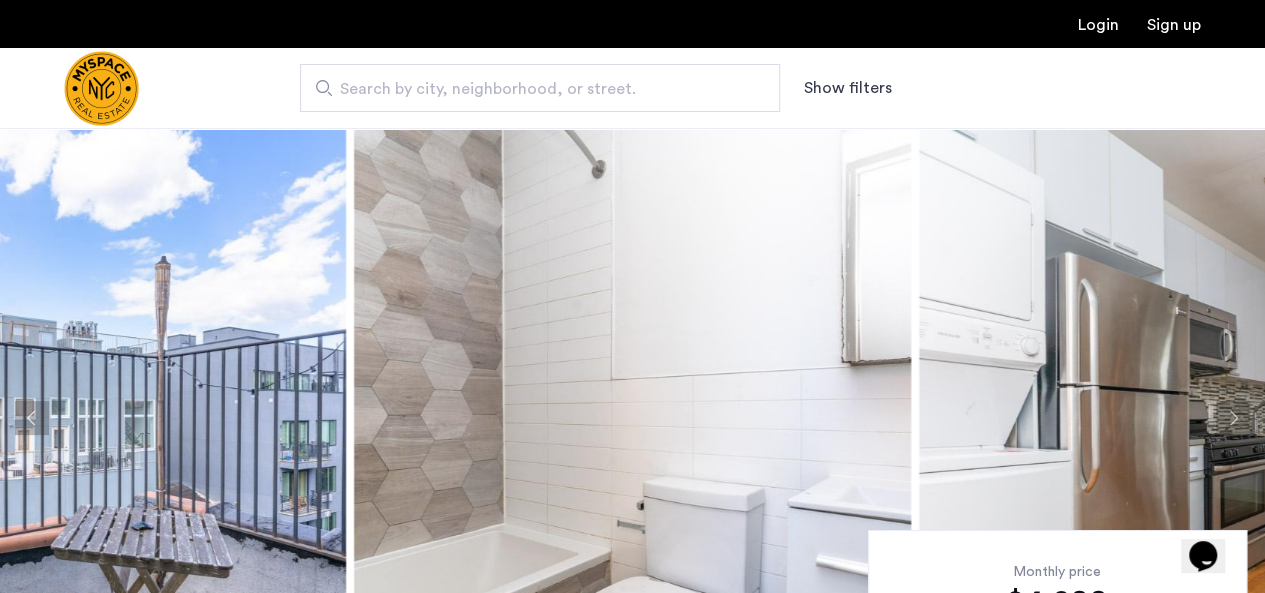 click 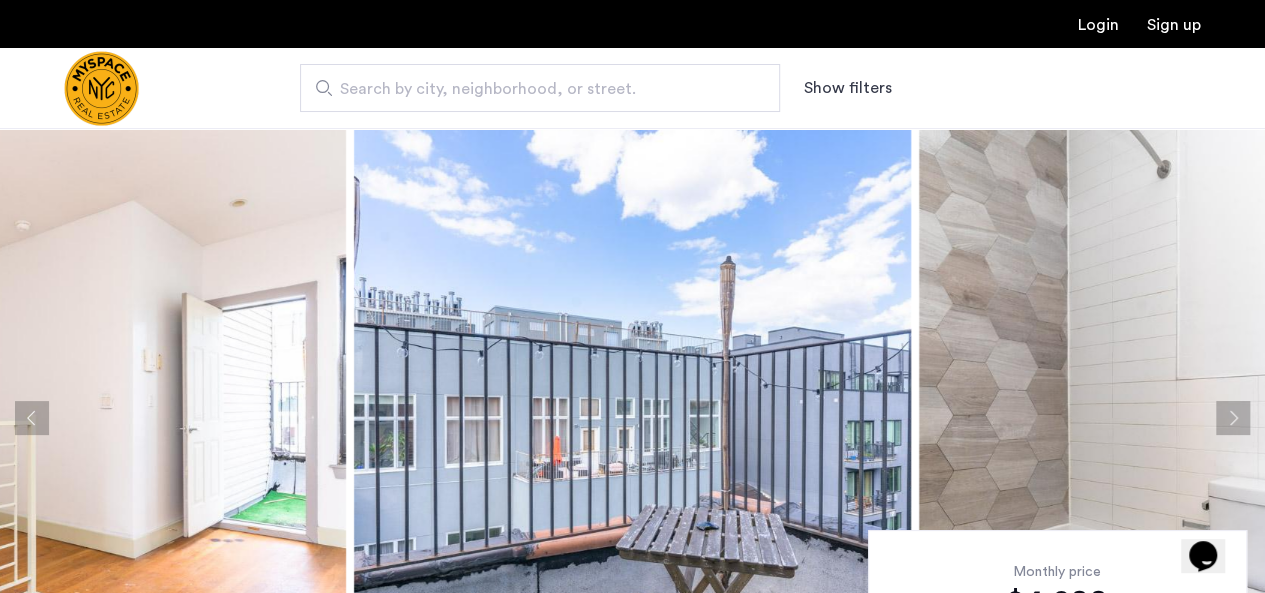 click 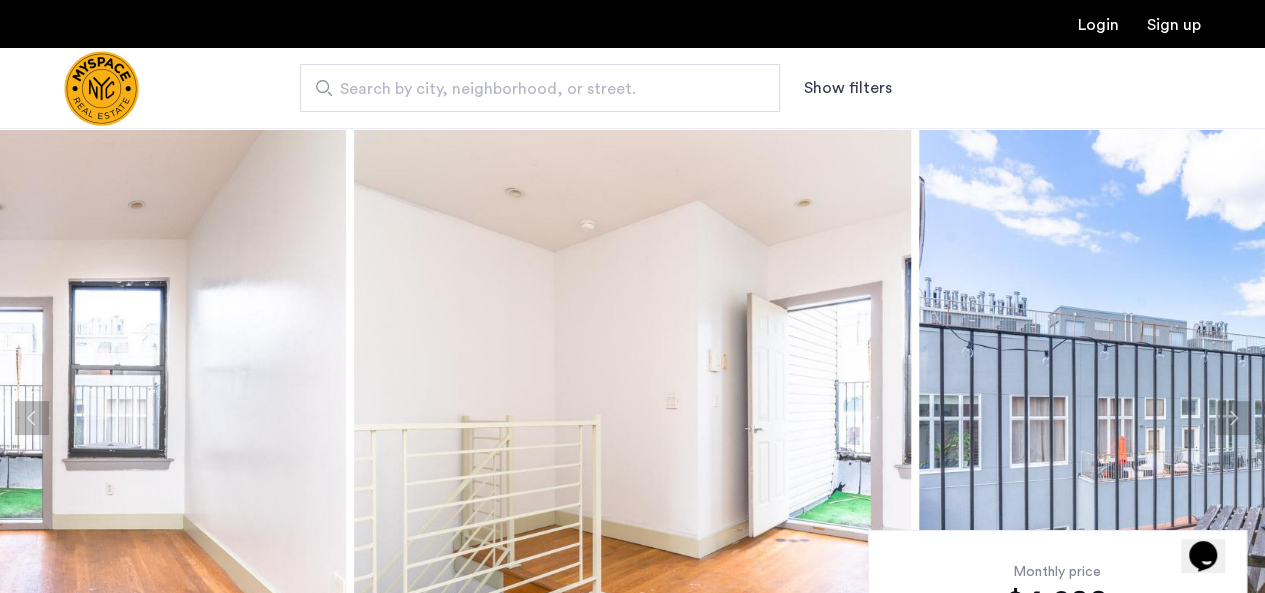 click 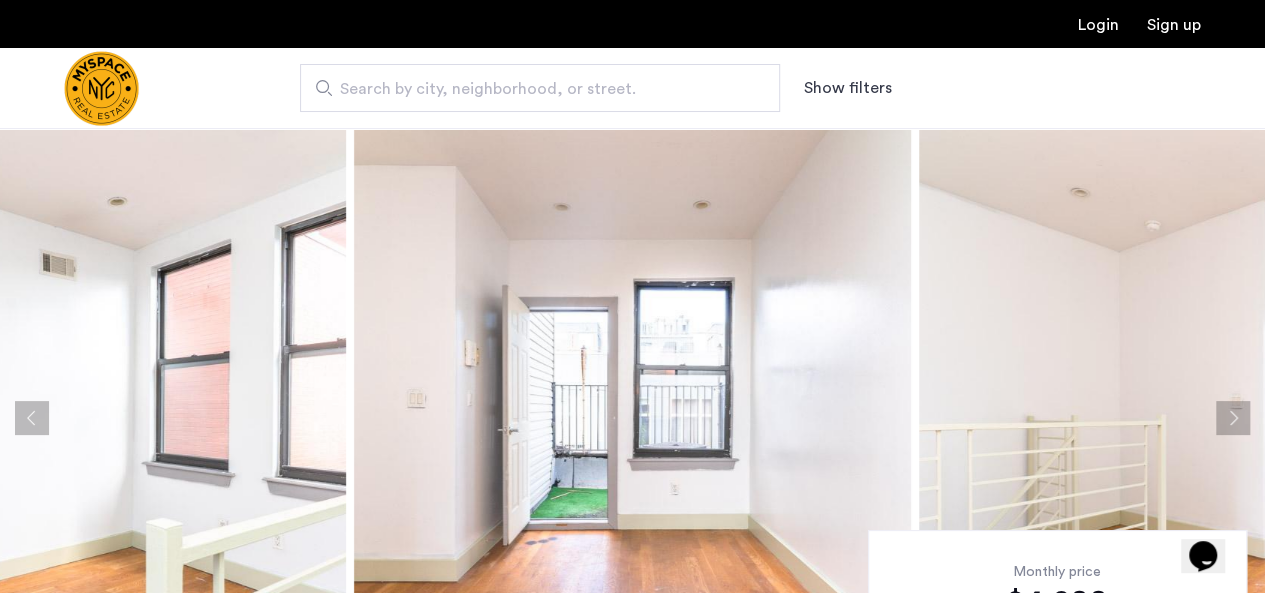 click 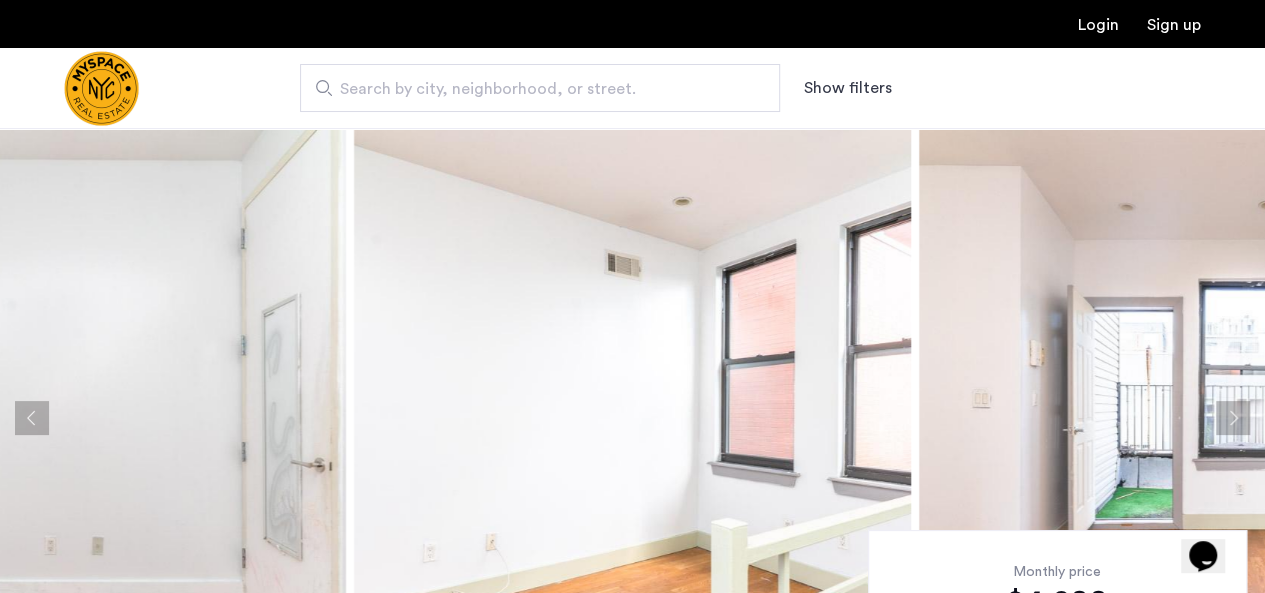 click 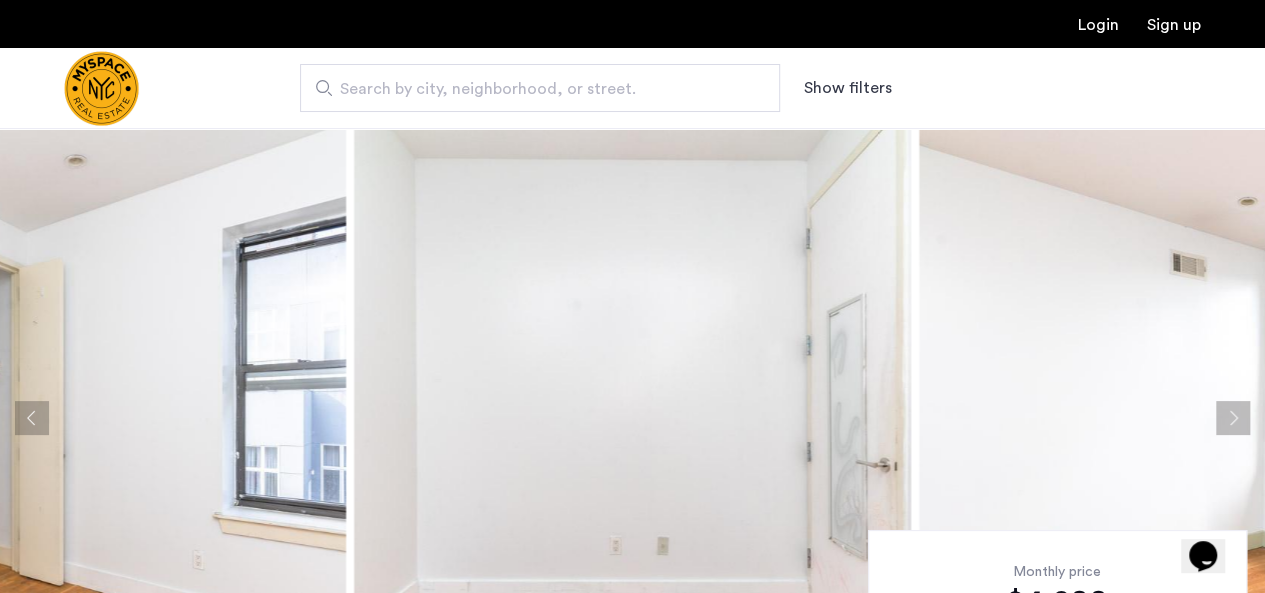 click 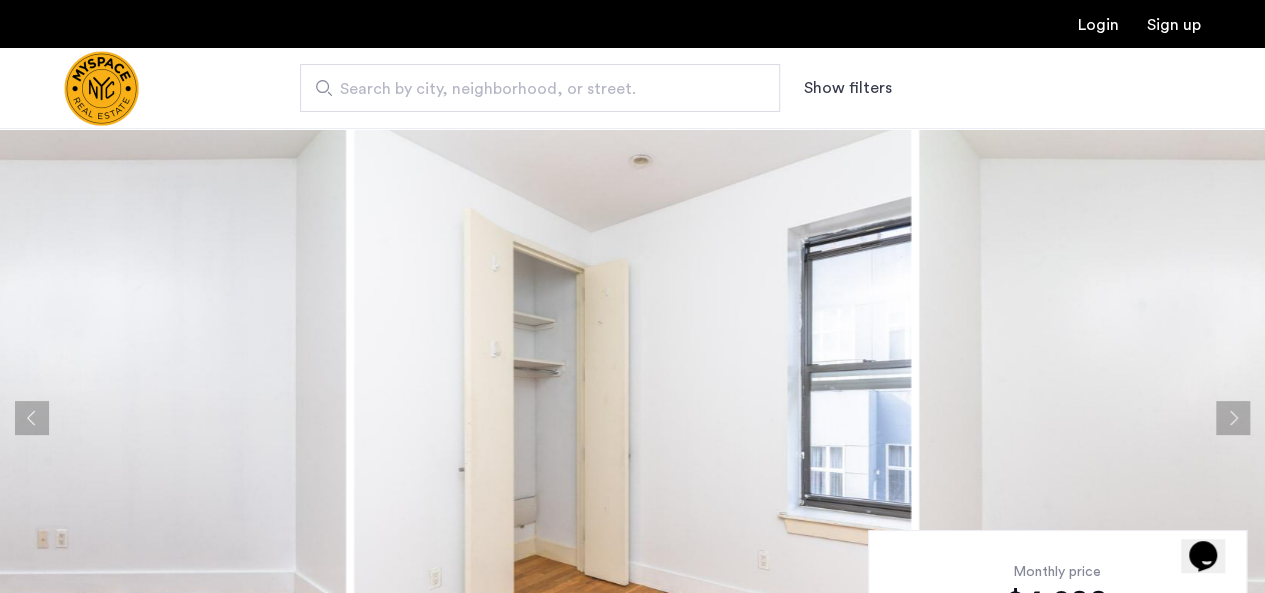 click 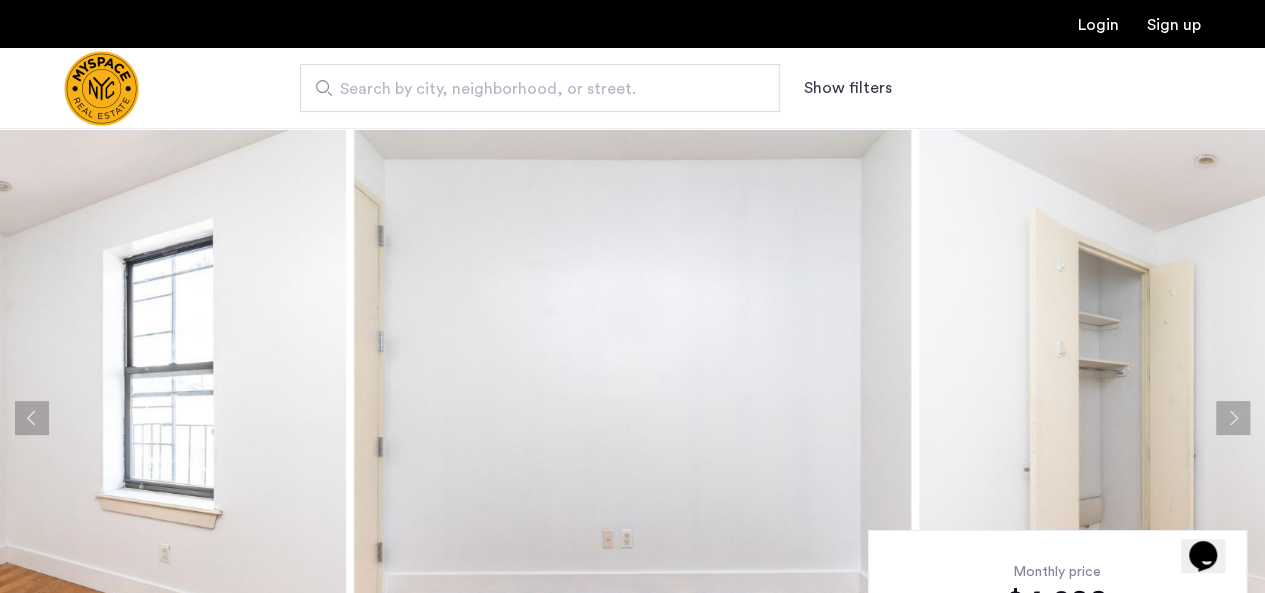 click 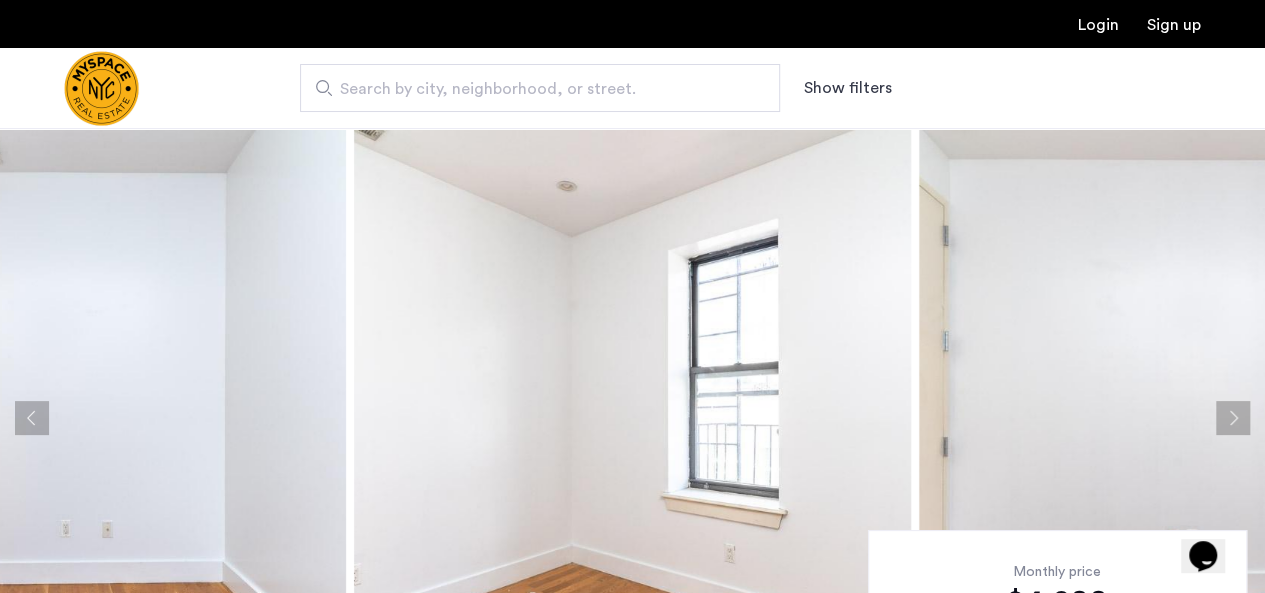 click 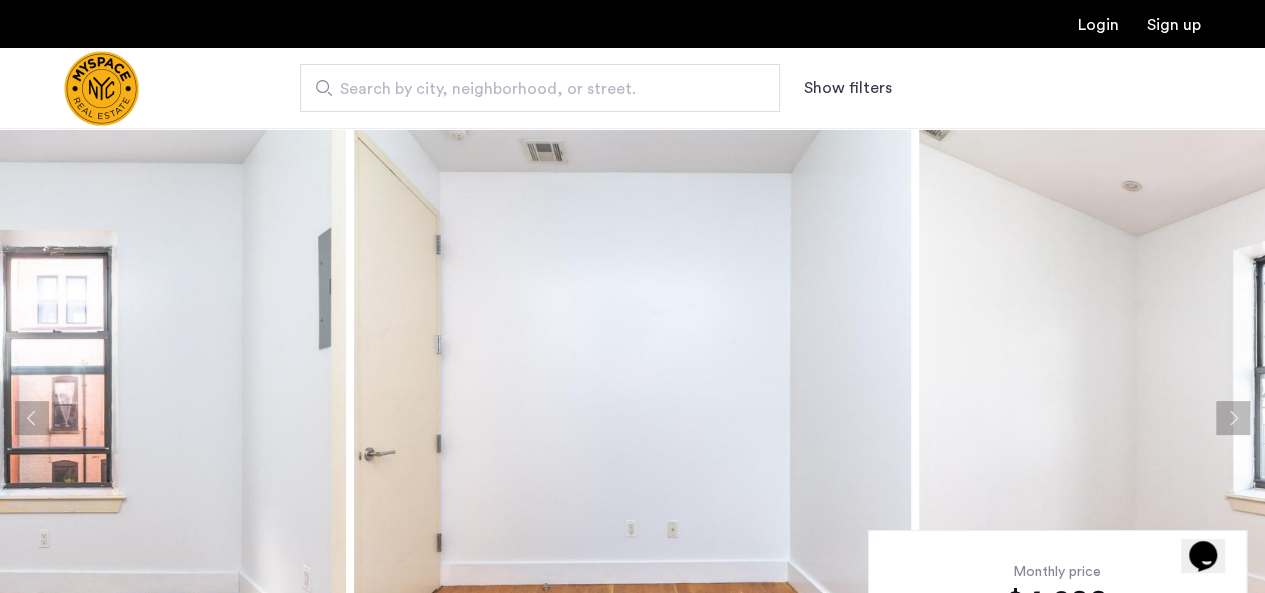 click 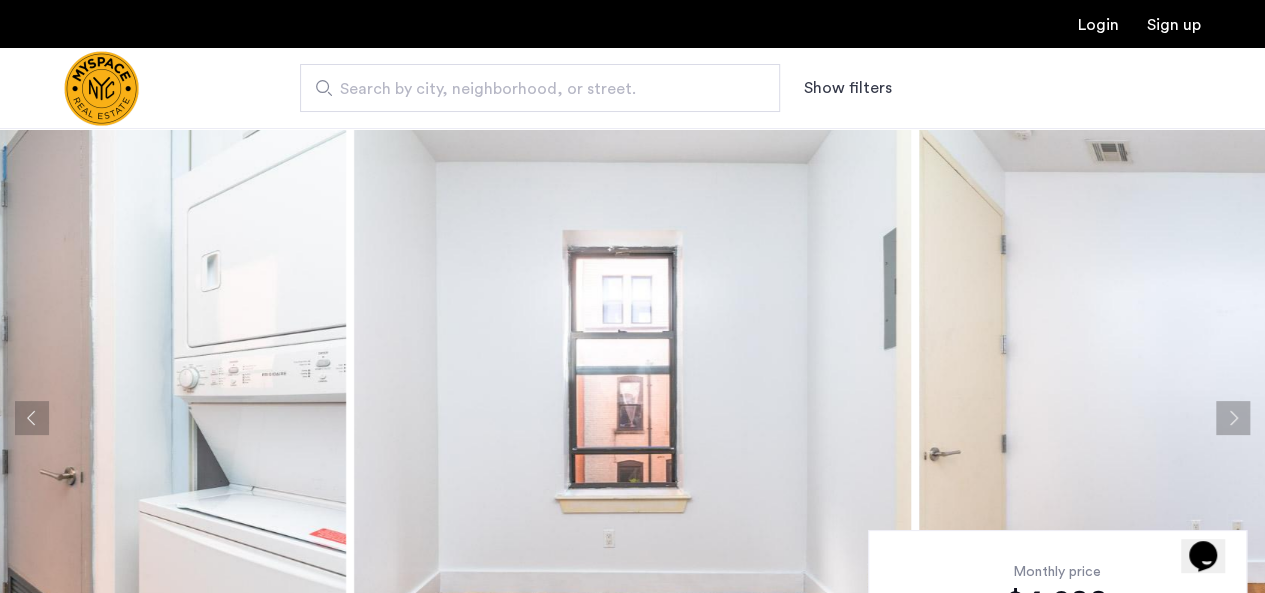 click 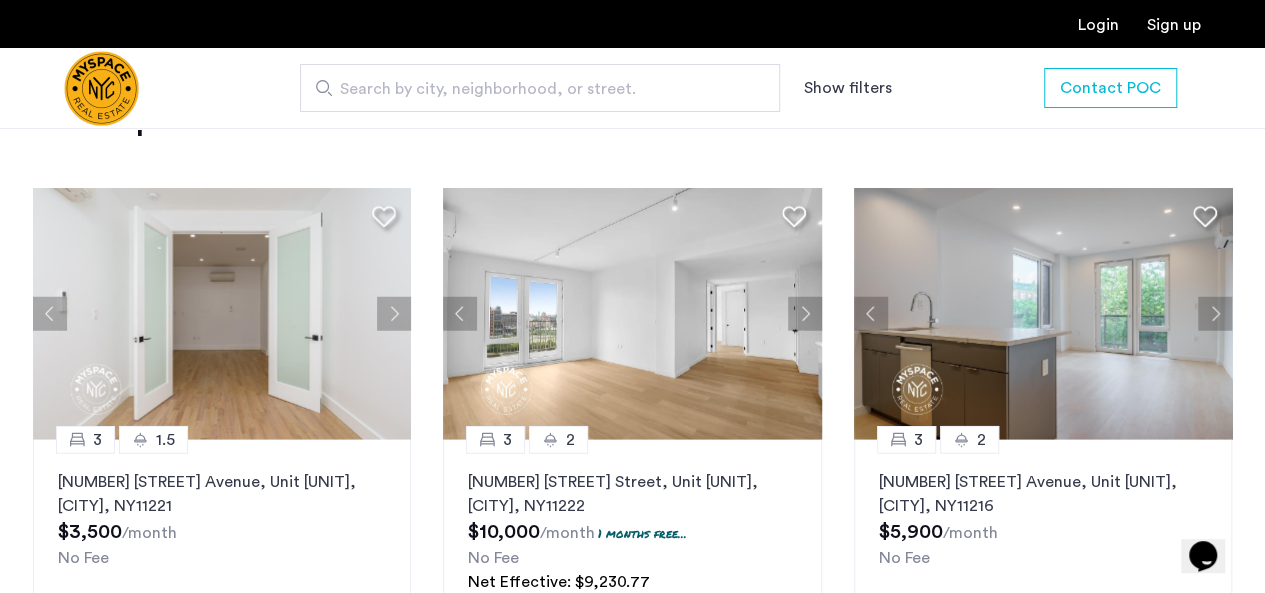 scroll, scrollTop: 2540, scrollLeft: 0, axis: vertical 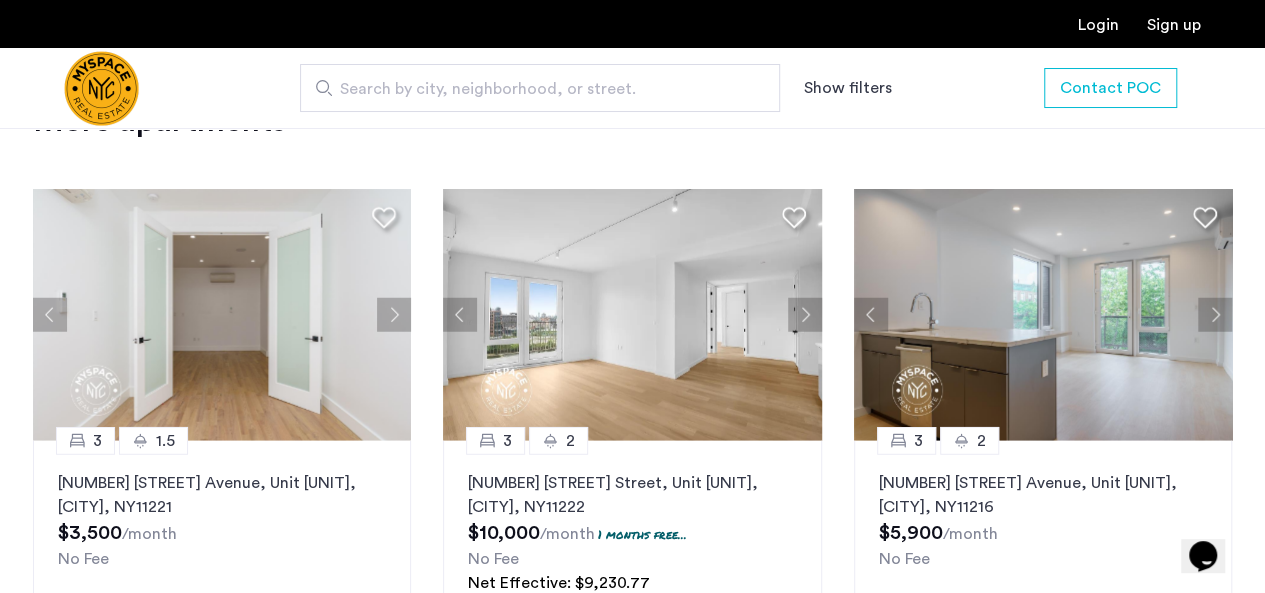 click 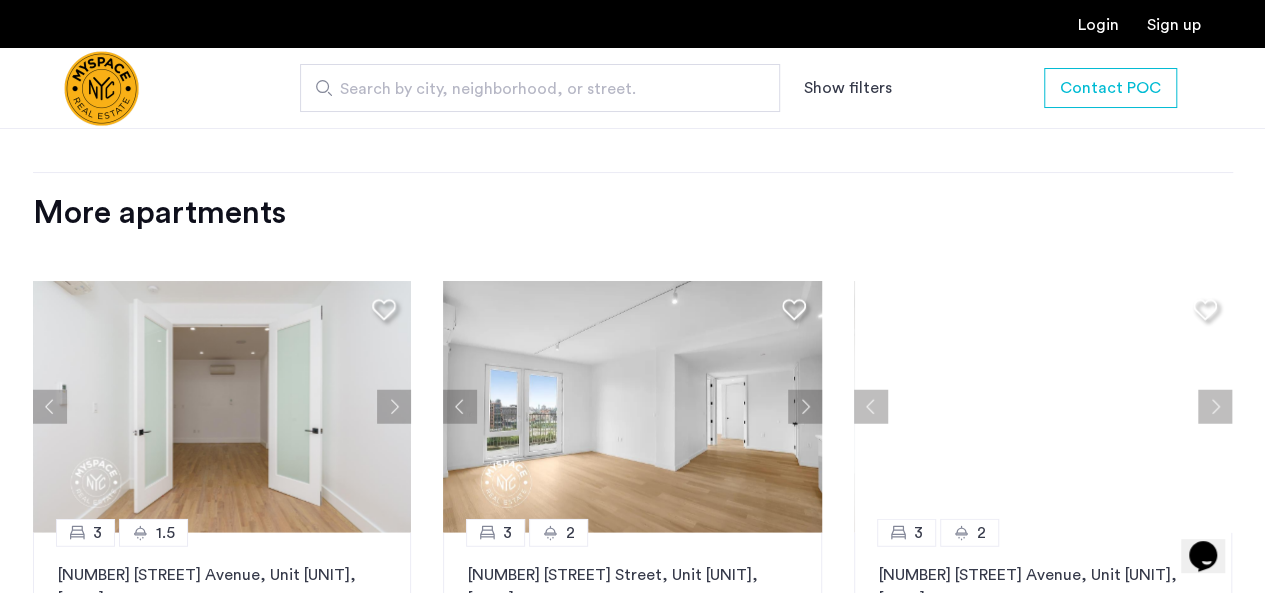 scroll, scrollTop: 2436, scrollLeft: 0, axis: vertical 